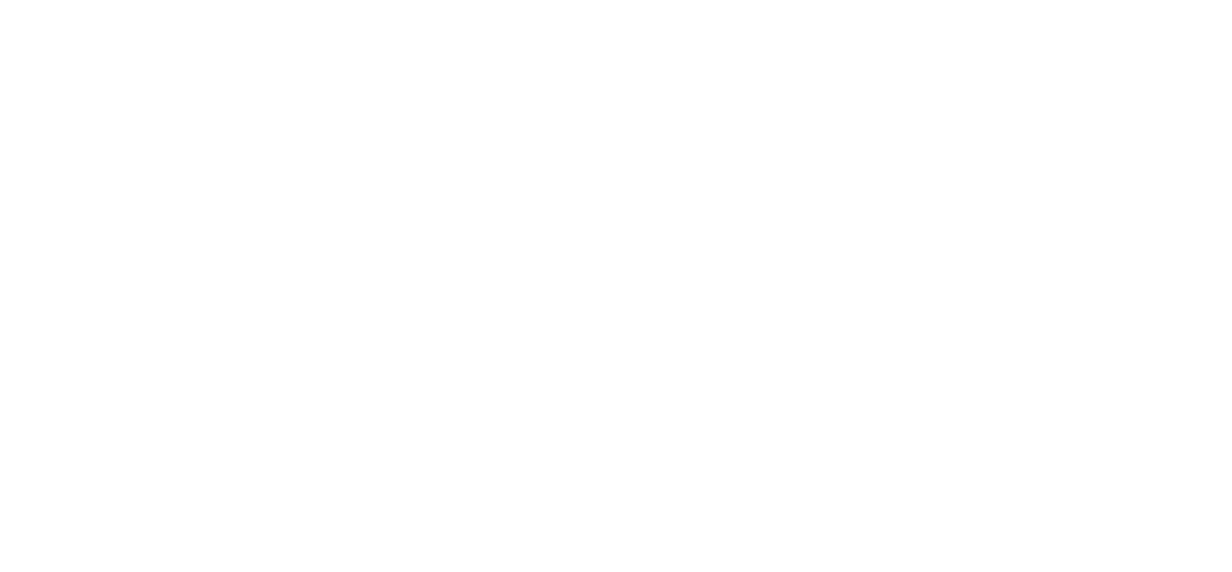 scroll, scrollTop: 0, scrollLeft: 0, axis: both 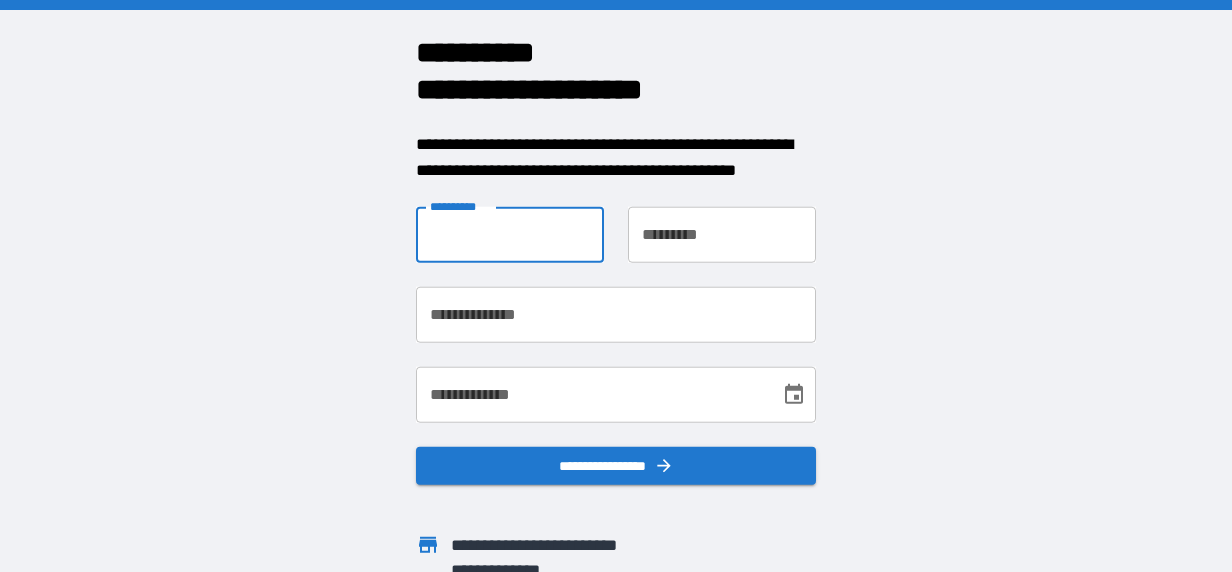 click on "**********" at bounding box center (510, 235) 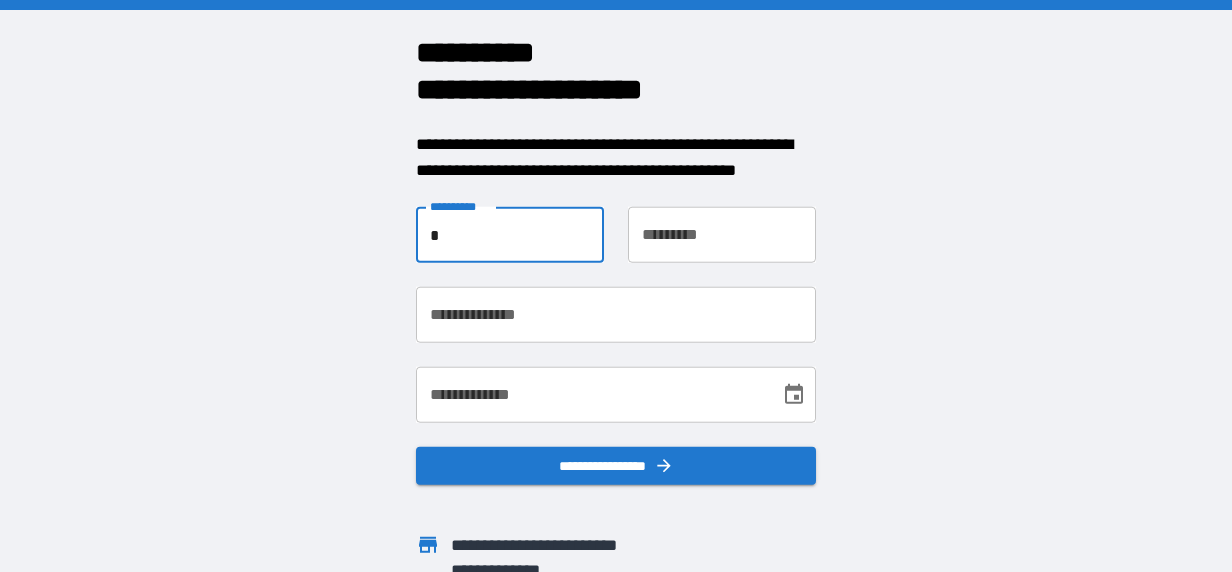 type on "******" 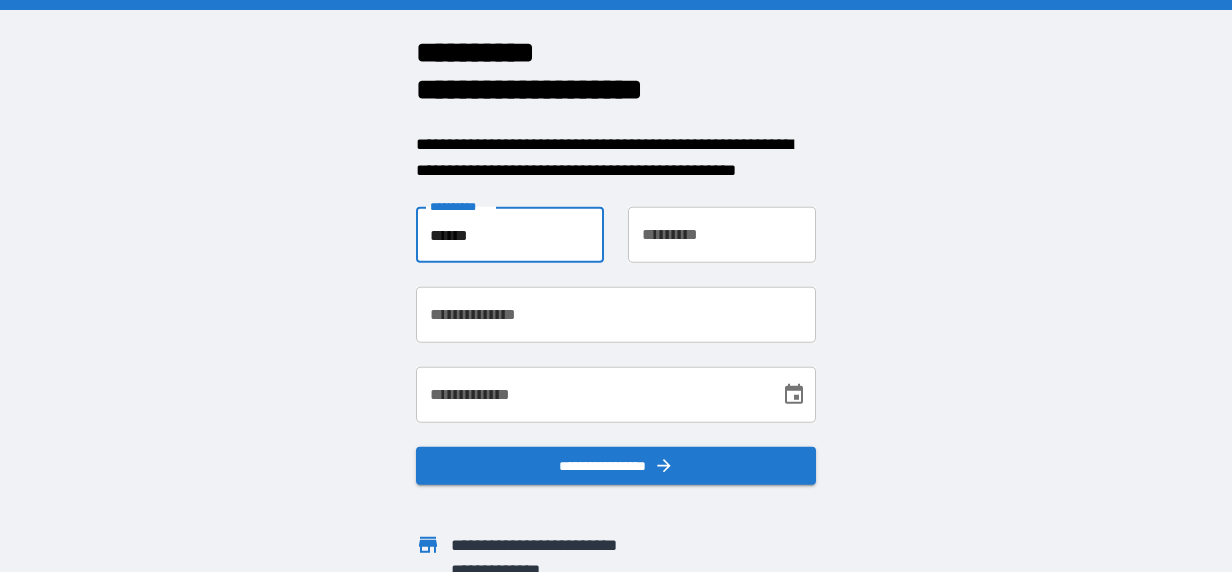 type on "*****" 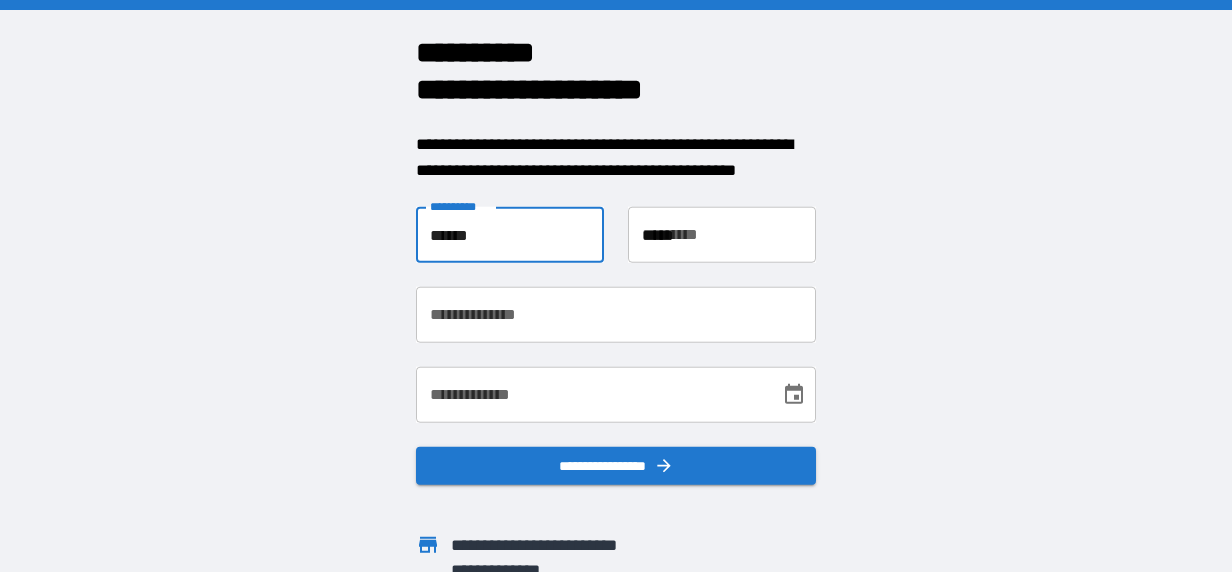 type on "**********" 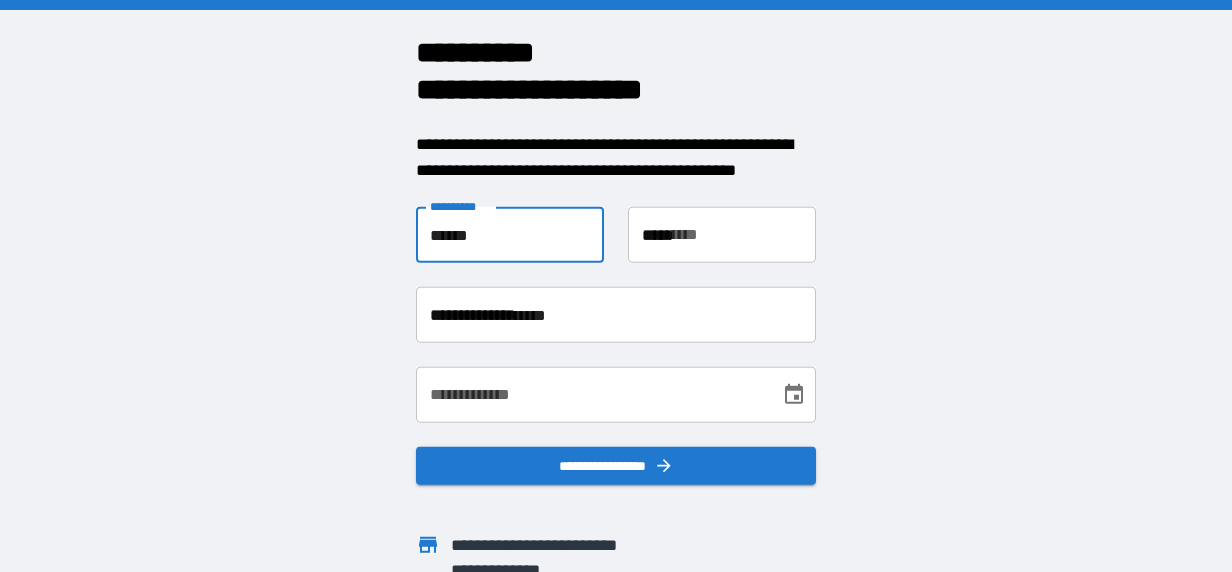 type on "**********" 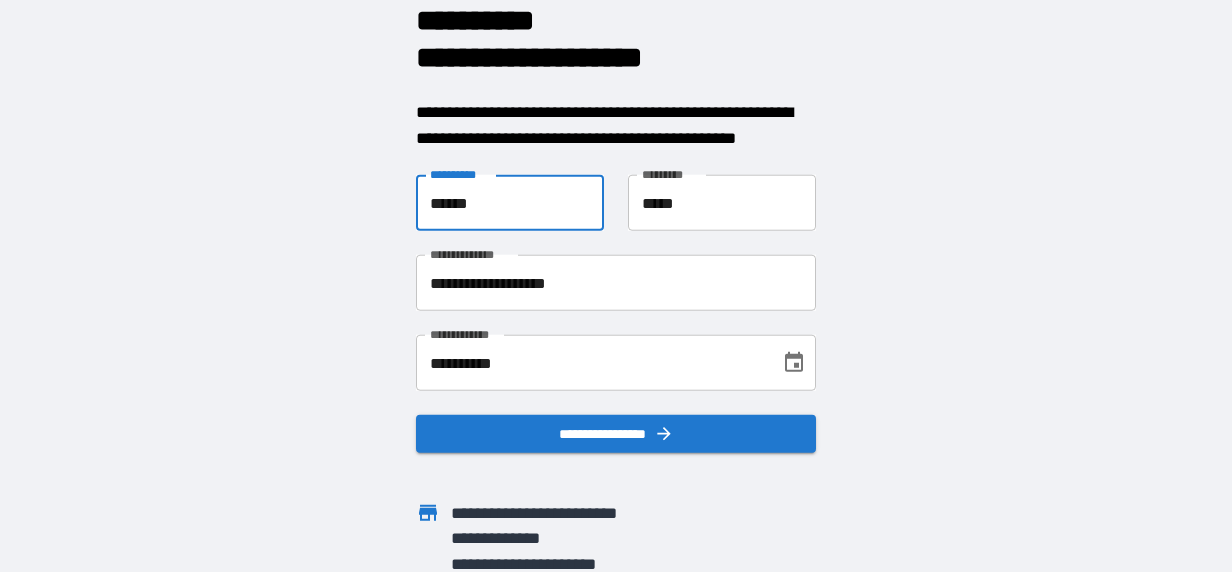 scroll, scrollTop: 62, scrollLeft: 0, axis: vertical 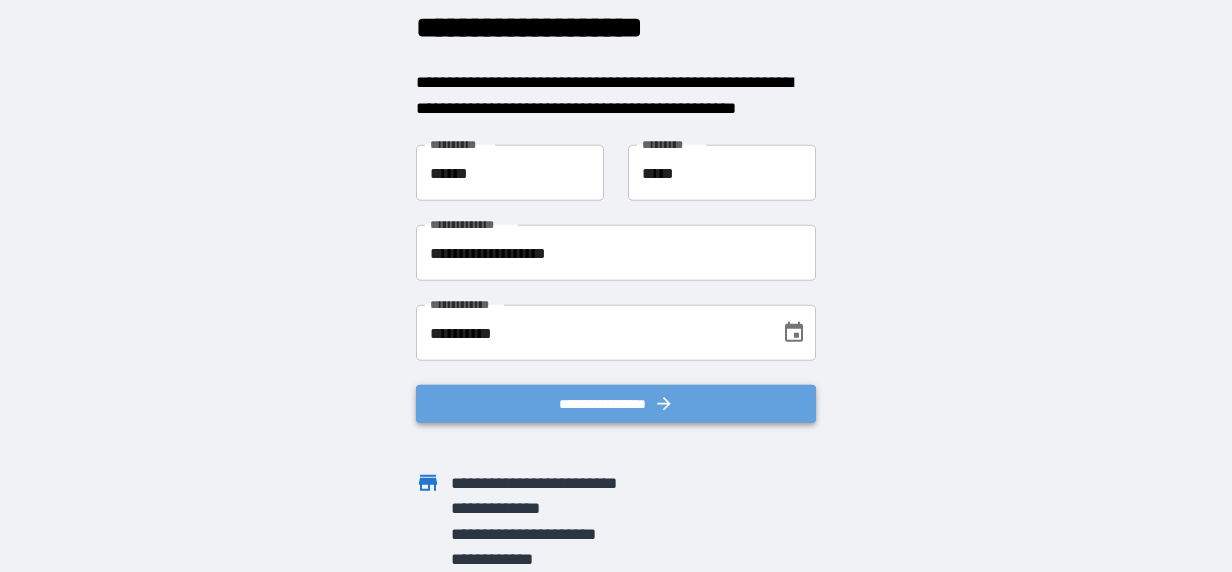 click on "**********" at bounding box center (616, 404) 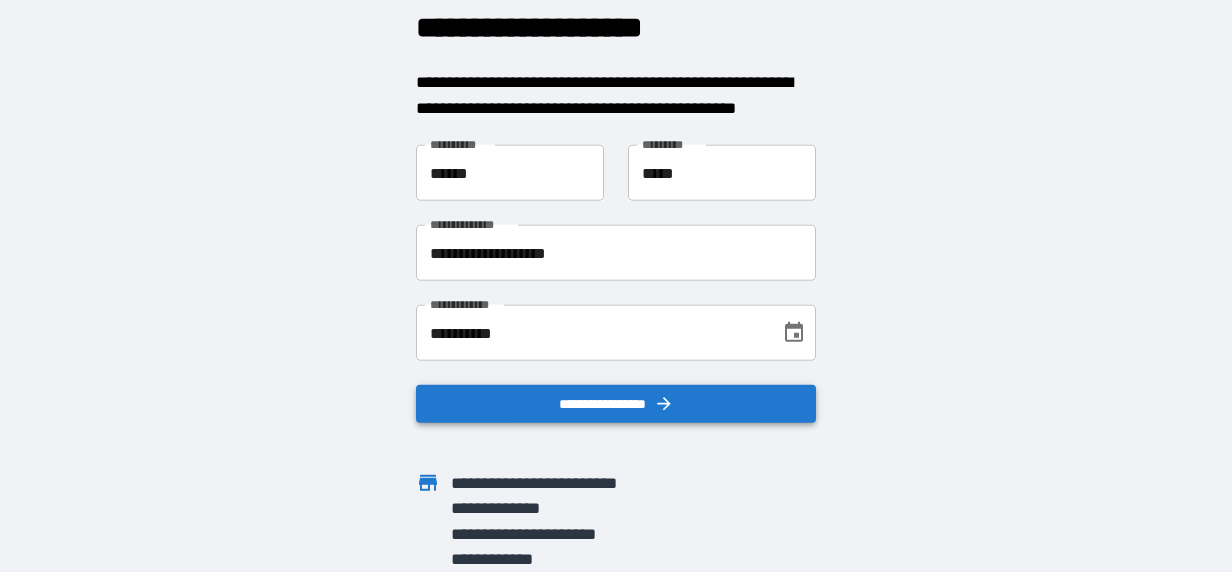 scroll, scrollTop: 0, scrollLeft: 0, axis: both 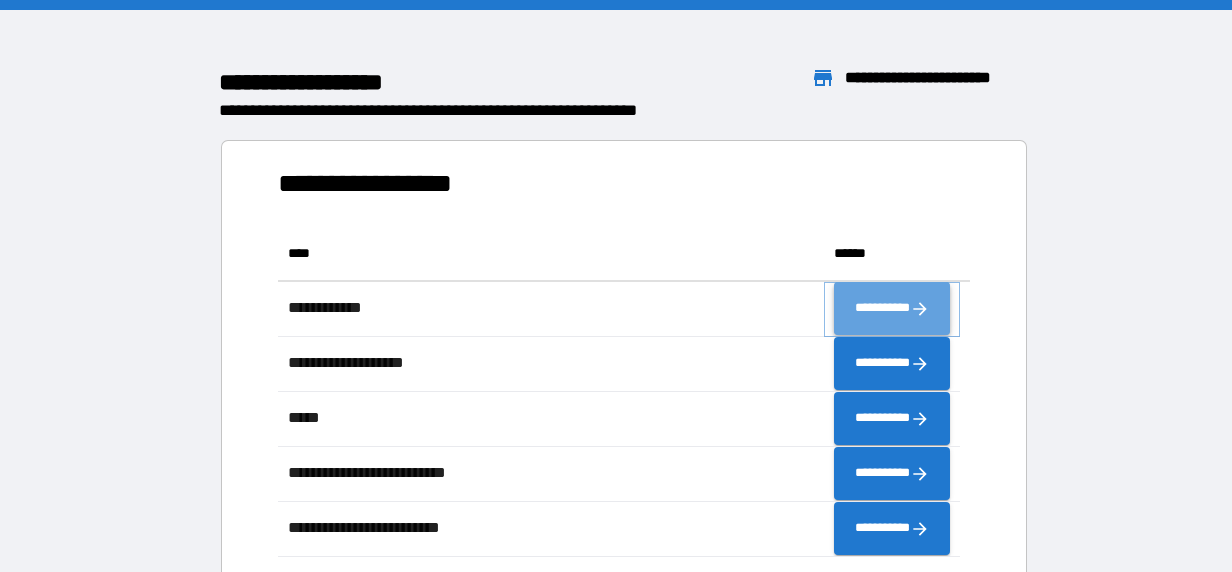 click on "**********" at bounding box center (892, 309) 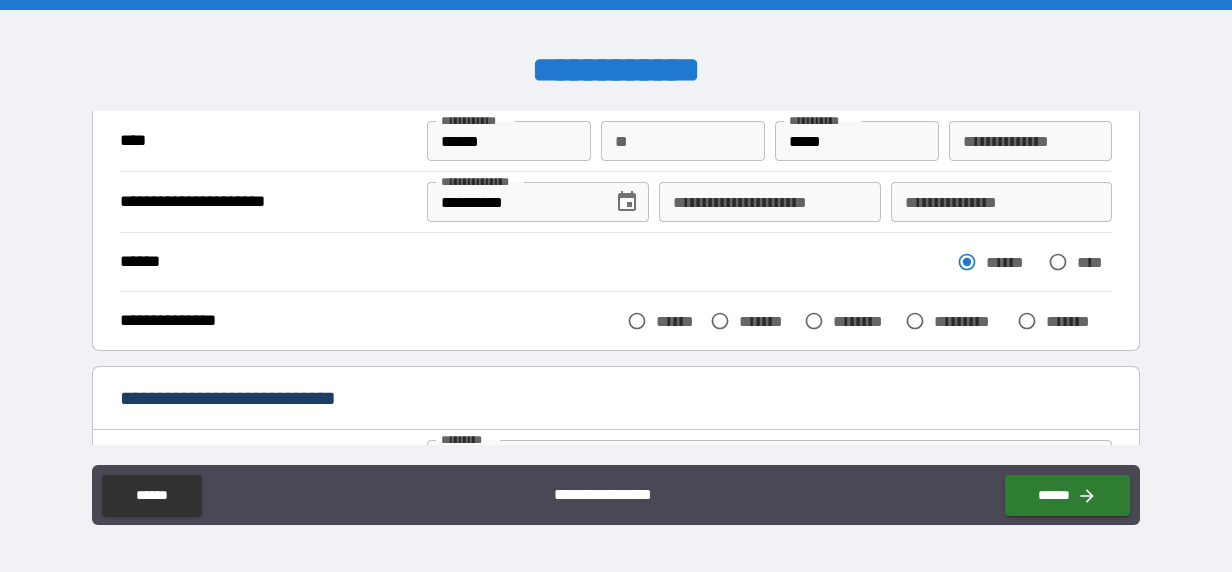 scroll, scrollTop: 146, scrollLeft: 0, axis: vertical 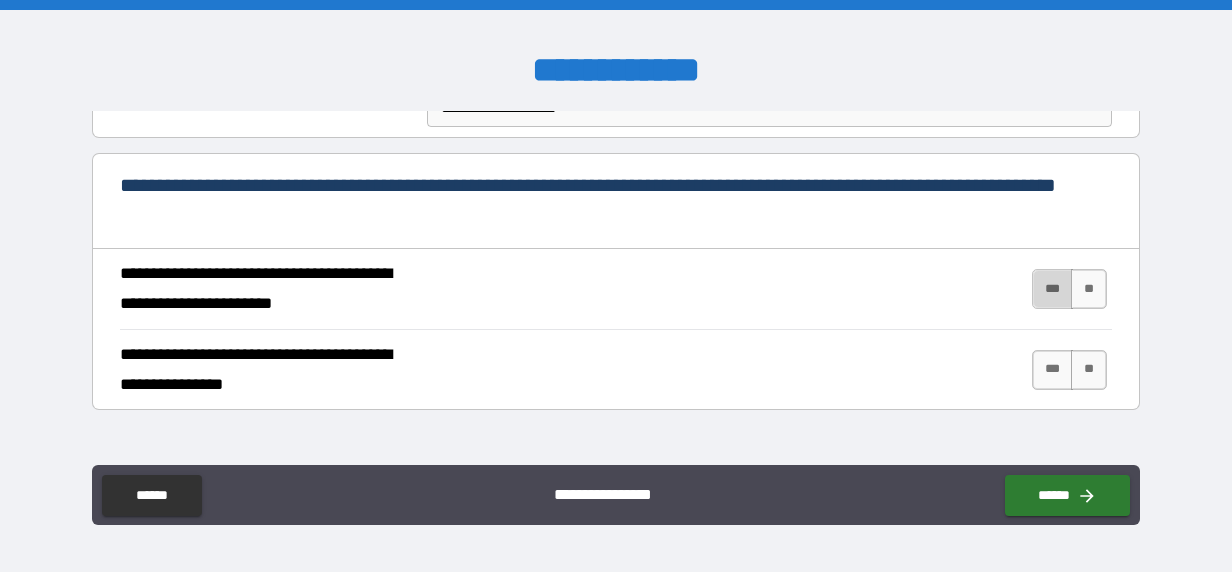 drag, startPoint x: 1032, startPoint y: 288, endPoint x: 1032, endPoint y: 302, distance: 14 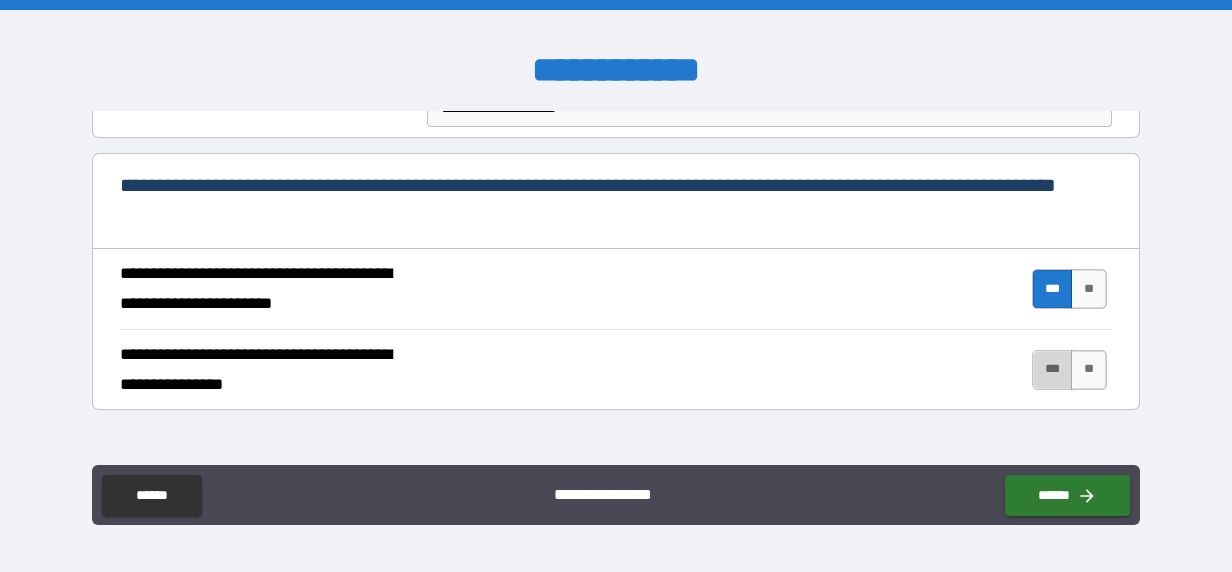 click on "***" at bounding box center (1053, 370) 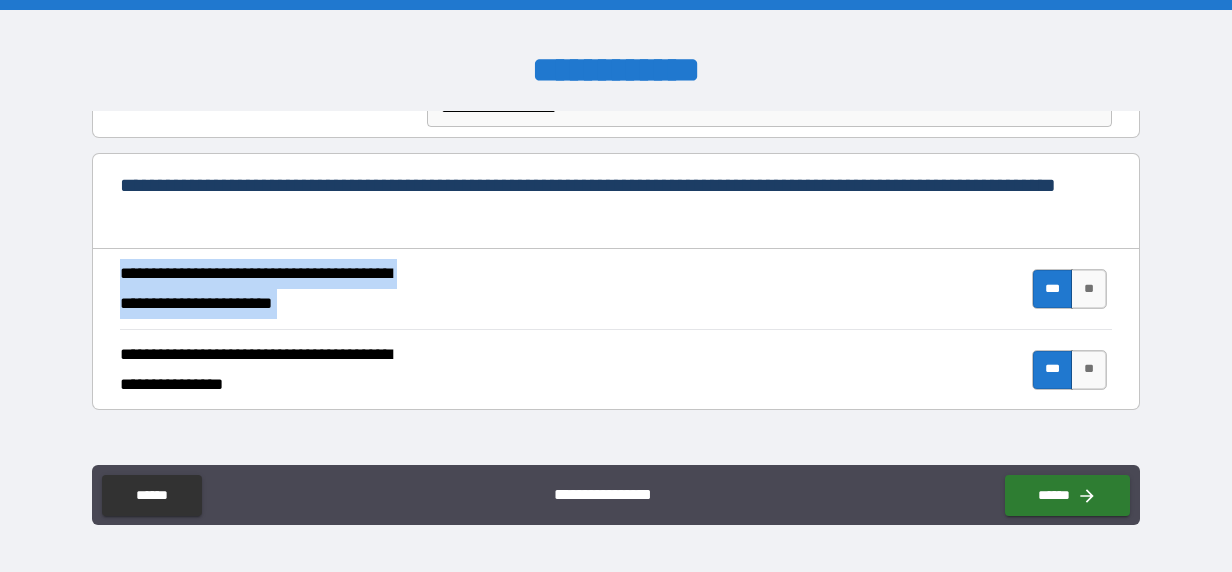 drag, startPoint x: 1124, startPoint y: 236, endPoint x: 1120, endPoint y: 266, distance: 30.265491 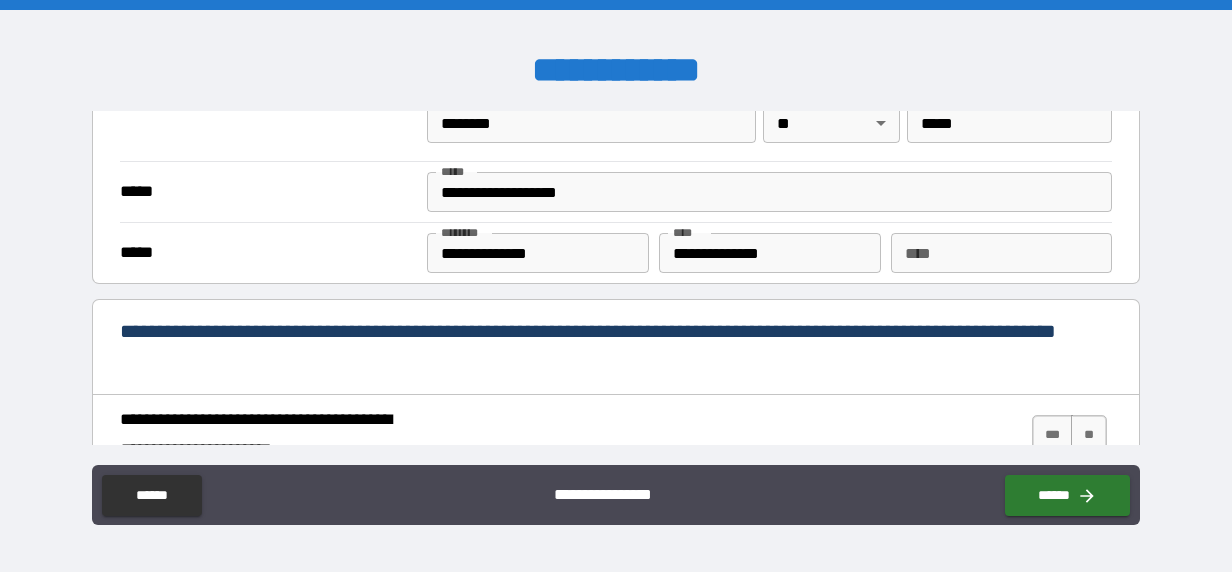 scroll, scrollTop: 1648, scrollLeft: 0, axis: vertical 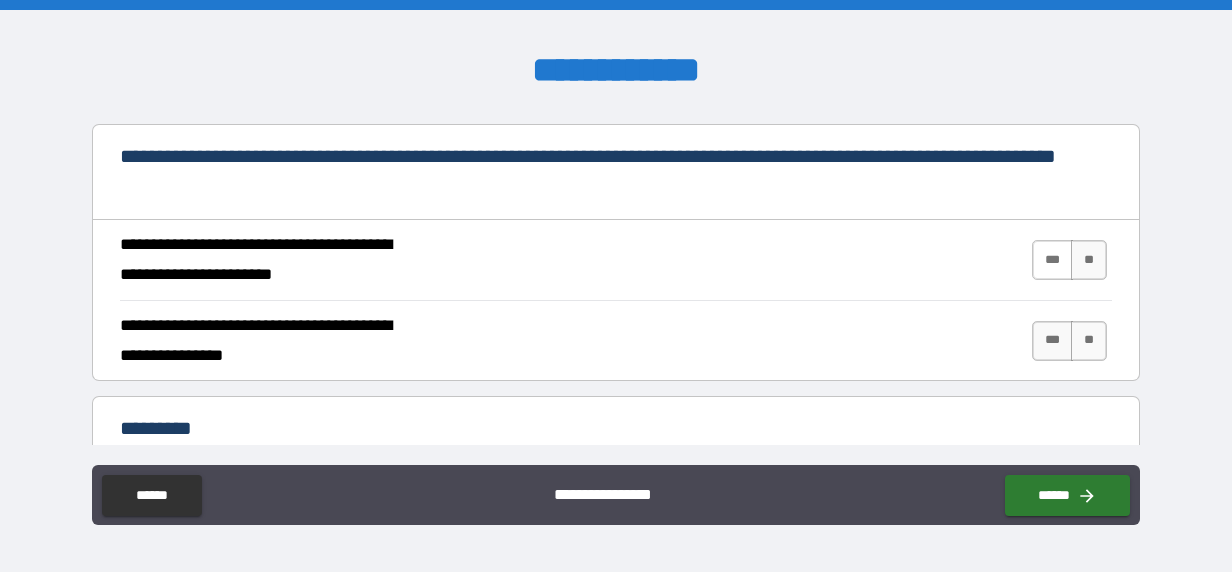 click on "***" at bounding box center [1053, 260] 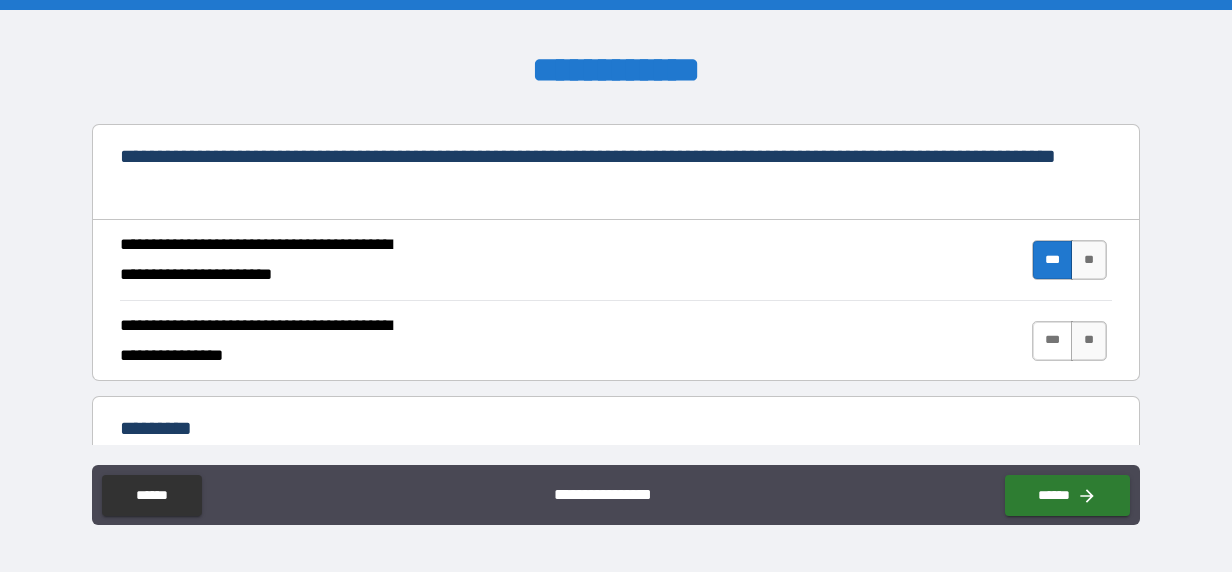 click on "***" at bounding box center [1053, 341] 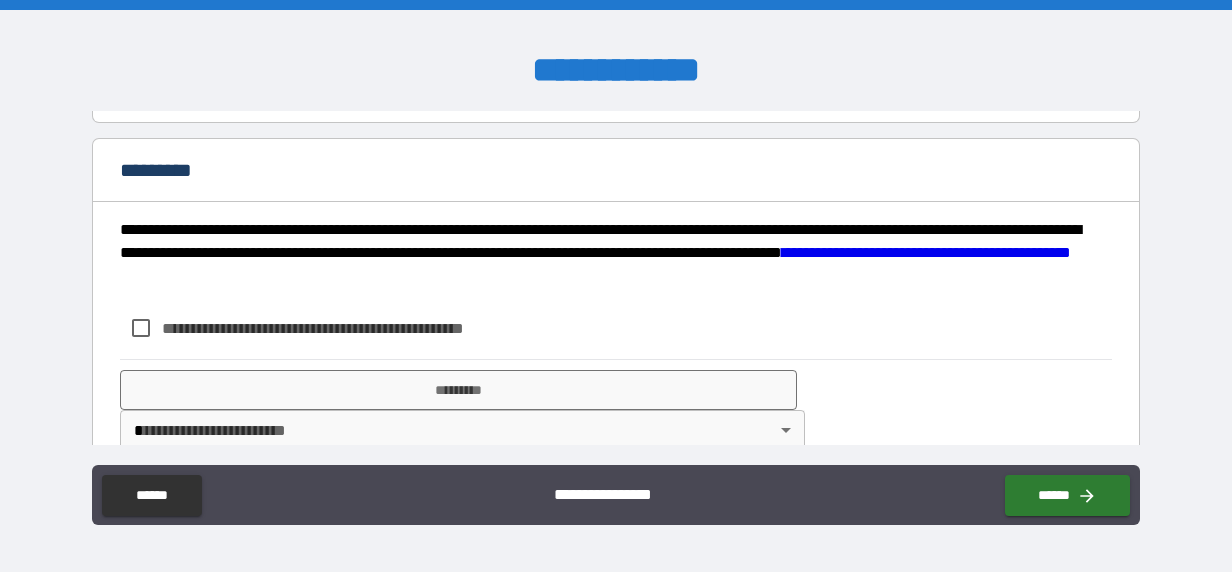 scroll, scrollTop: 2066, scrollLeft: 0, axis: vertical 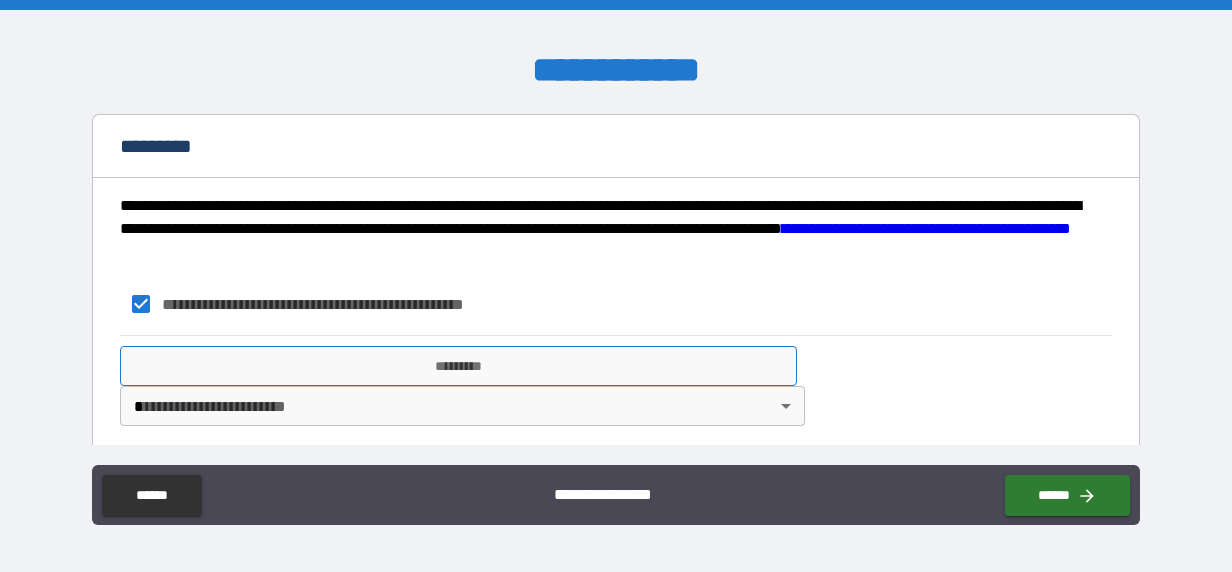 click on "*********" at bounding box center (458, 366) 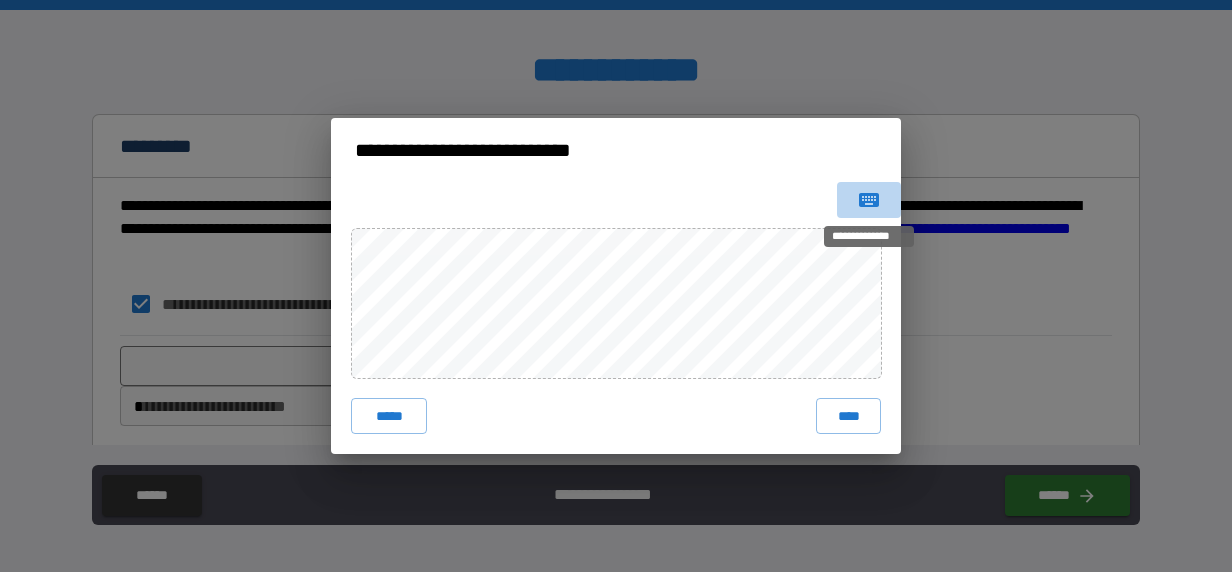 drag, startPoint x: 870, startPoint y: 197, endPoint x: 802, endPoint y: 220, distance: 71.7844 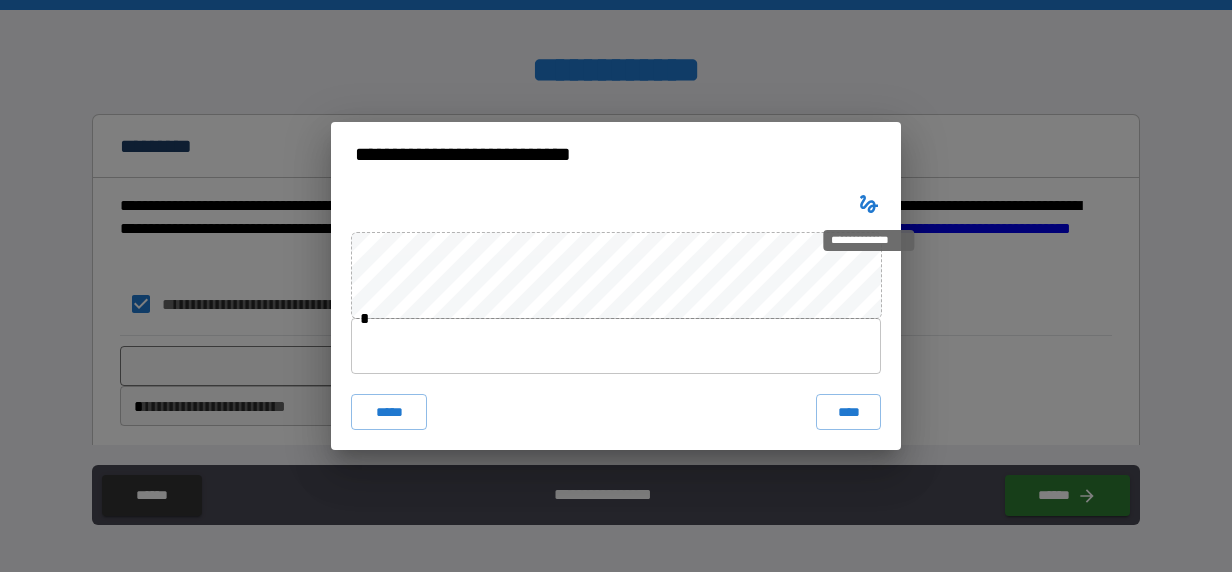 click 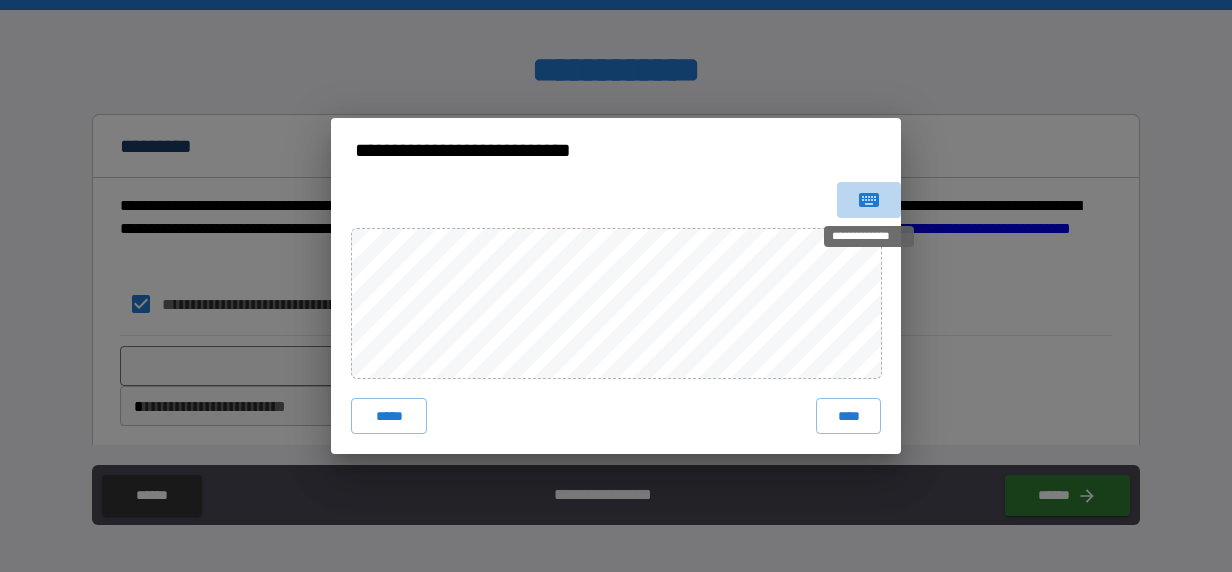 click 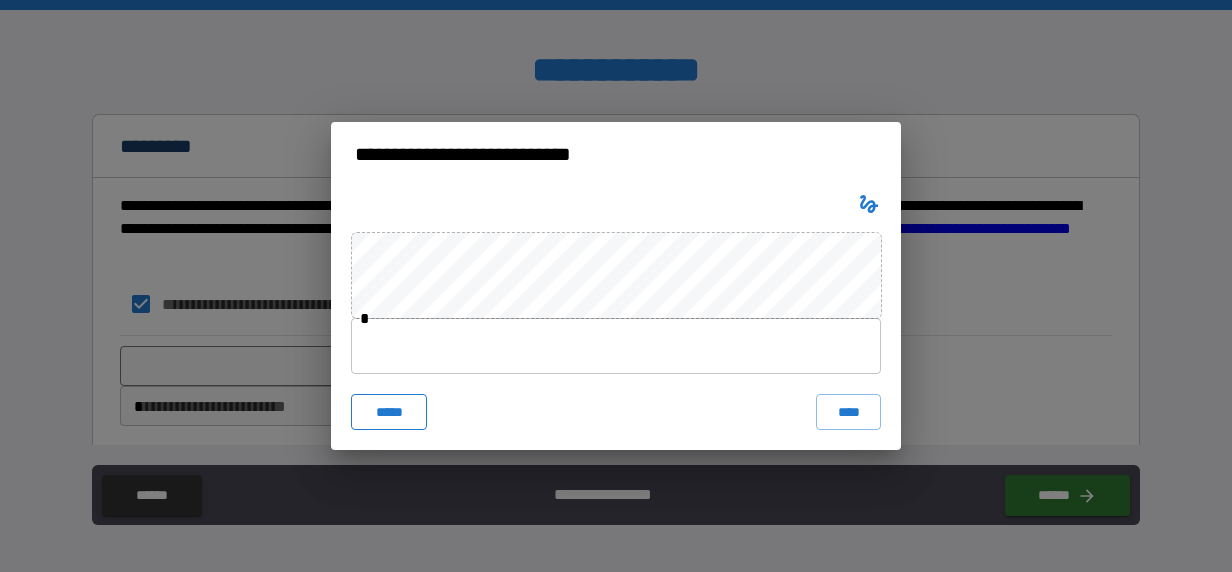 click on "*****" at bounding box center [389, 412] 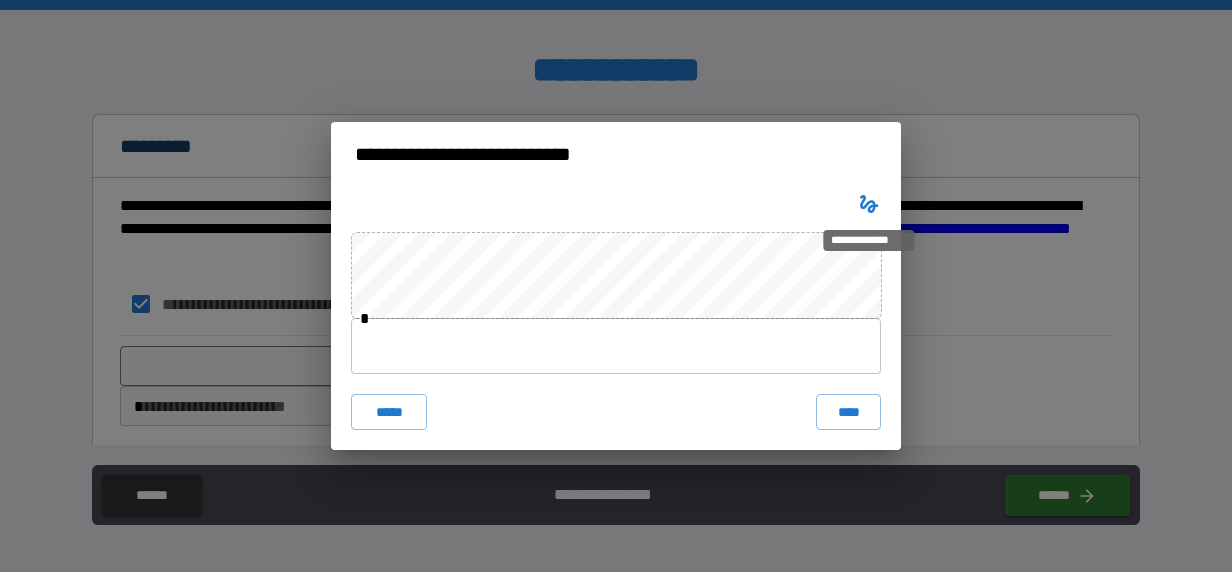 click 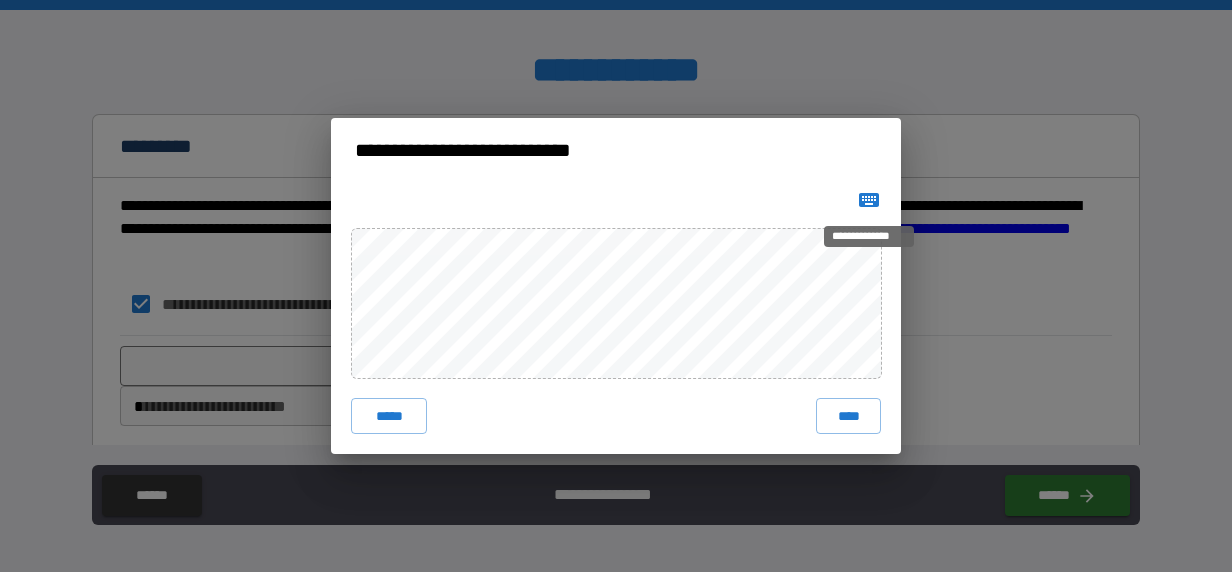 drag, startPoint x: 870, startPoint y: 194, endPoint x: 812, endPoint y: 210, distance: 60.166435 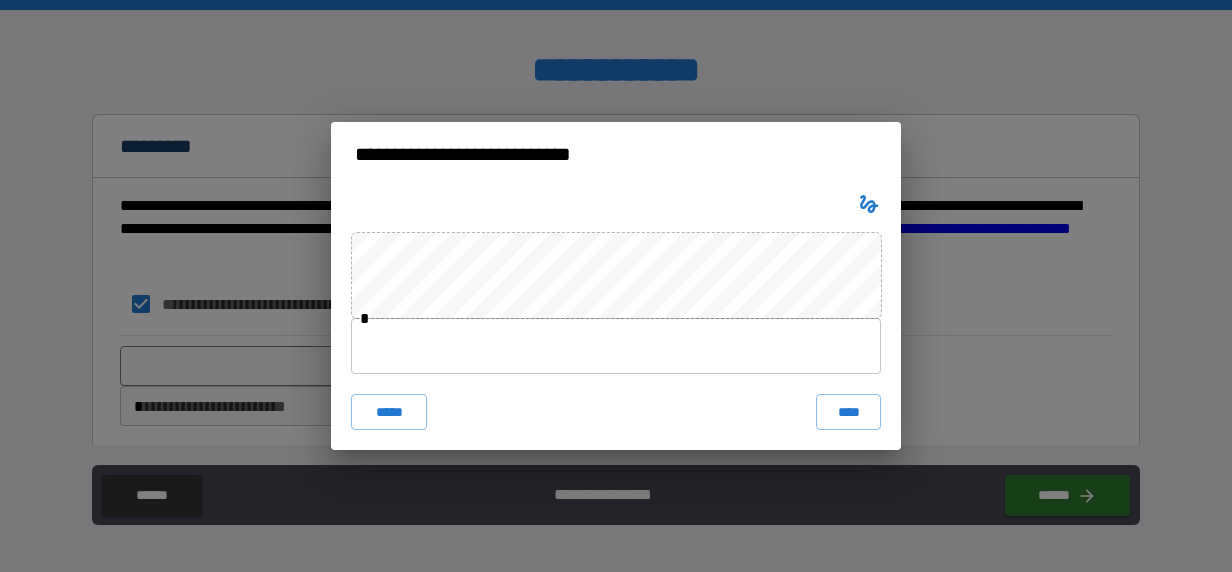 type 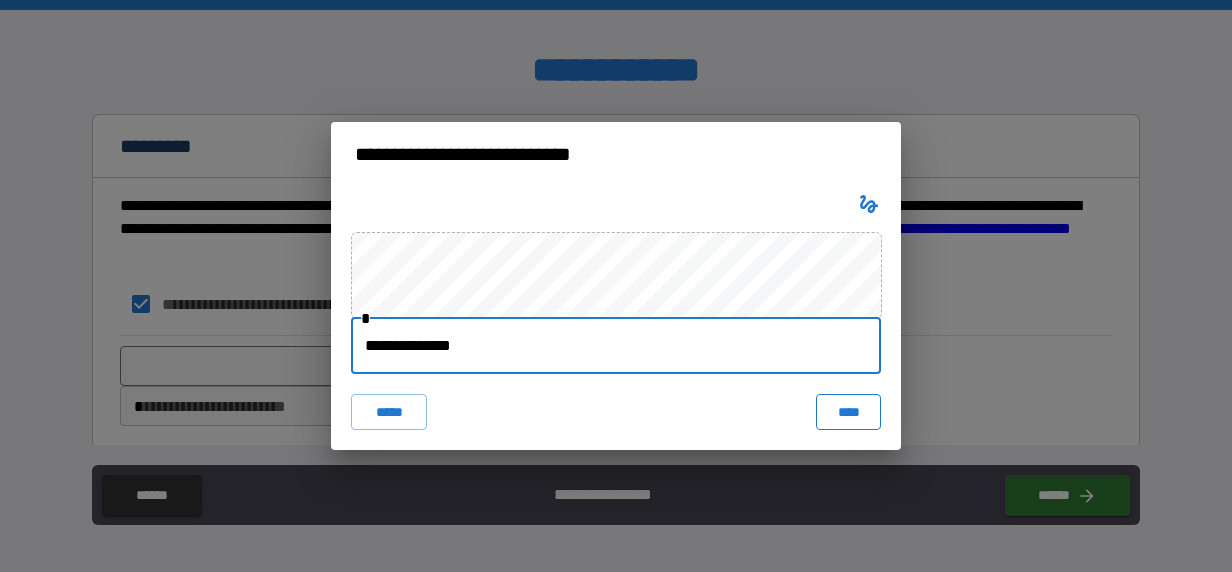 type on "**********" 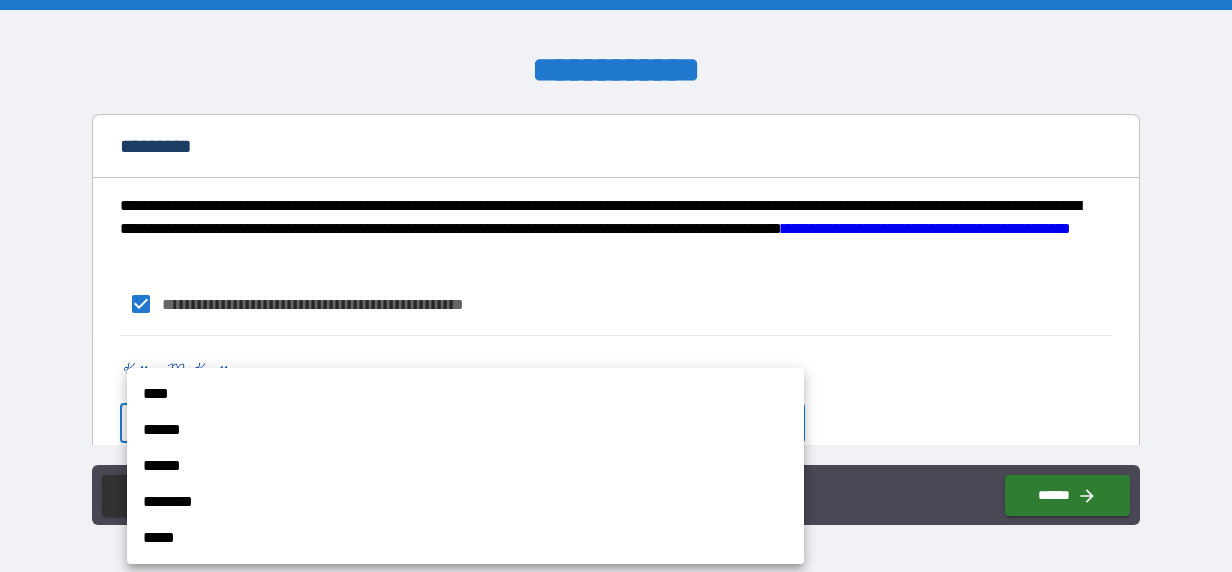 click on "**********" at bounding box center [616, 286] 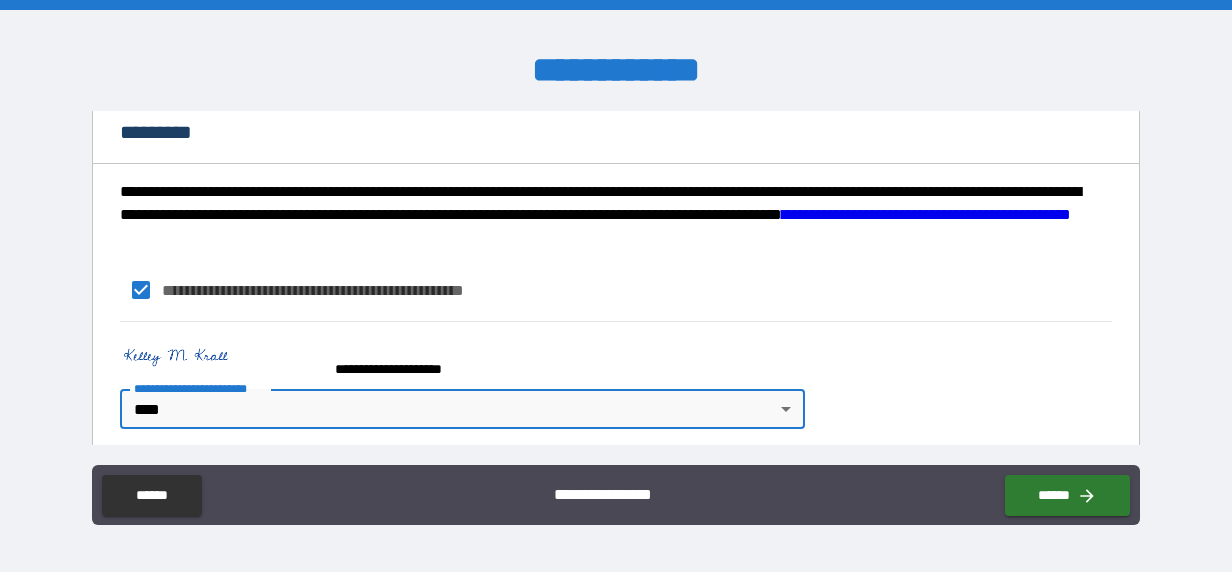 scroll, scrollTop: 2117, scrollLeft: 0, axis: vertical 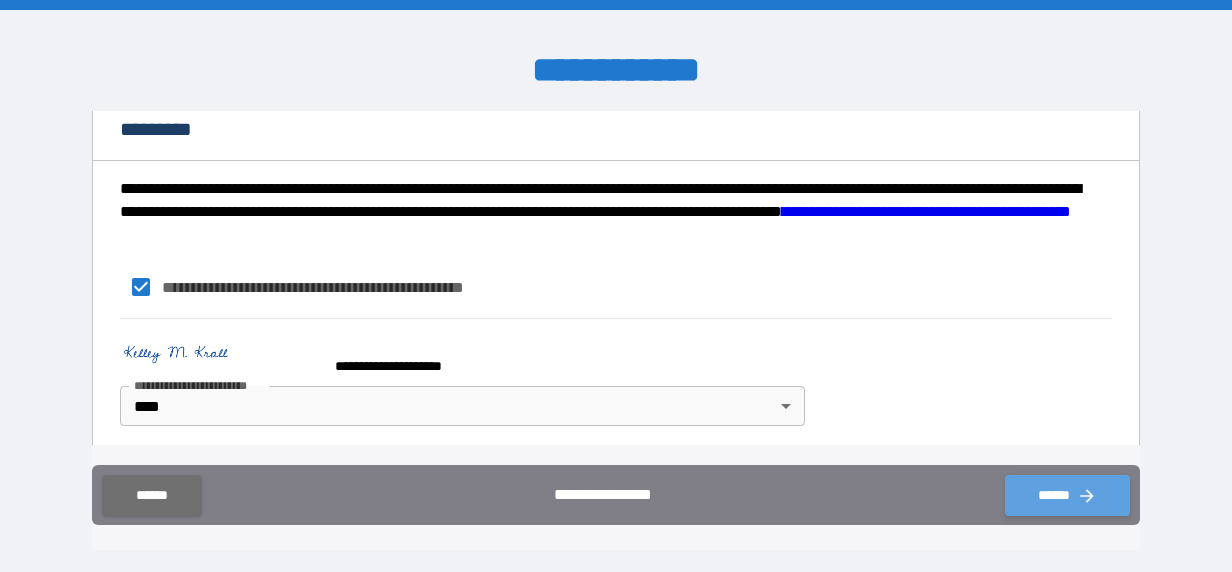 click on "******" at bounding box center (1067, 495) 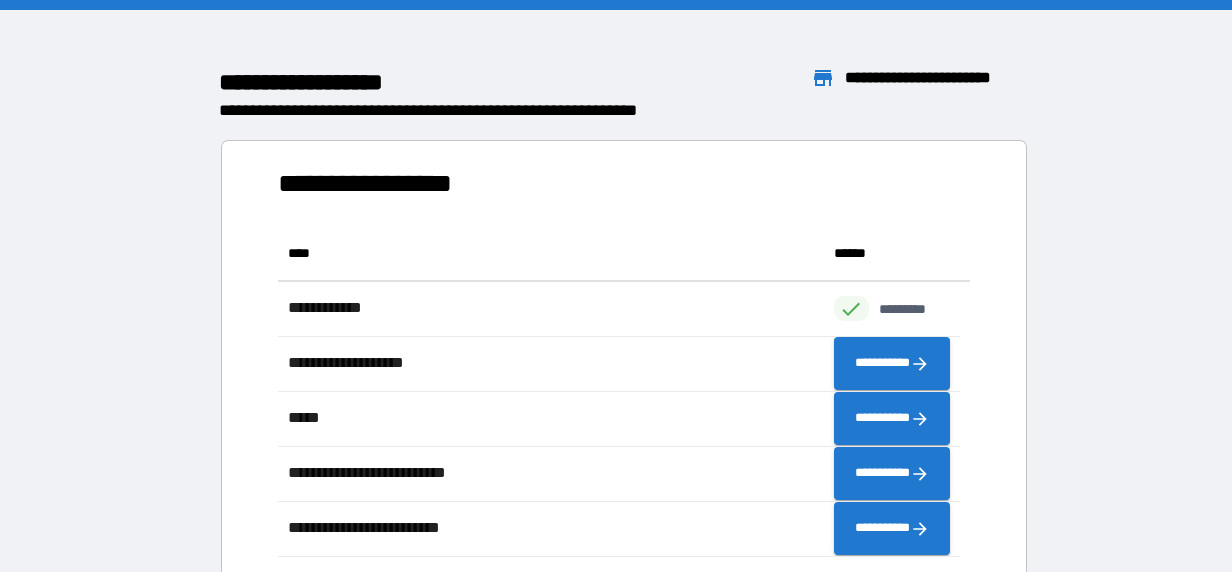scroll, scrollTop: 16, scrollLeft: 16, axis: both 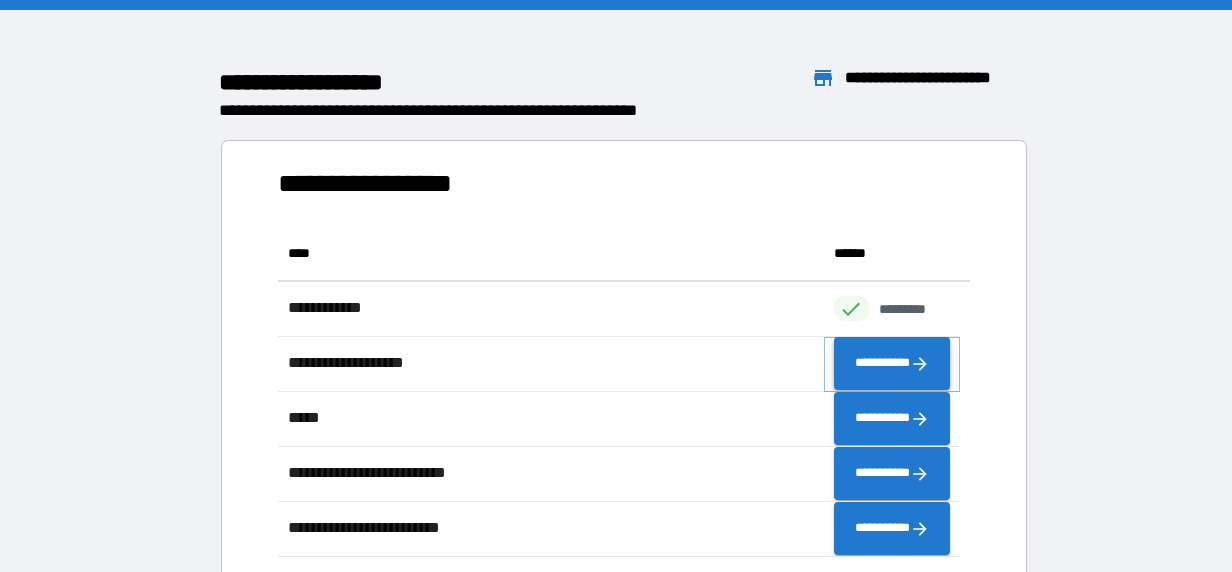 click on "**********" at bounding box center [892, 364] 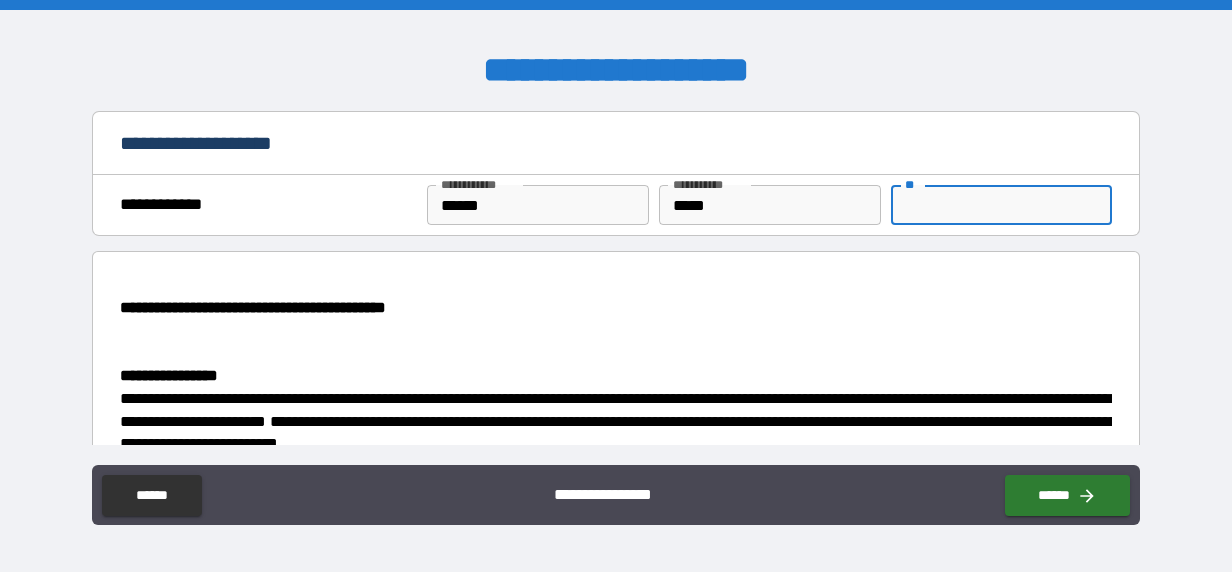 drag, startPoint x: 921, startPoint y: 203, endPoint x: 886, endPoint y: 198, distance: 35.35534 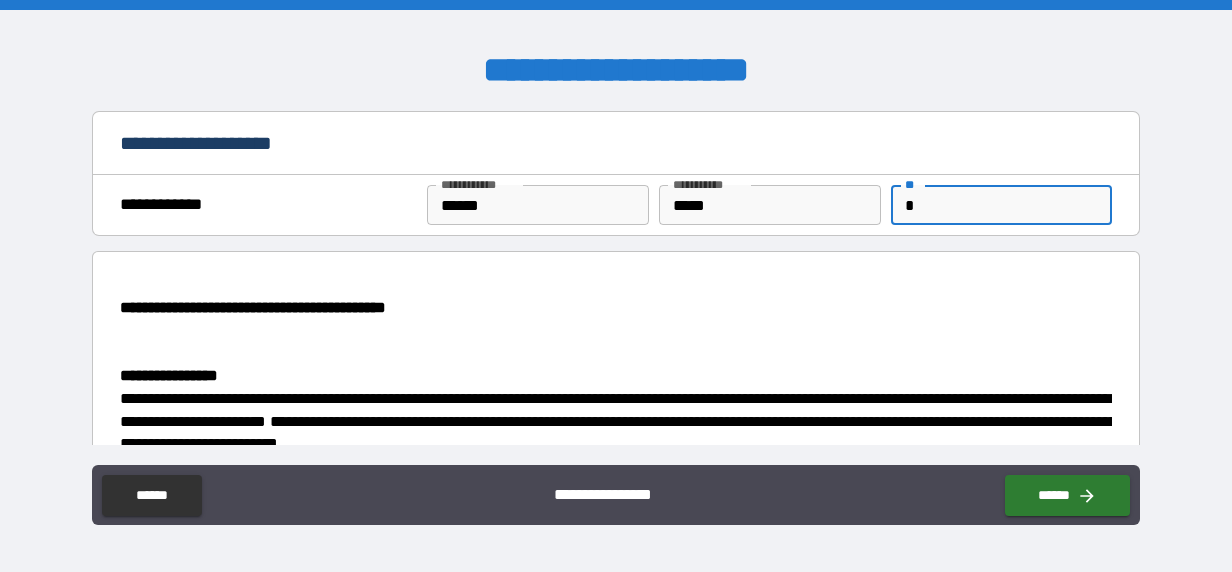 type on "*" 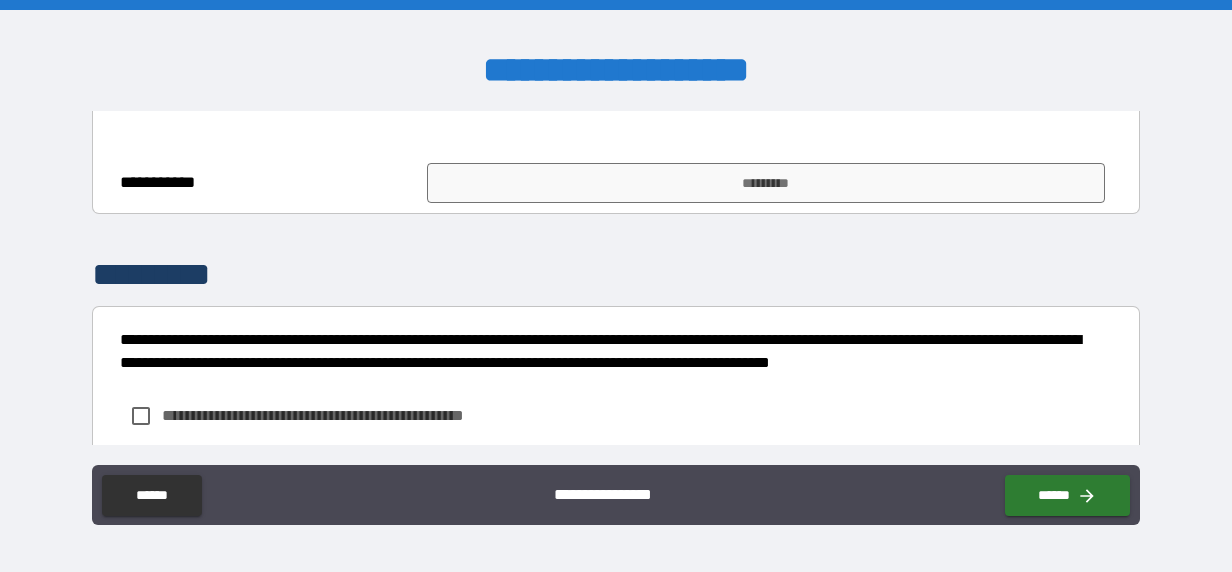 scroll, scrollTop: 900, scrollLeft: 0, axis: vertical 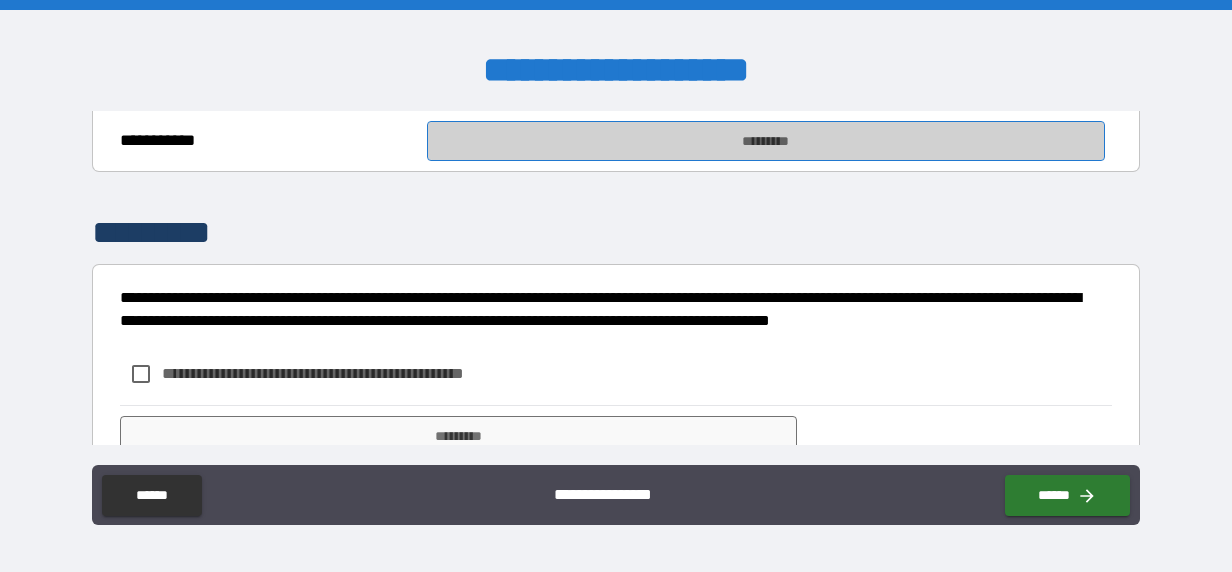 click on "*********" at bounding box center [765, 141] 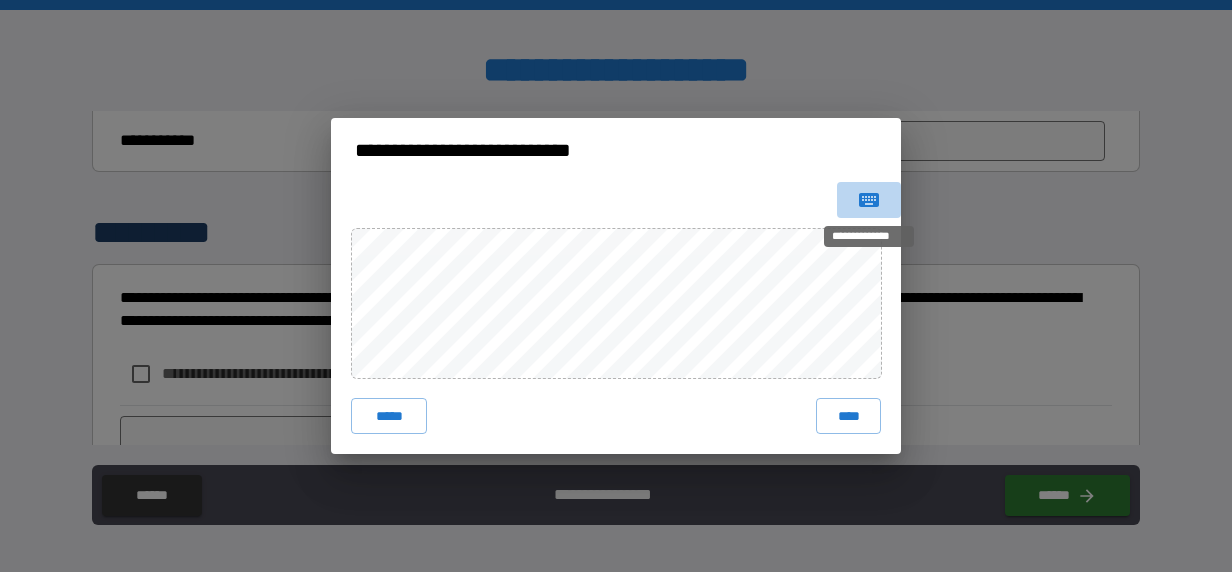 click 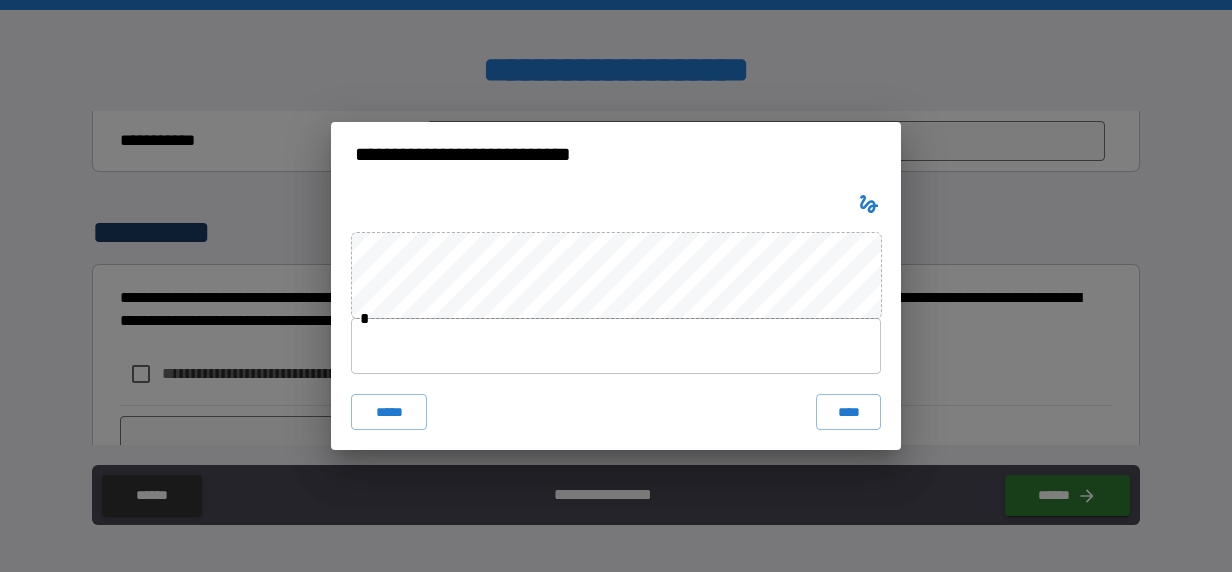 click at bounding box center [616, 346] 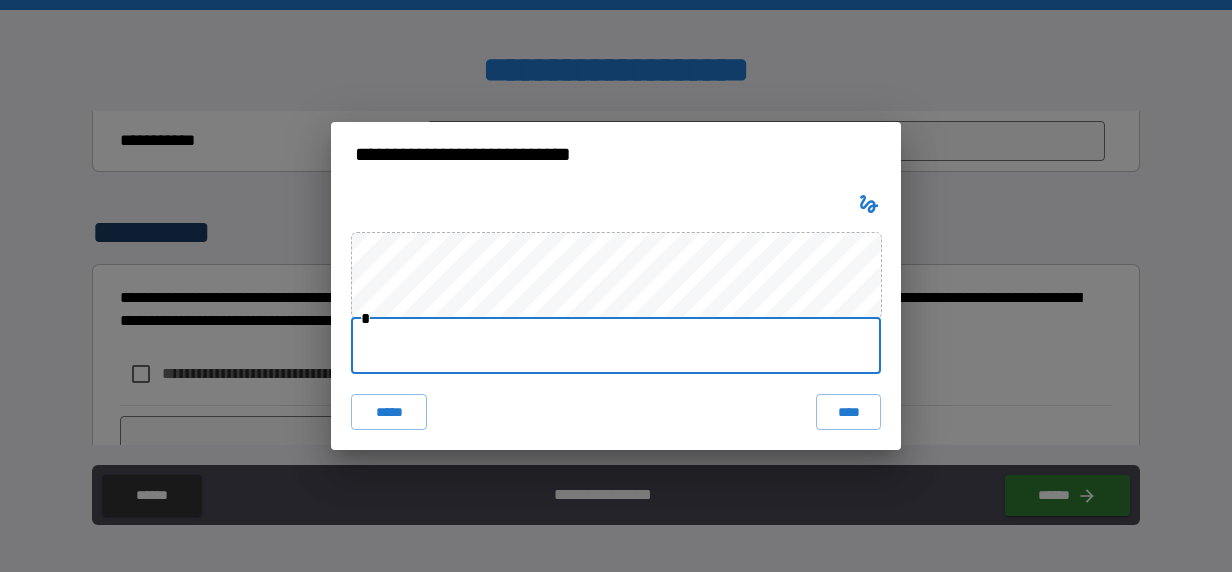 type on "**********" 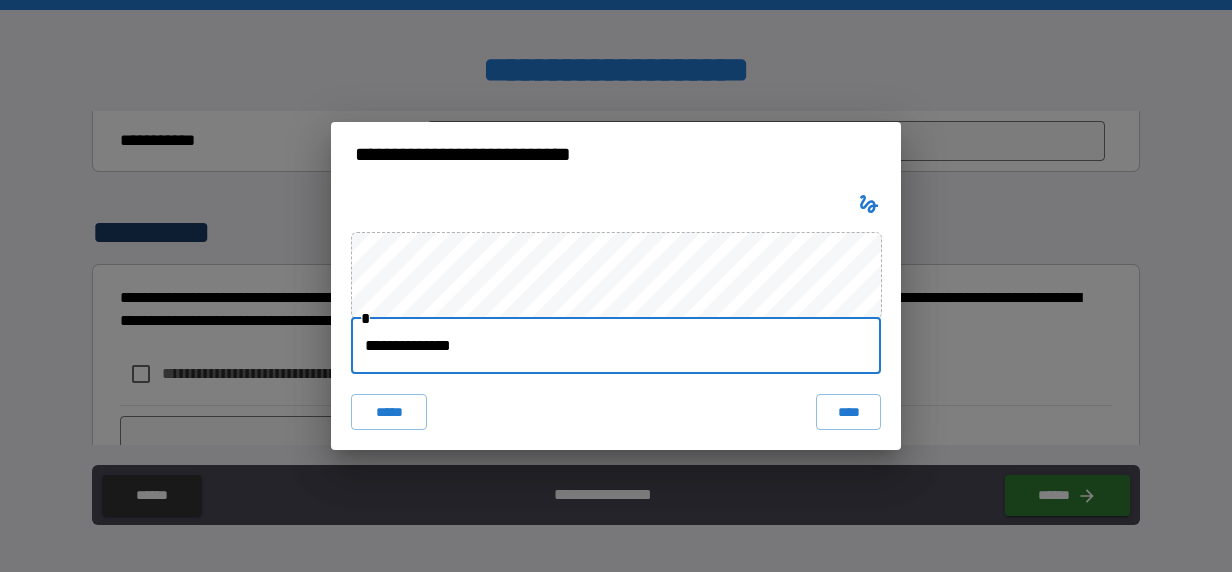 type 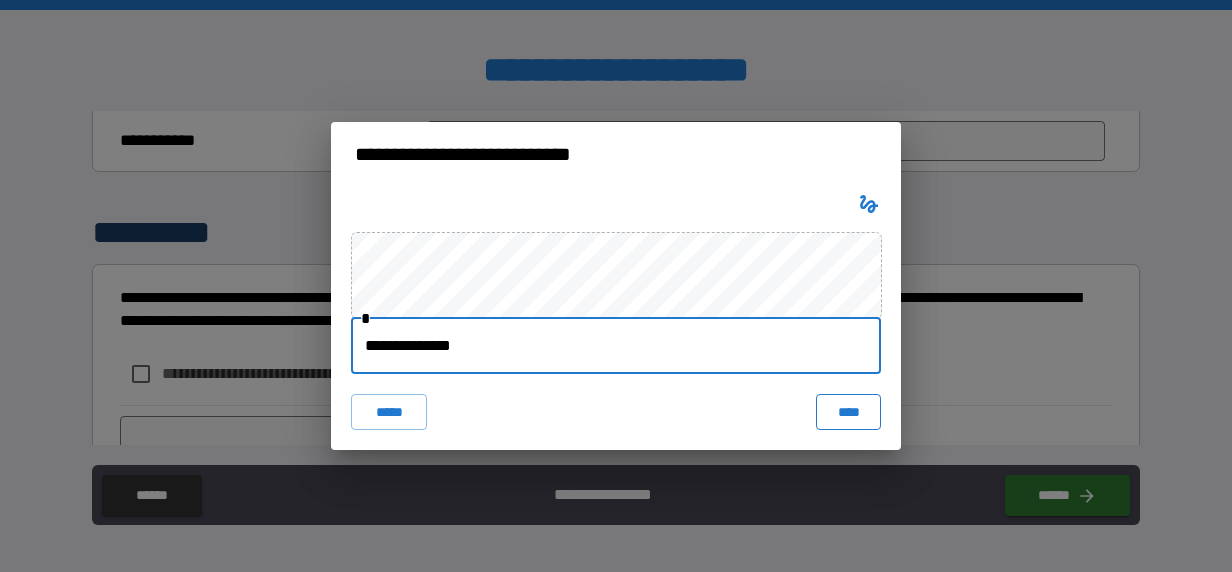 click on "****" at bounding box center [848, 412] 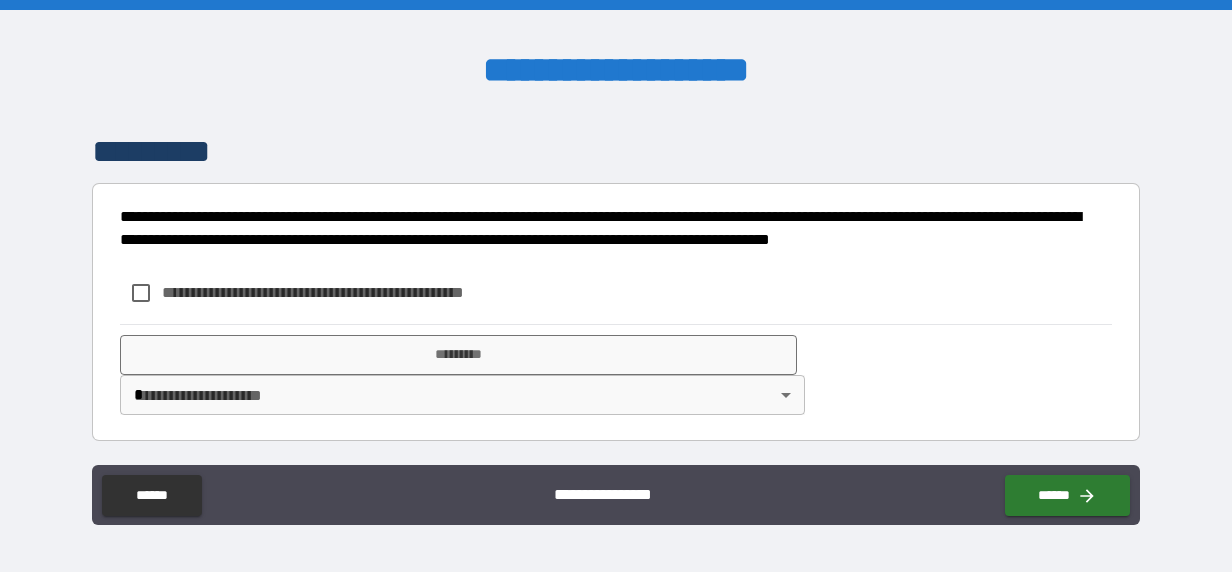 scroll, scrollTop: 1086, scrollLeft: 0, axis: vertical 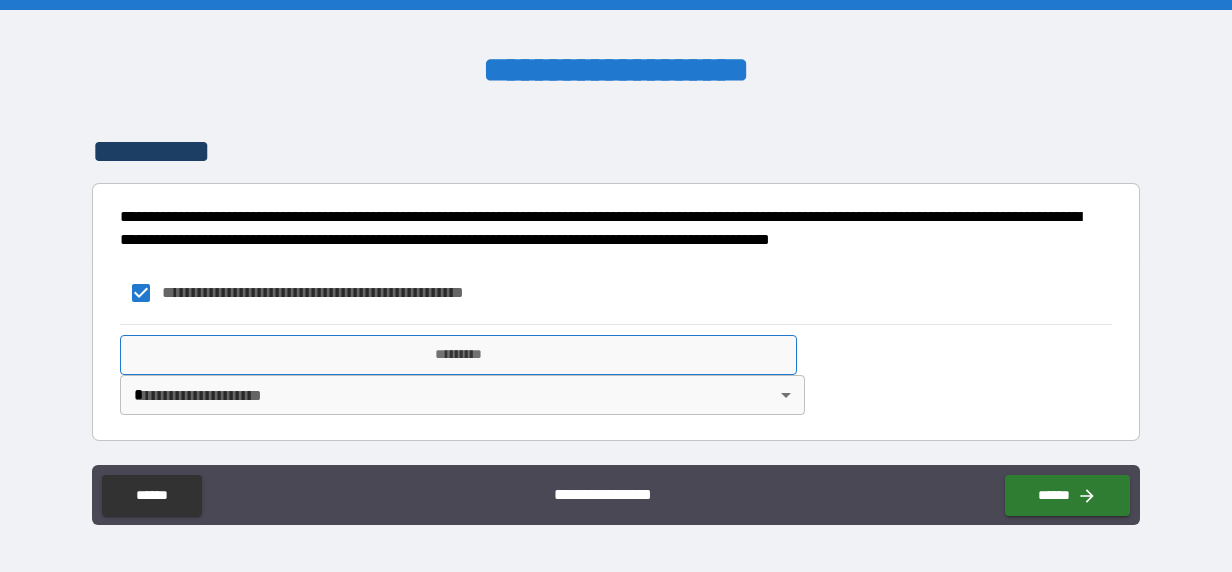 click on "*********" at bounding box center (458, 355) 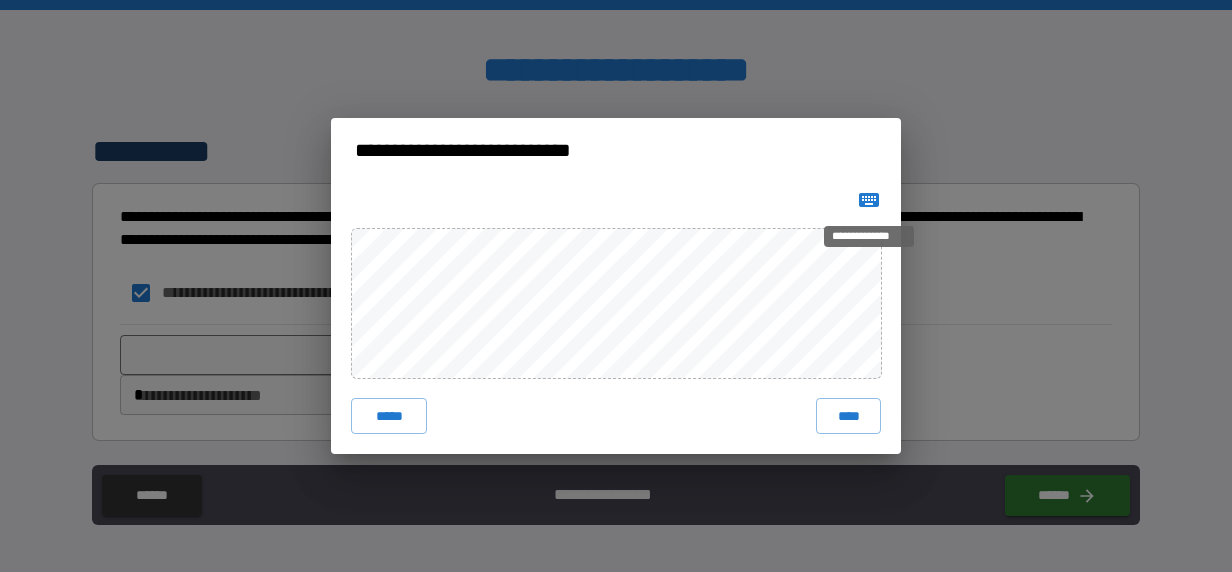 click 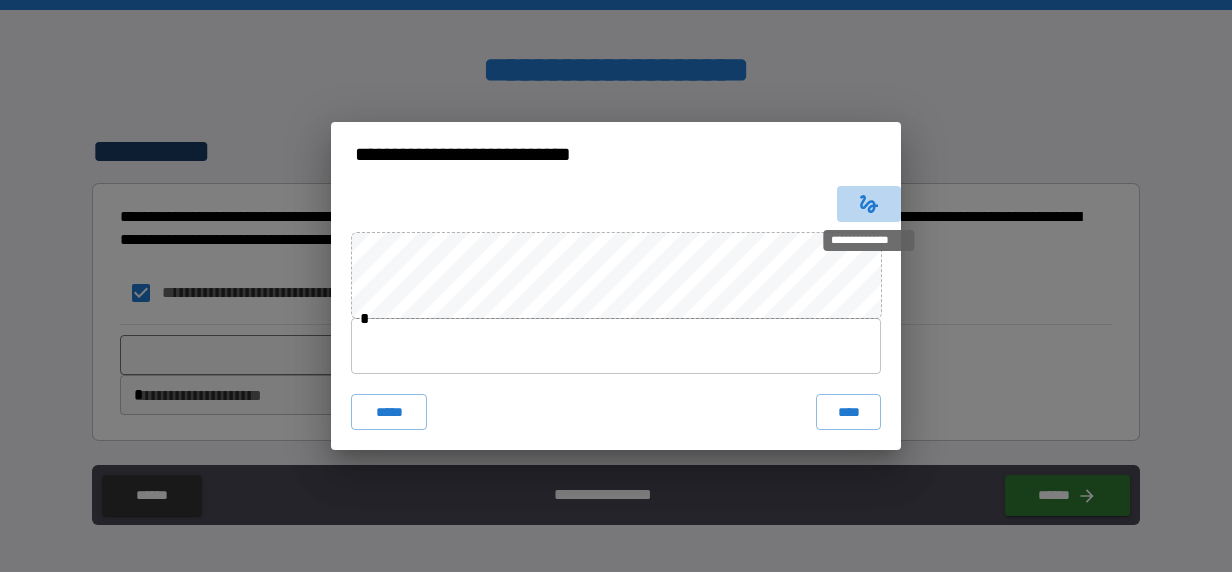 click 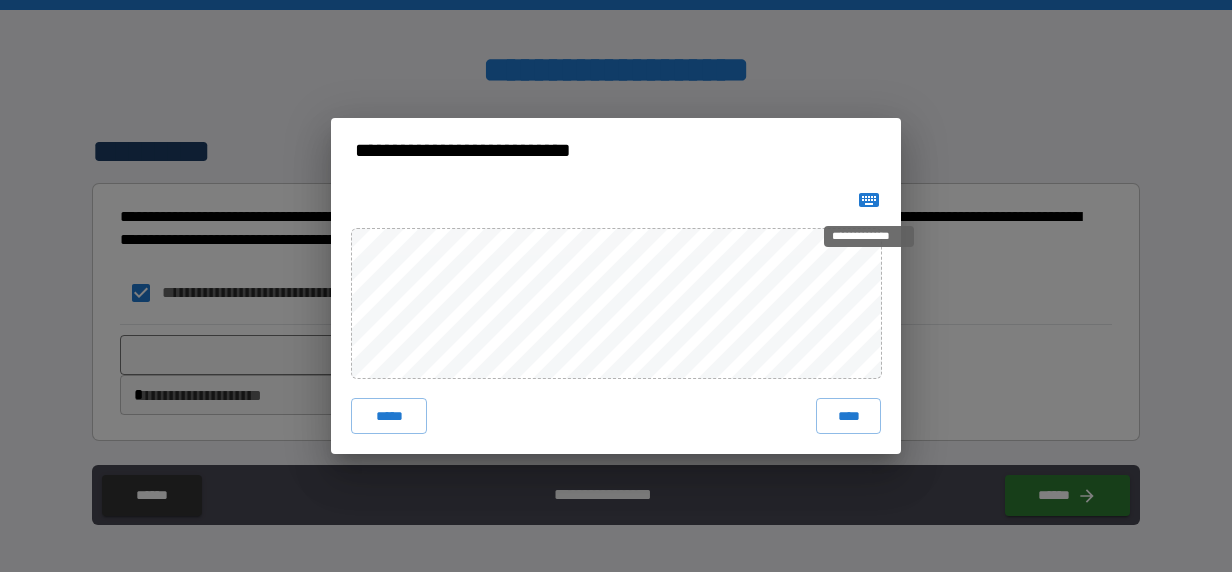 click 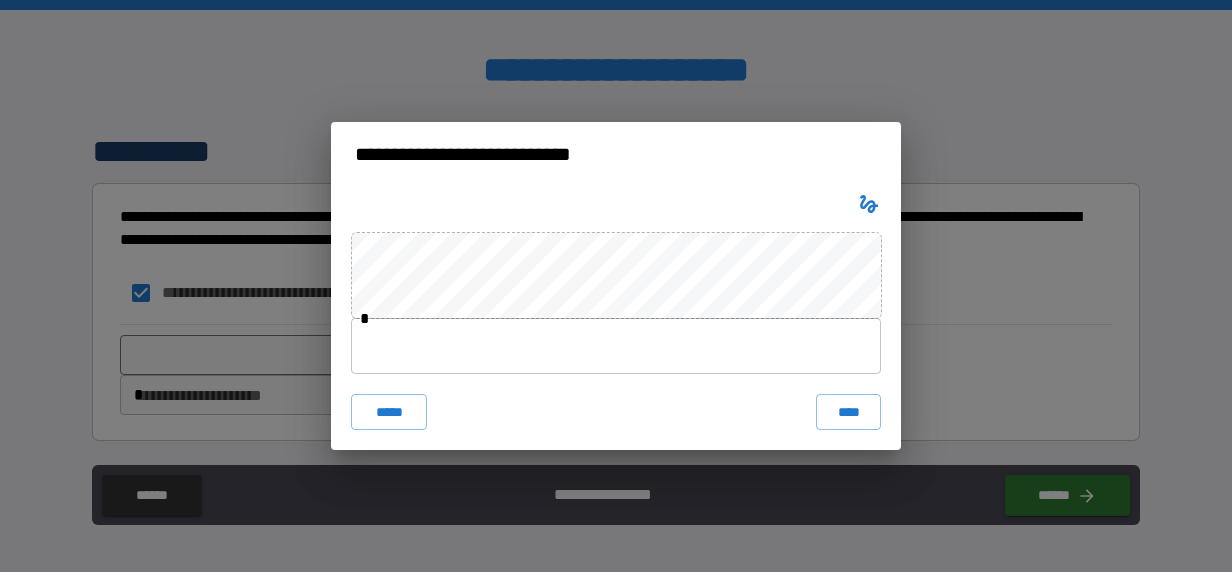 click at bounding box center (616, 346) 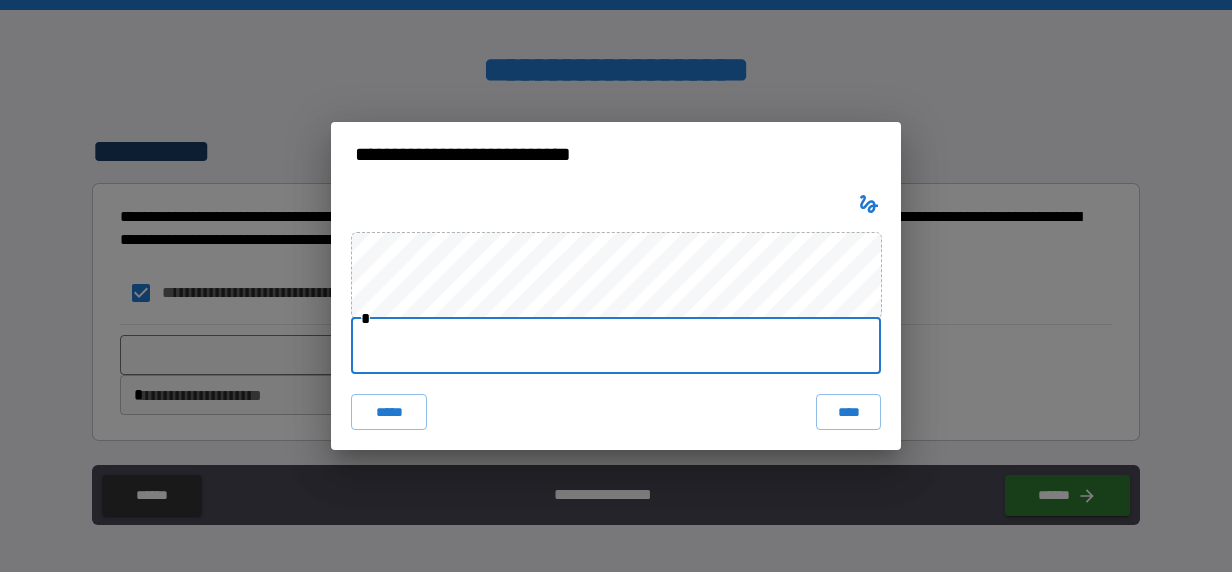 type on "**********" 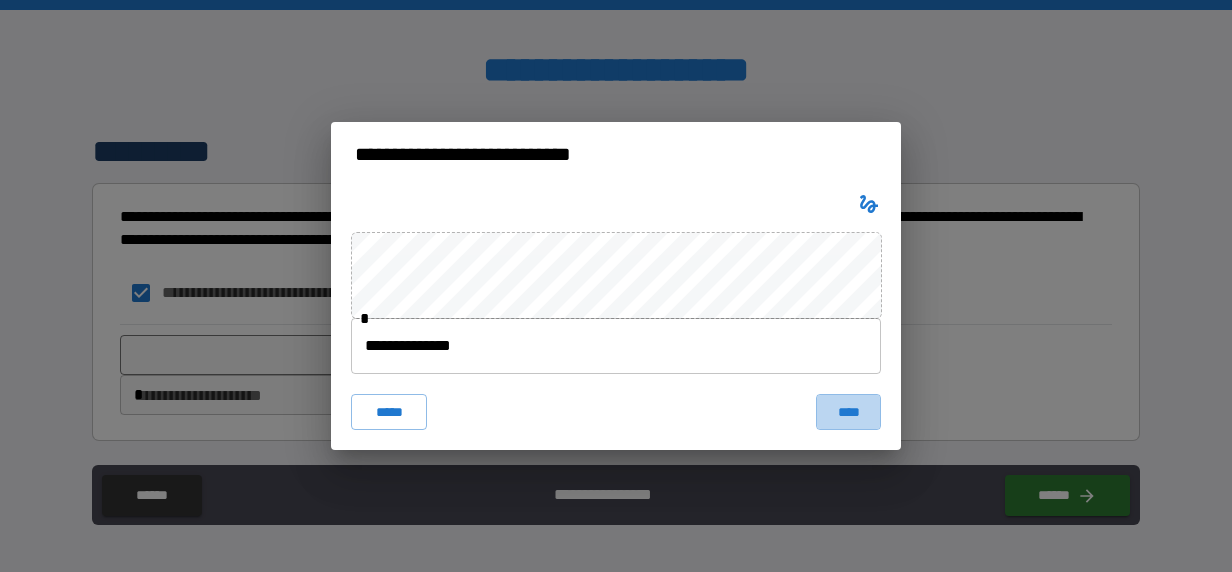 drag, startPoint x: 845, startPoint y: 416, endPoint x: 809, endPoint y: 409, distance: 36.67424 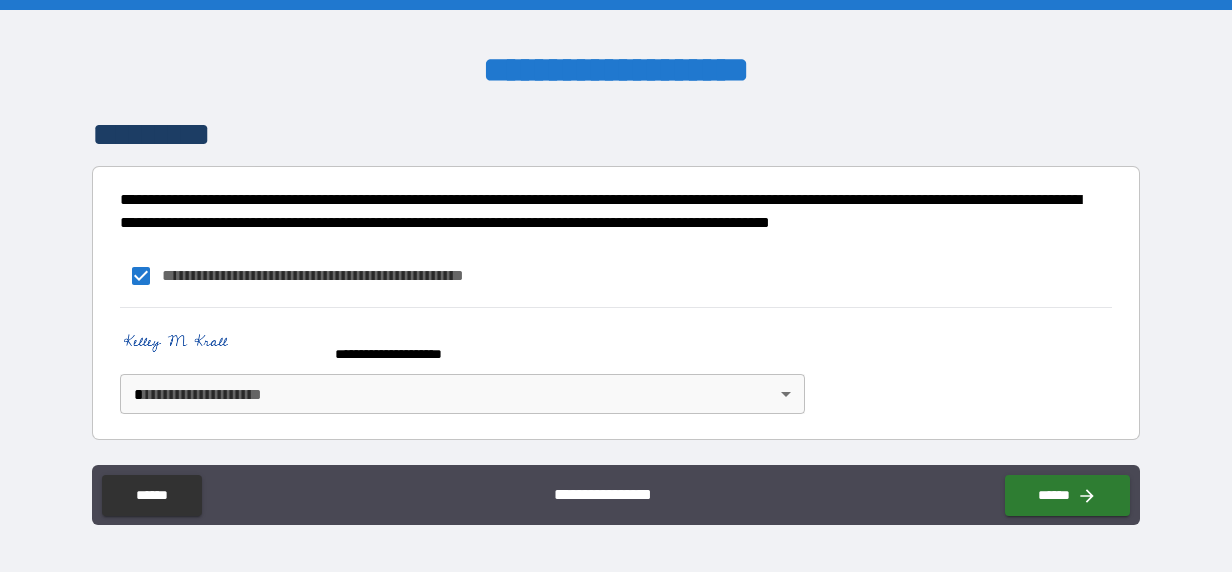 click on "**********" at bounding box center [616, 286] 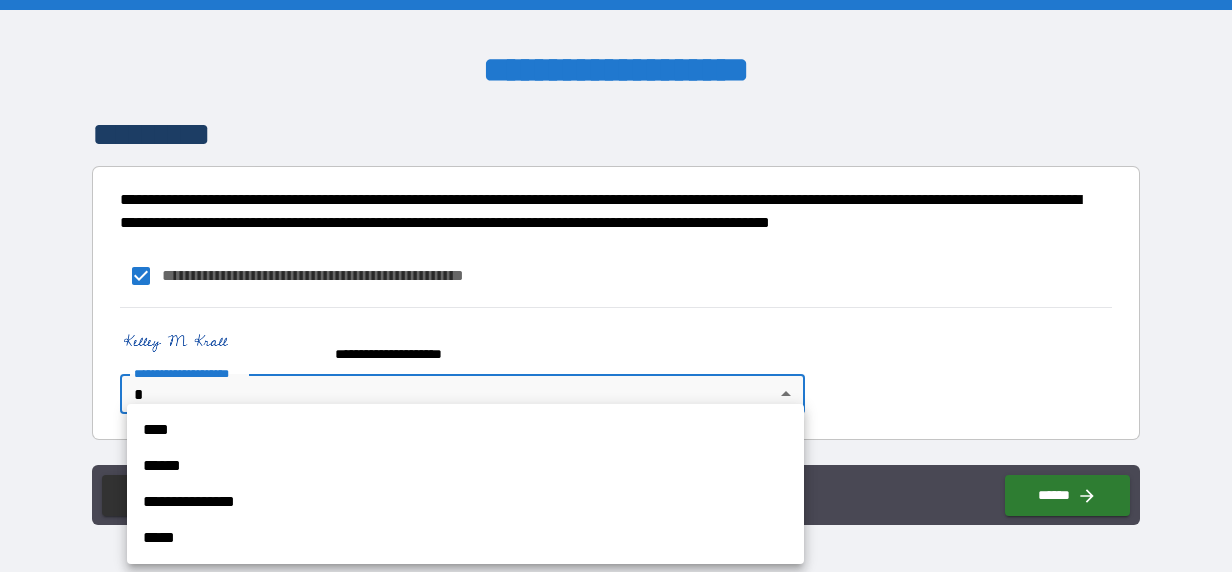 click on "****" at bounding box center [465, 430] 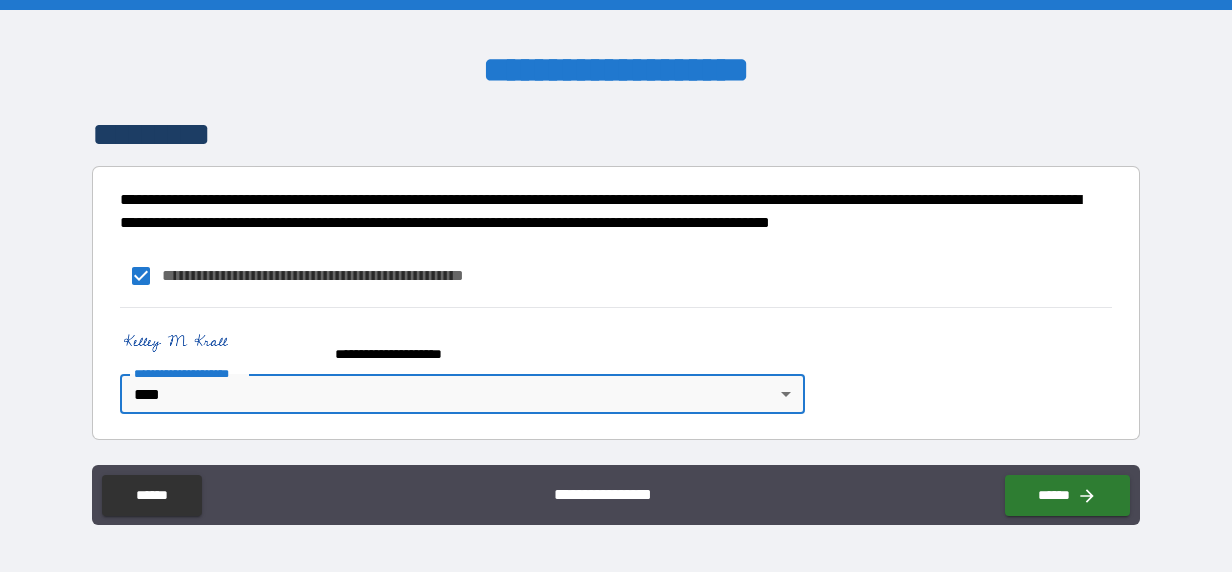 type on "****" 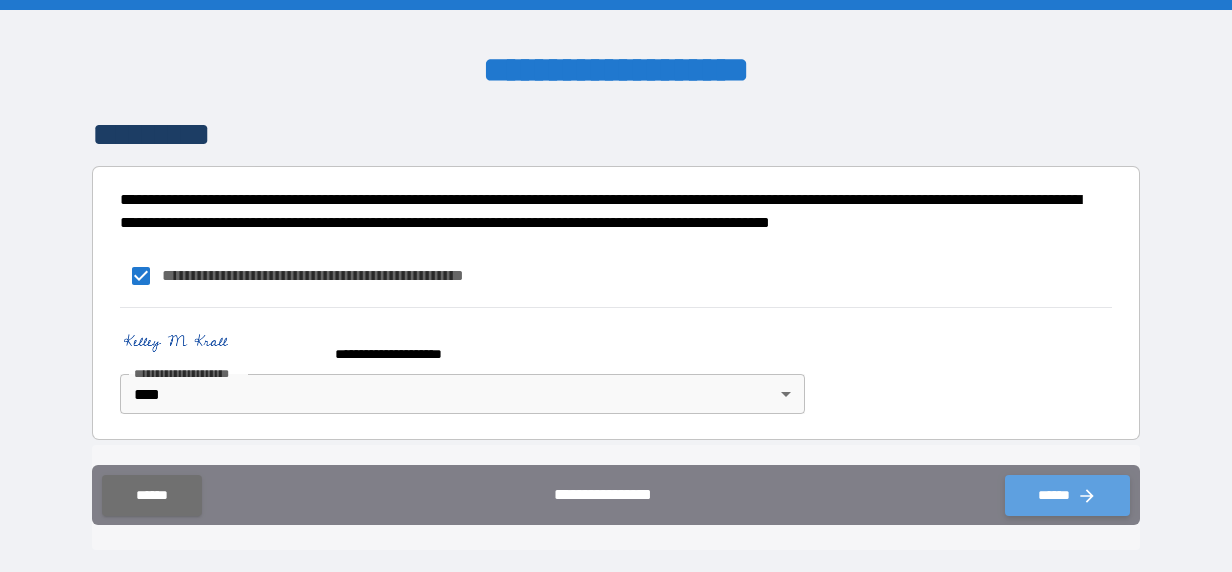 click on "******" at bounding box center [1067, 495] 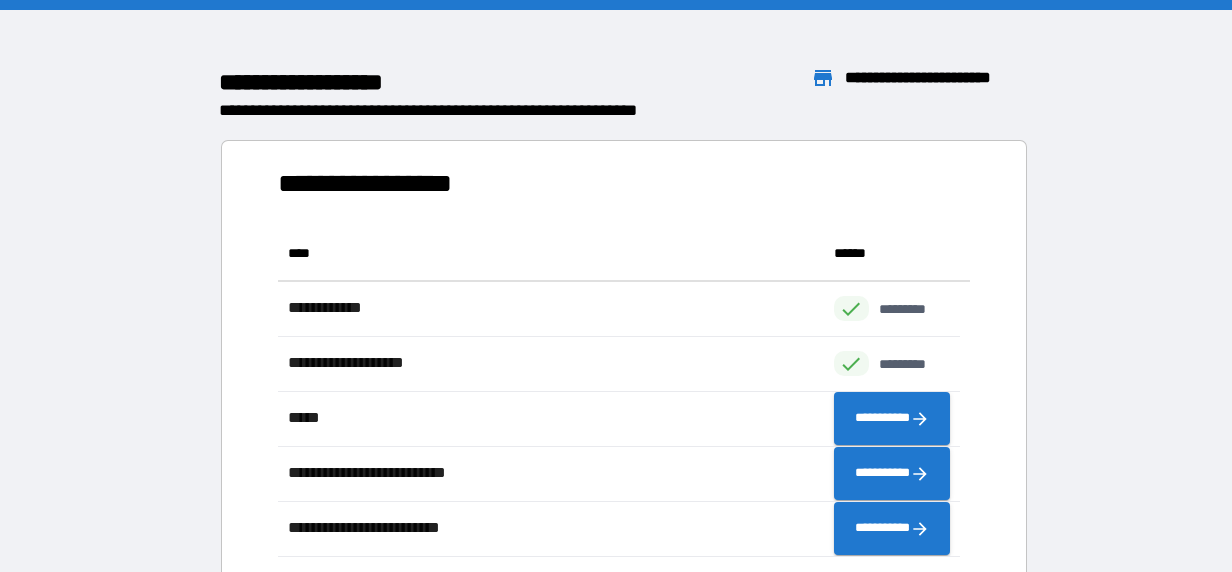 scroll, scrollTop: 16, scrollLeft: 16, axis: both 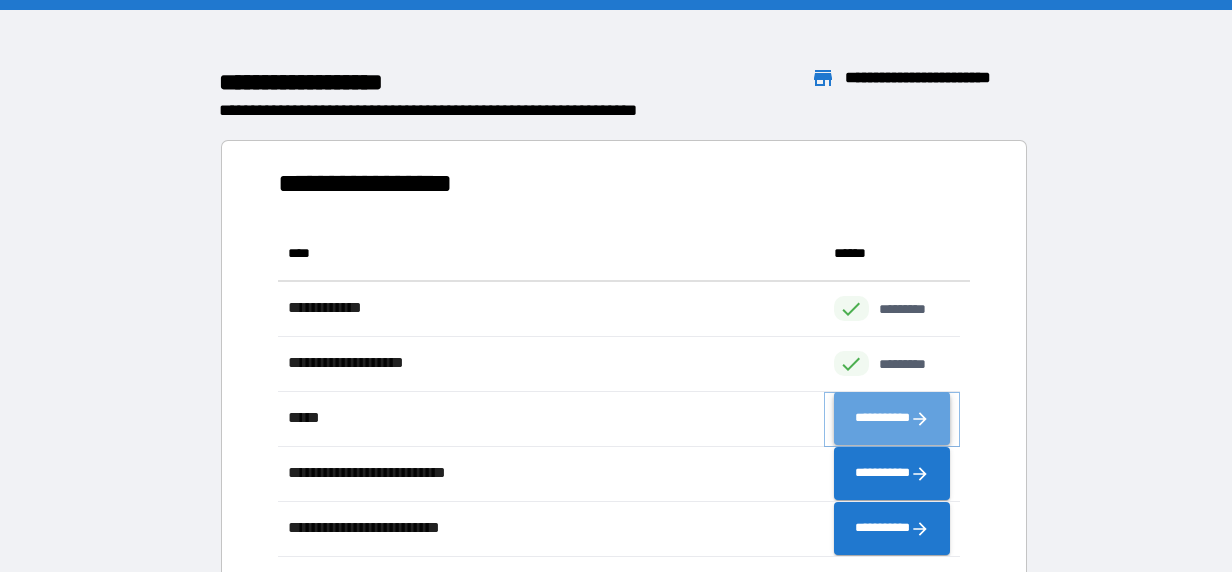 click on "**********" at bounding box center [892, 419] 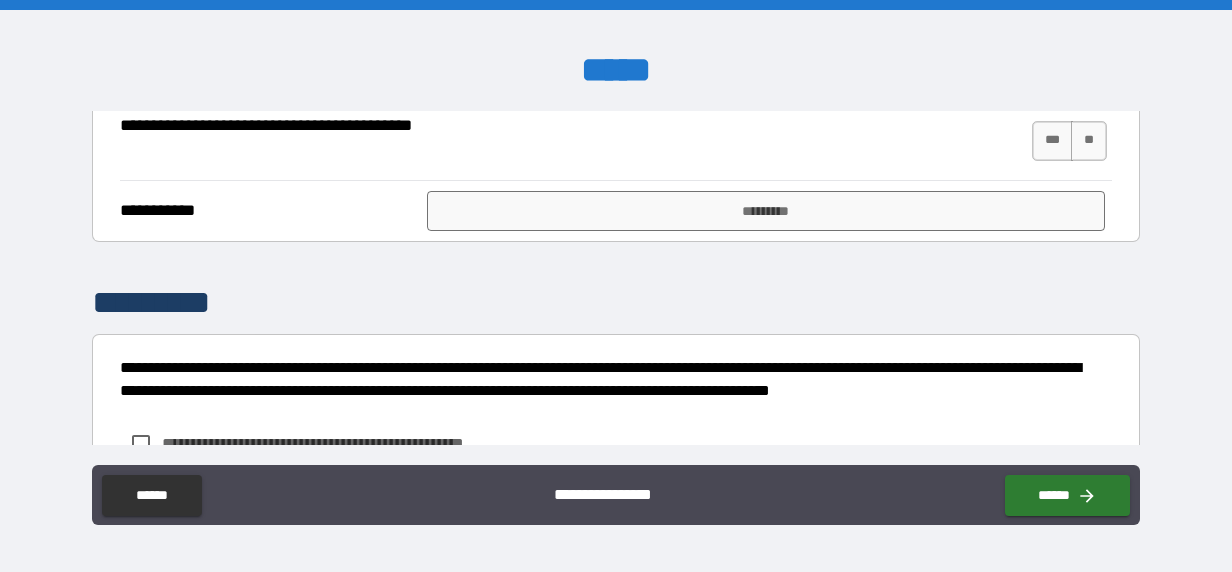 scroll, scrollTop: 2484, scrollLeft: 0, axis: vertical 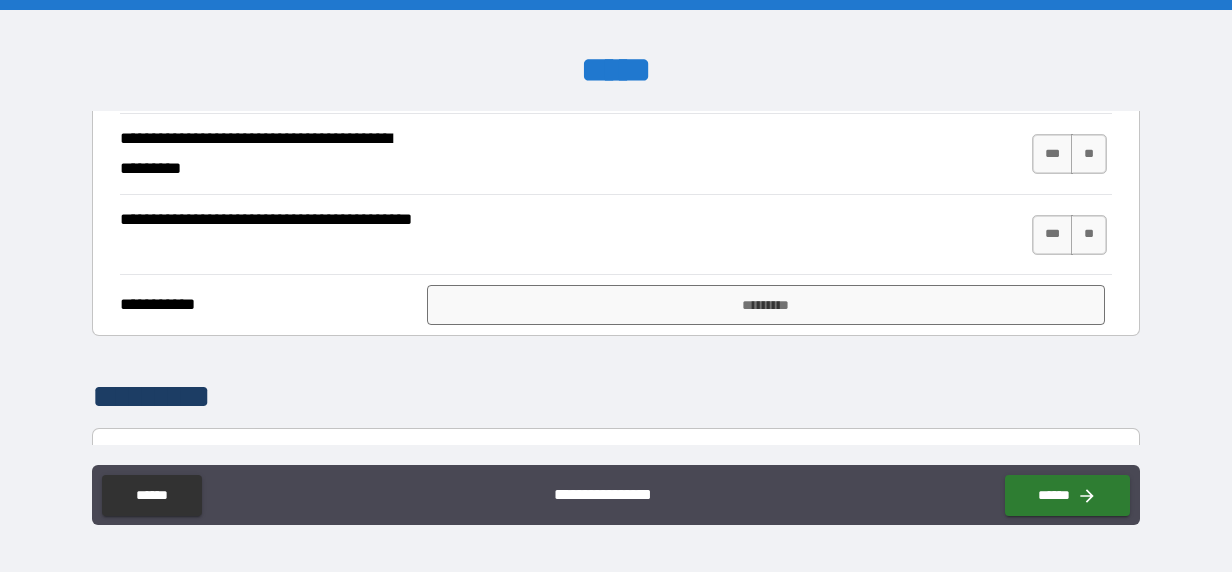 click on "***" at bounding box center (1053, 59) 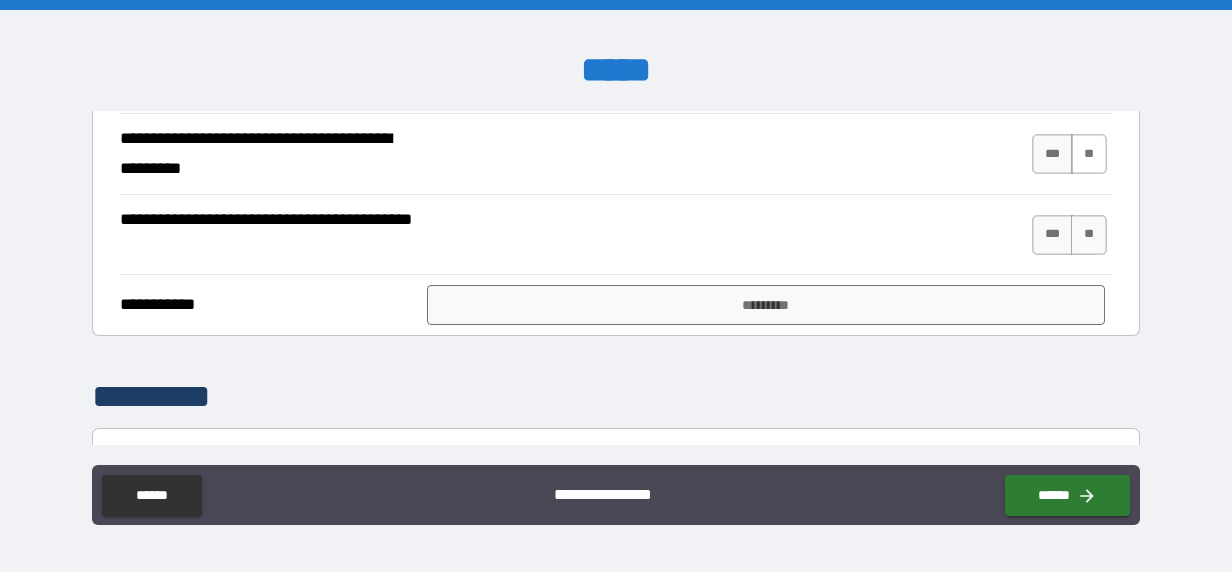 click on "**" at bounding box center [1089, 154] 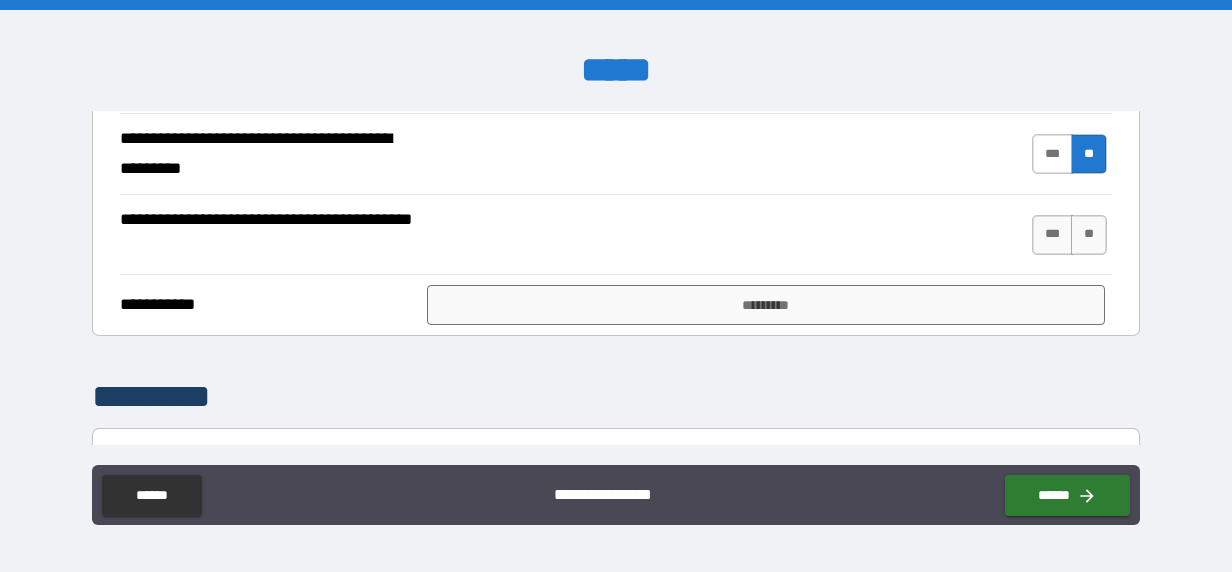 click on "***" at bounding box center (1053, 154) 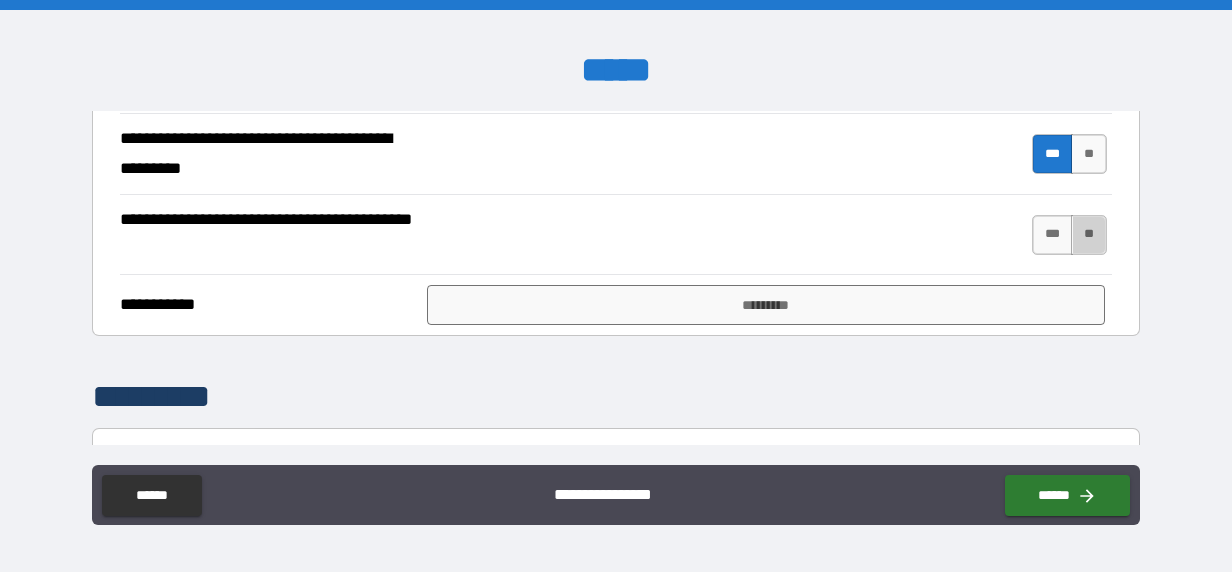 drag, startPoint x: 1078, startPoint y: 386, endPoint x: 1004, endPoint y: 370, distance: 75.70998 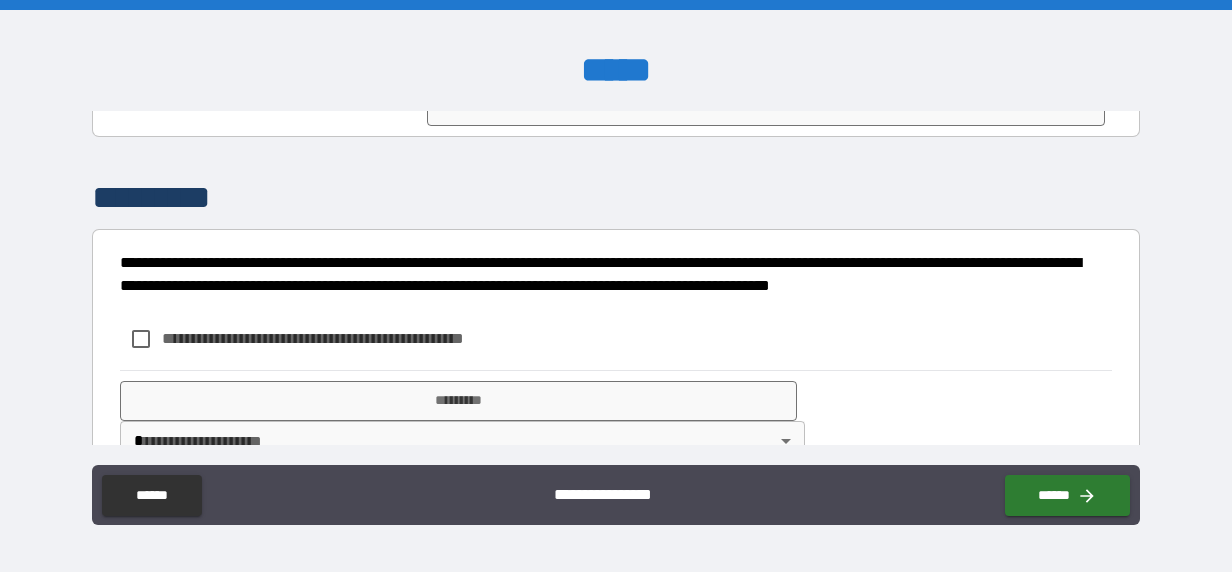 scroll, scrollTop: 2684, scrollLeft: 0, axis: vertical 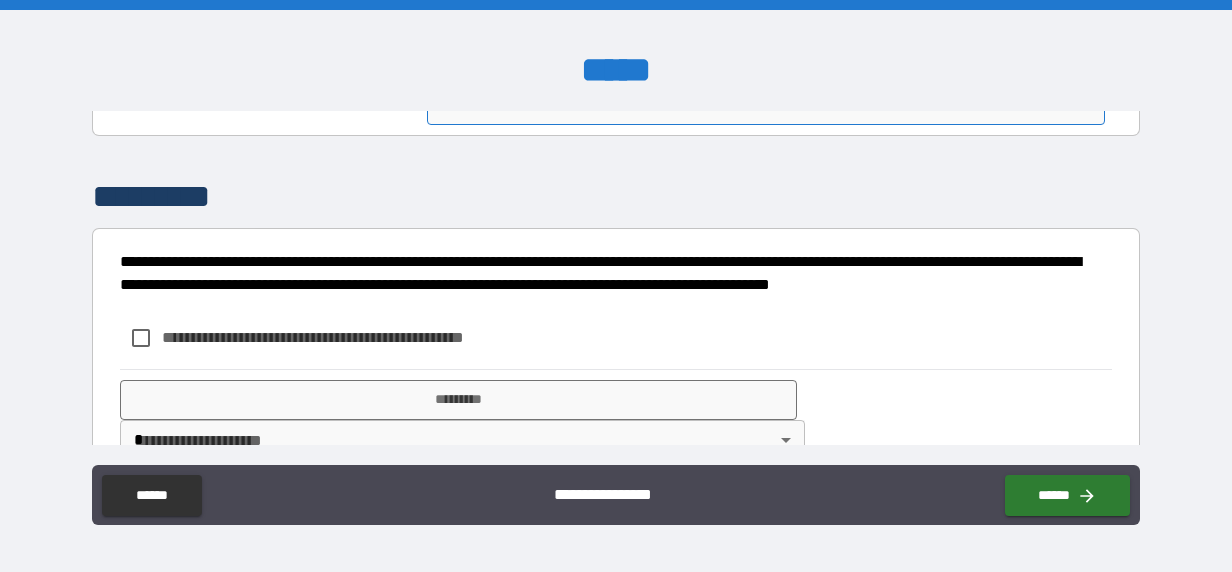 click on "*********" at bounding box center [765, 105] 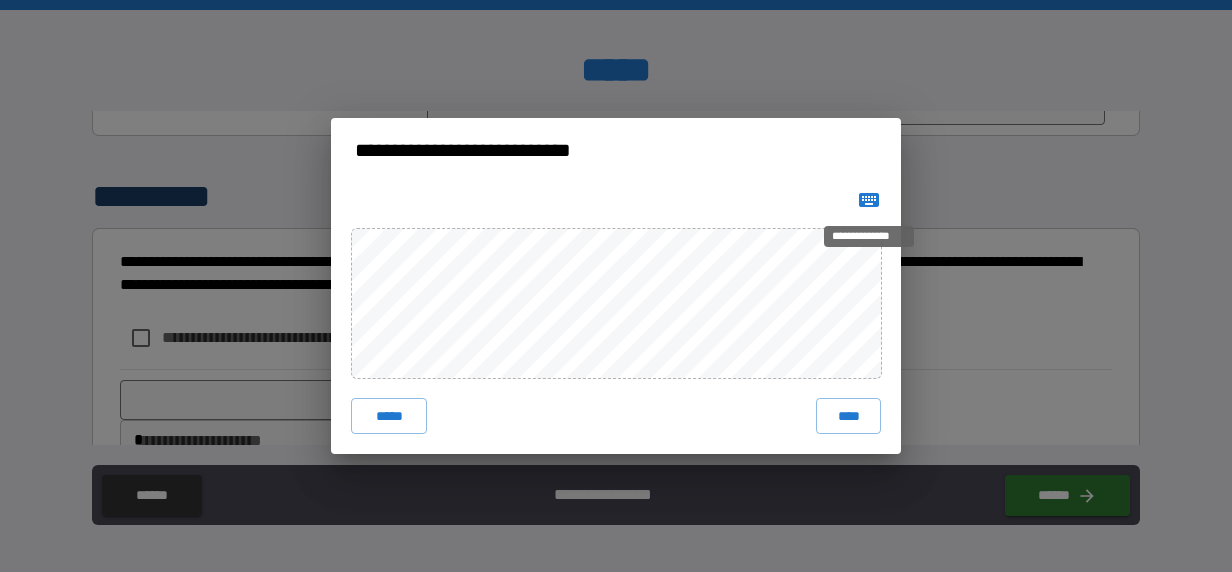 click 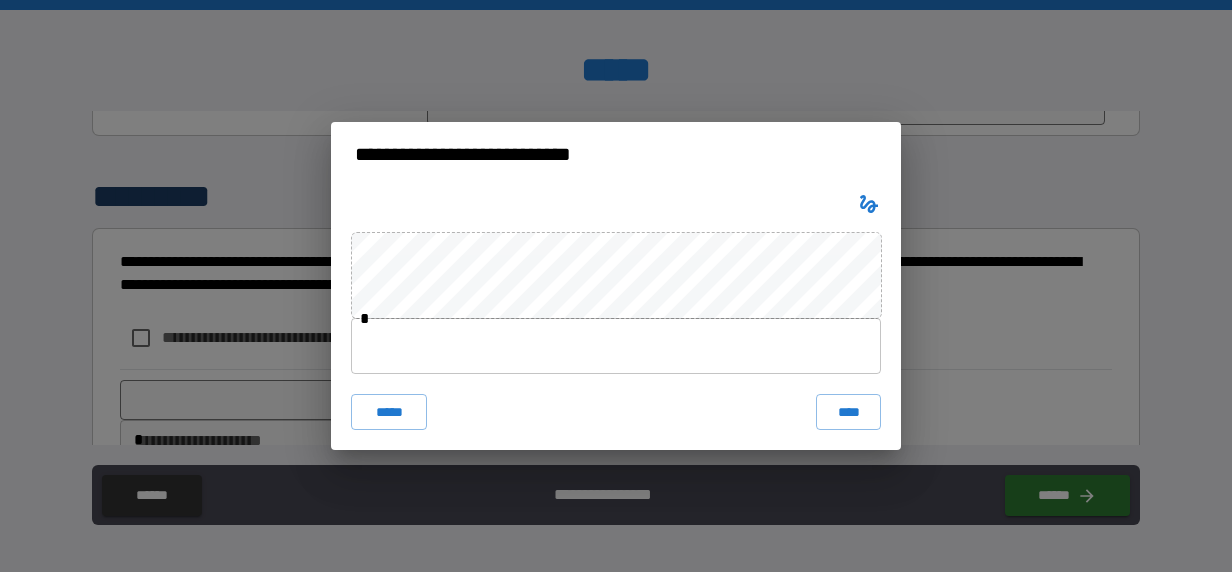 click at bounding box center (616, 346) 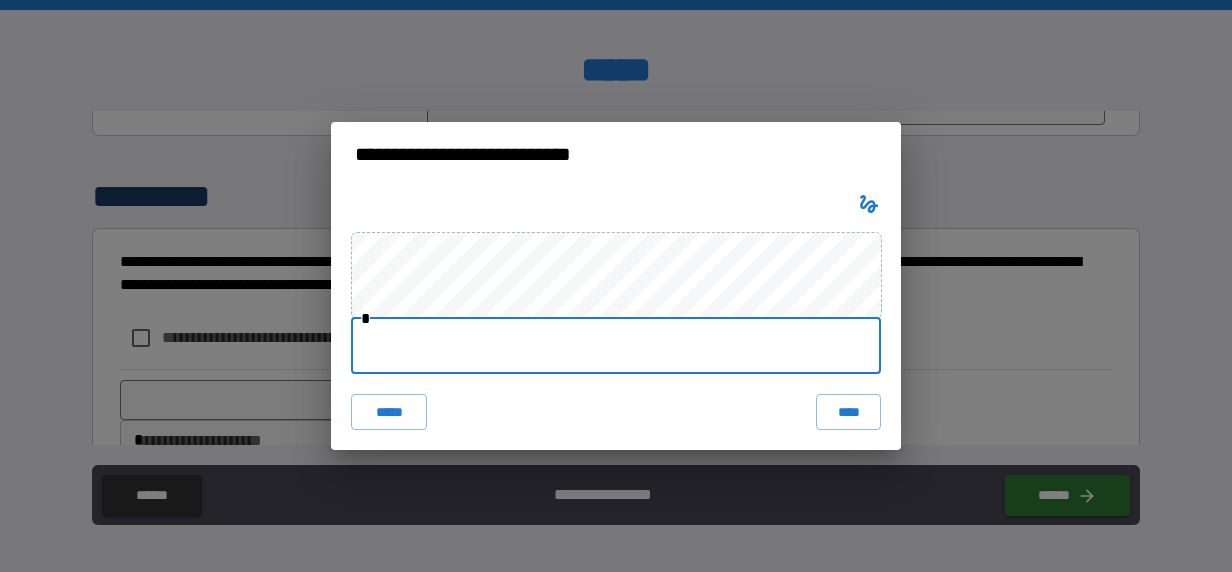 type on "**********" 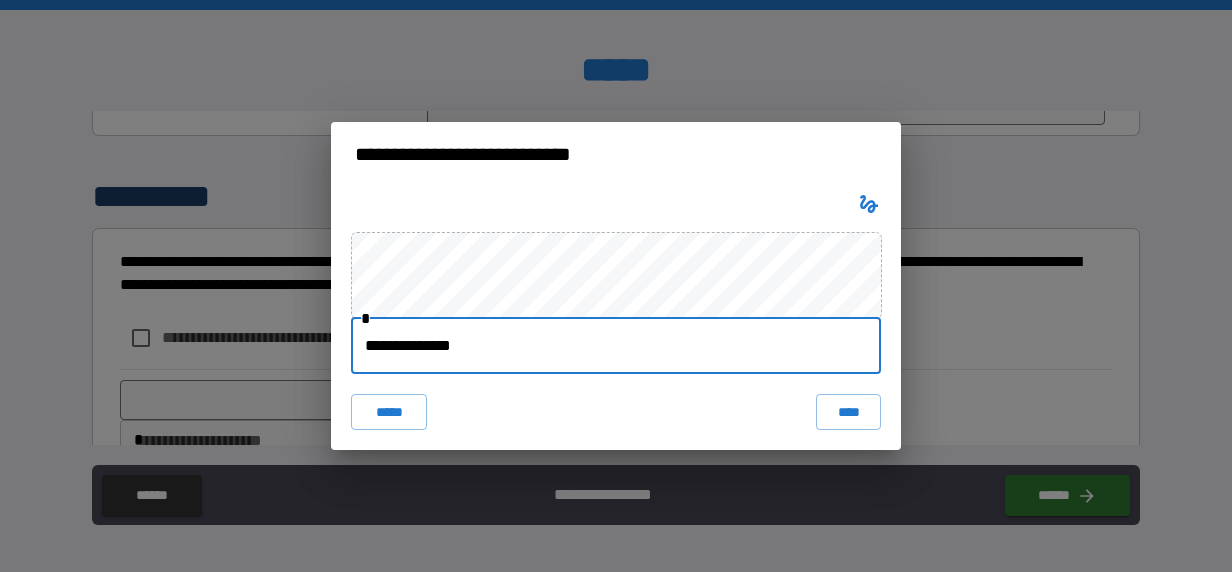type on "*" 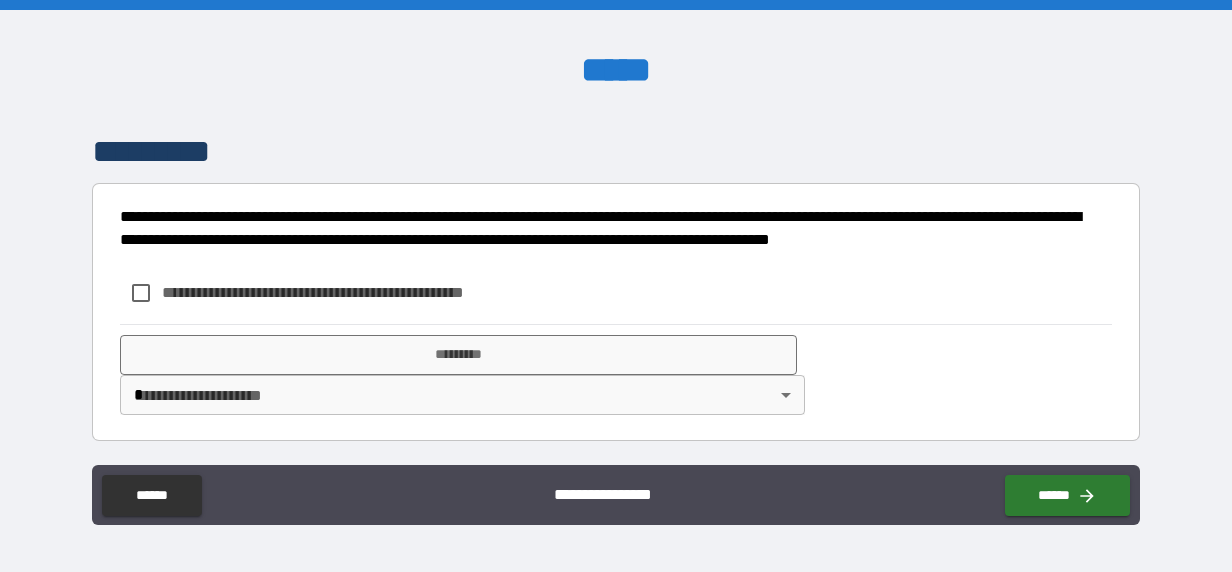 scroll, scrollTop: 2884, scrollLeft: 0, axis: vertical 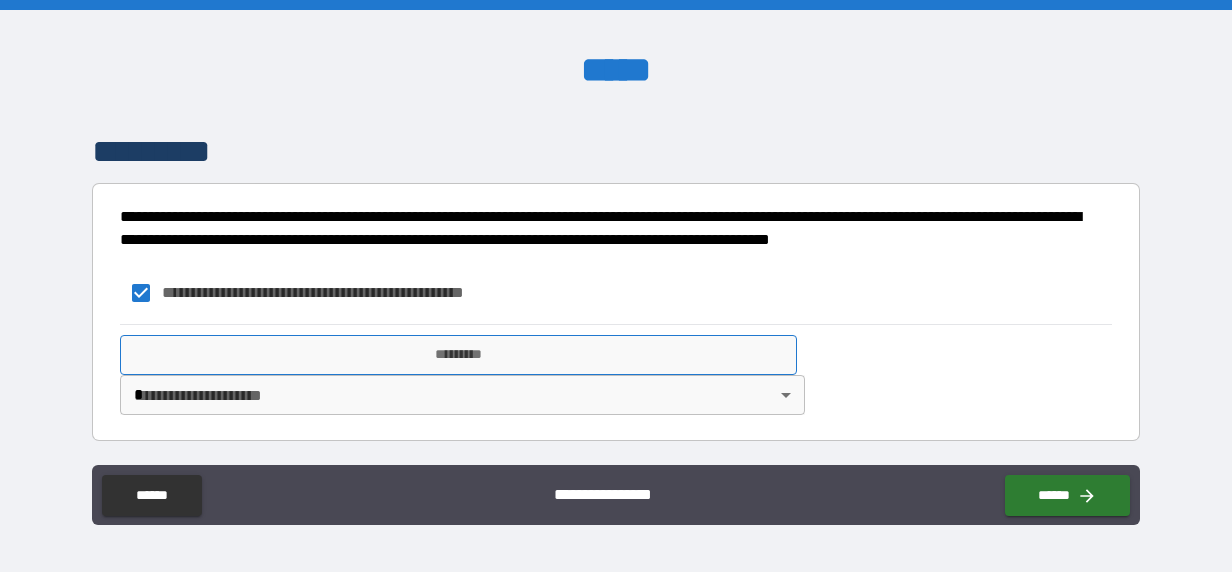 click on "*********" at bounding box center [458, 355] 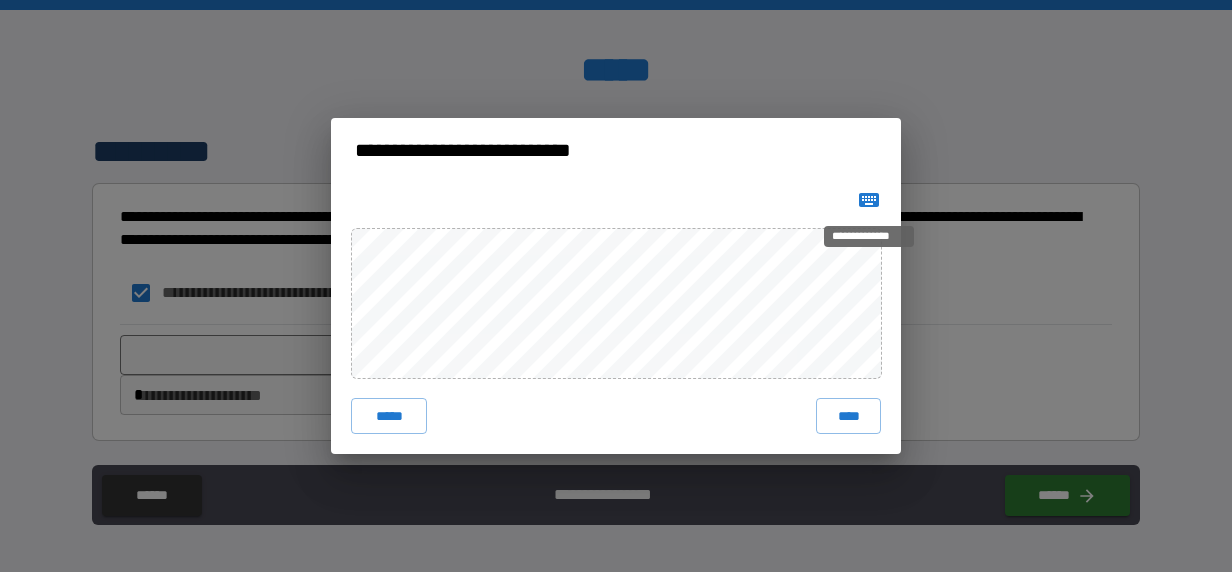 click 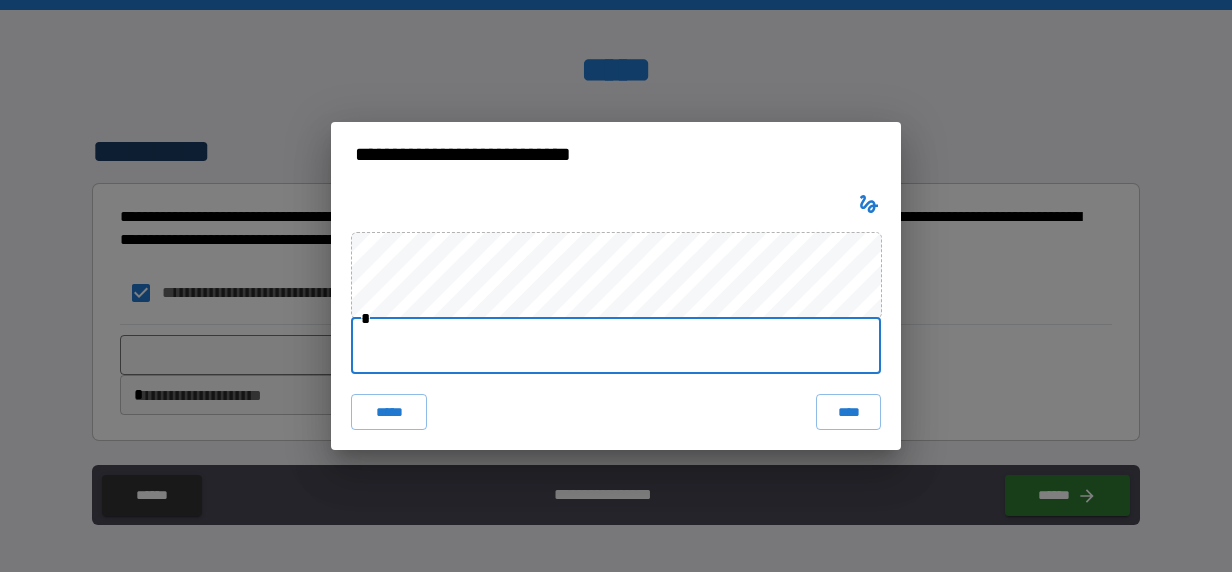drag, startPoint x: 406, startPoint y: 356, endPoint x: 404, endPoint y: 326, distance: 30.066593 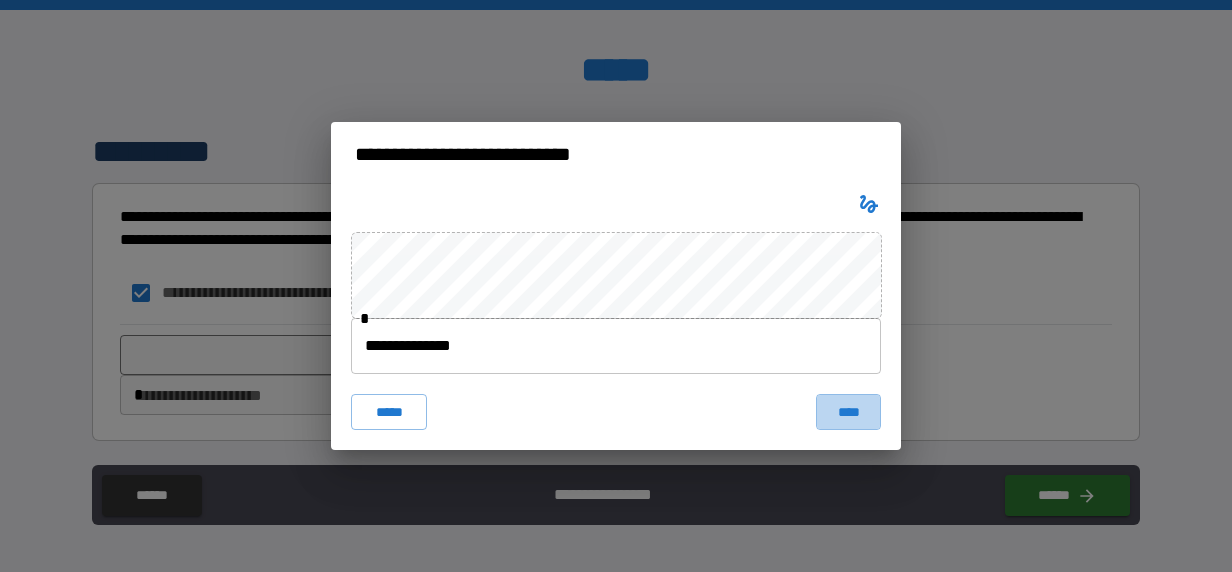 drag, startPoint x: 842, startPoint y: 417, endPoint x: 832, endPoint y: 410, distance: 12.206555 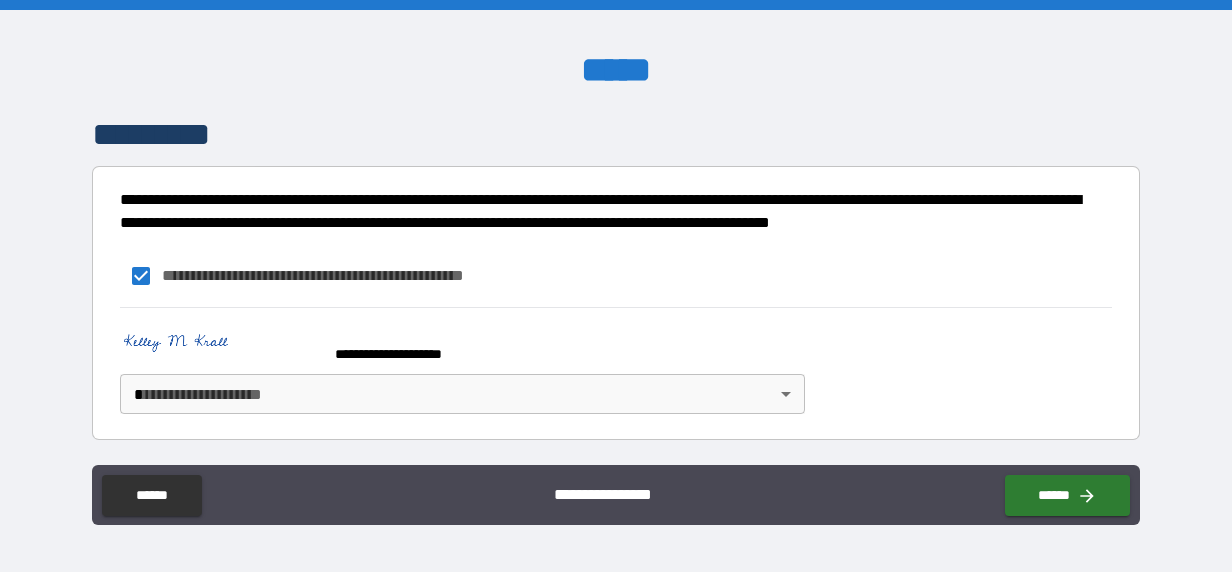 scroll, scrollTop: 2918, scrollLeft: 0, axis: vertical 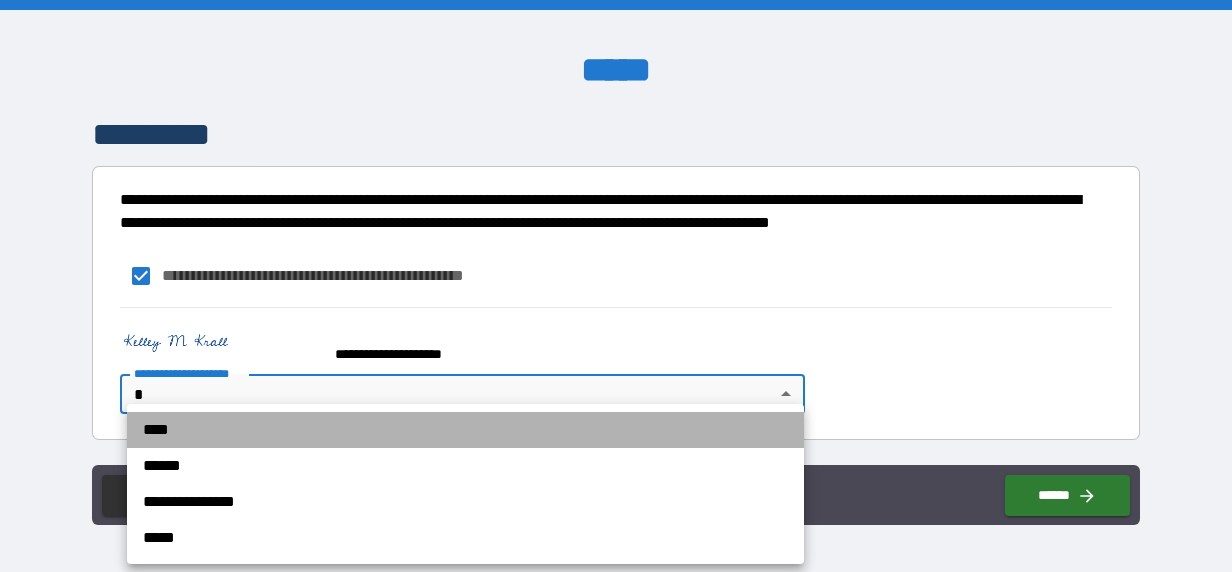 click on "****" at bounding box center [465, 430] 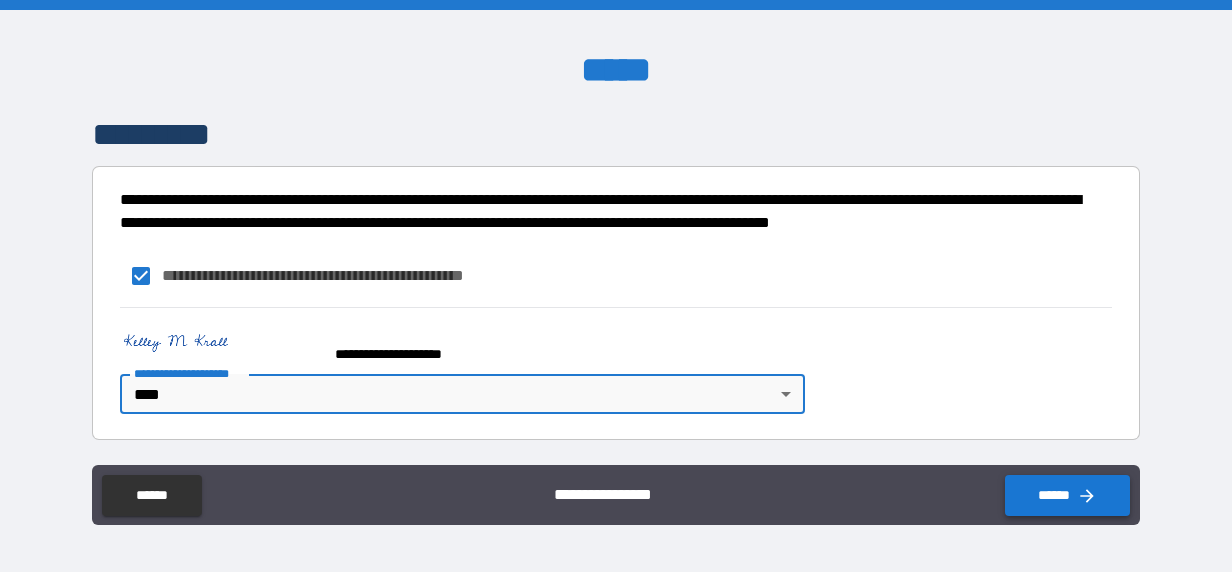 click on "******" at bounding box center (1067, 495) 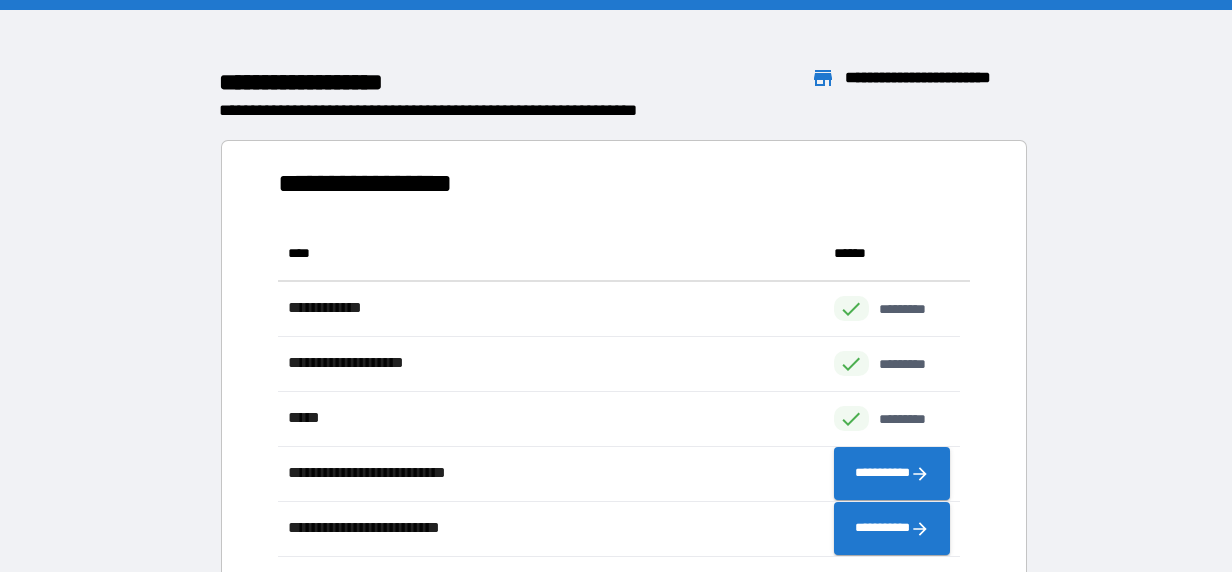 scroll, scrollTop: 16, scrollLeft: 16, axis: both 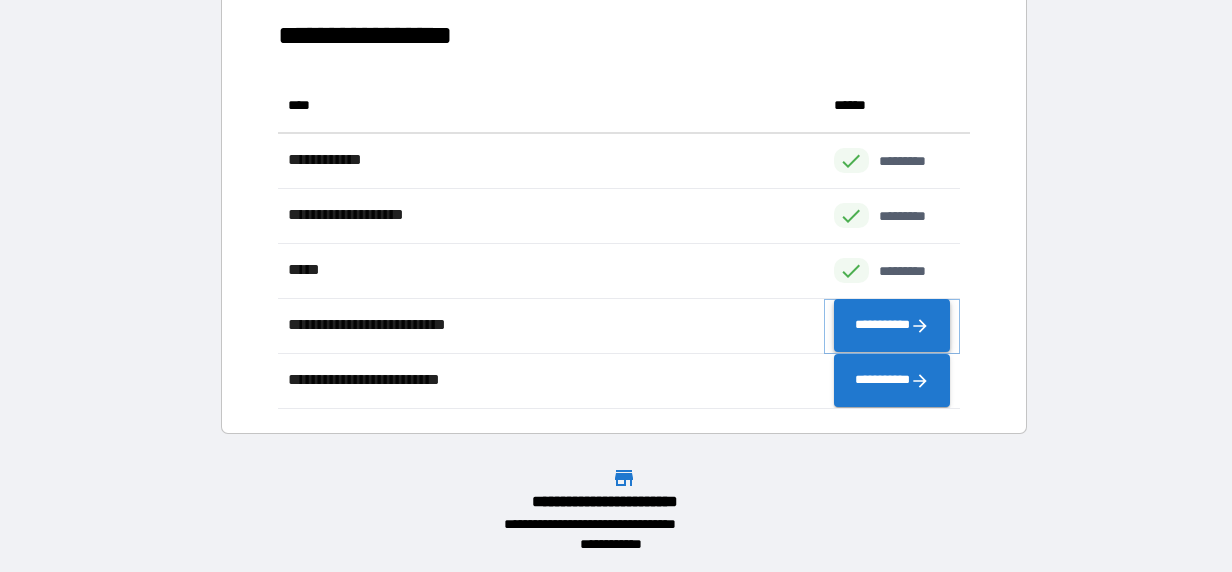 click on "**********" at bounding box center [892, 326] 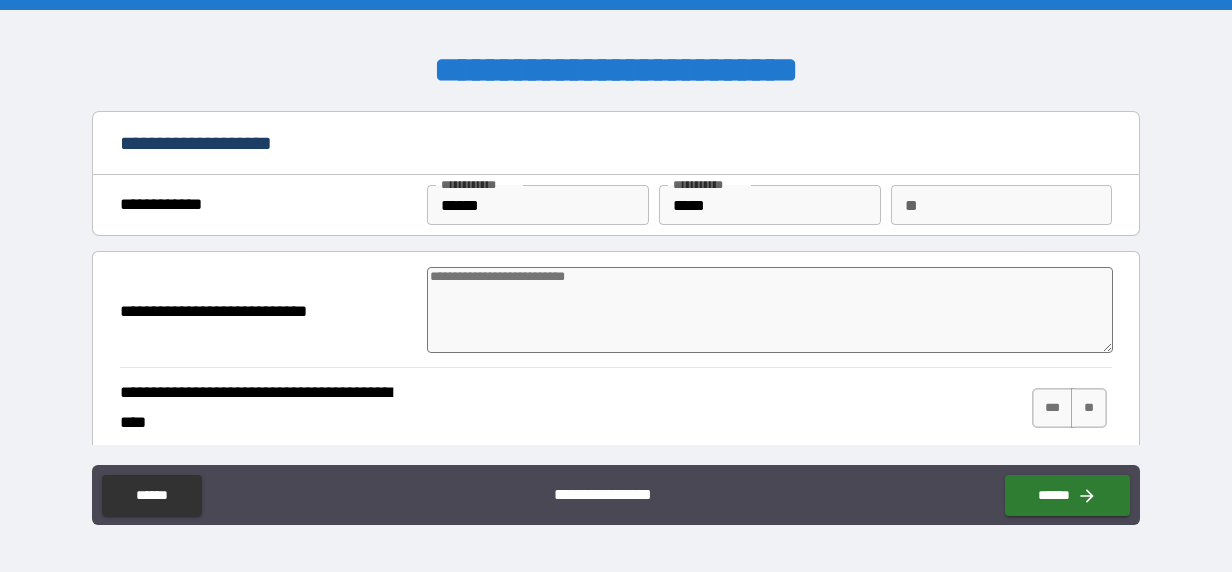 type on "*" 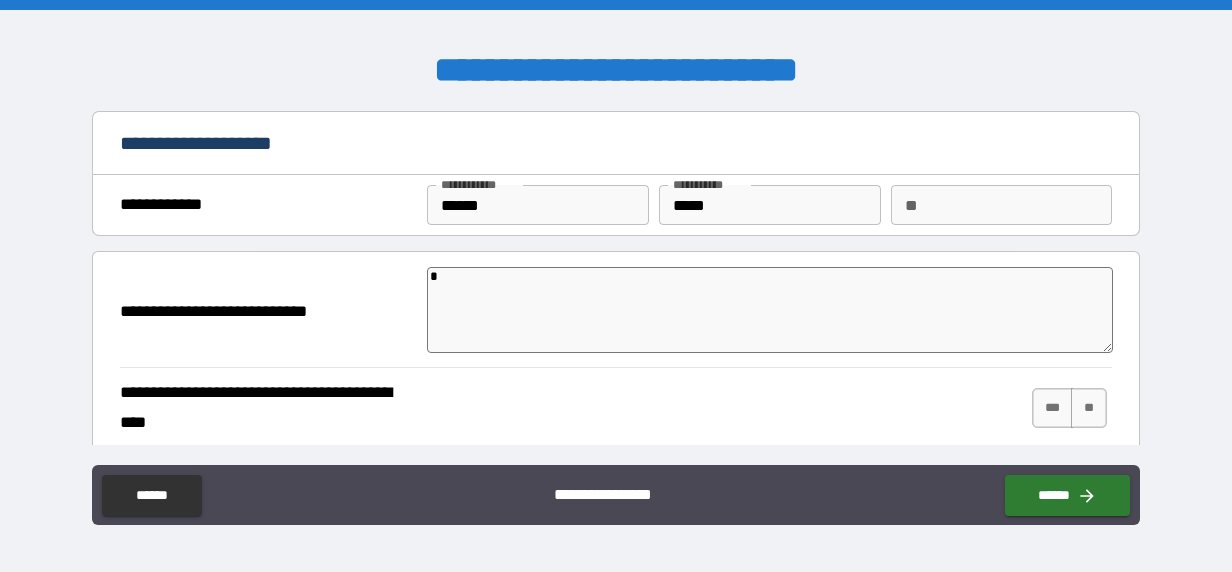 type on "*" 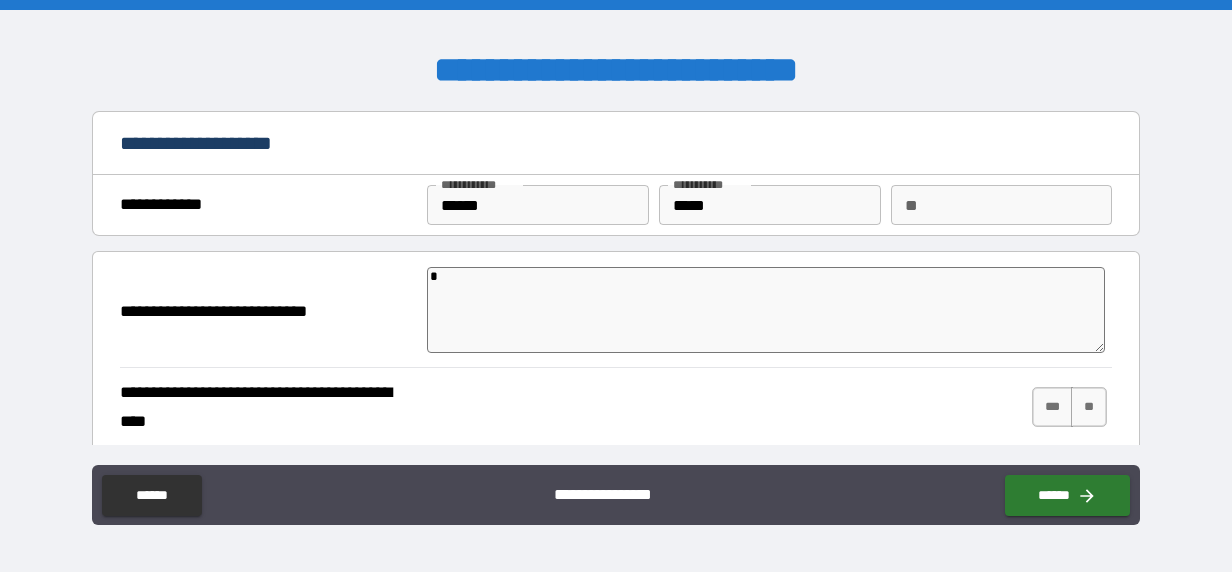 type on "*" 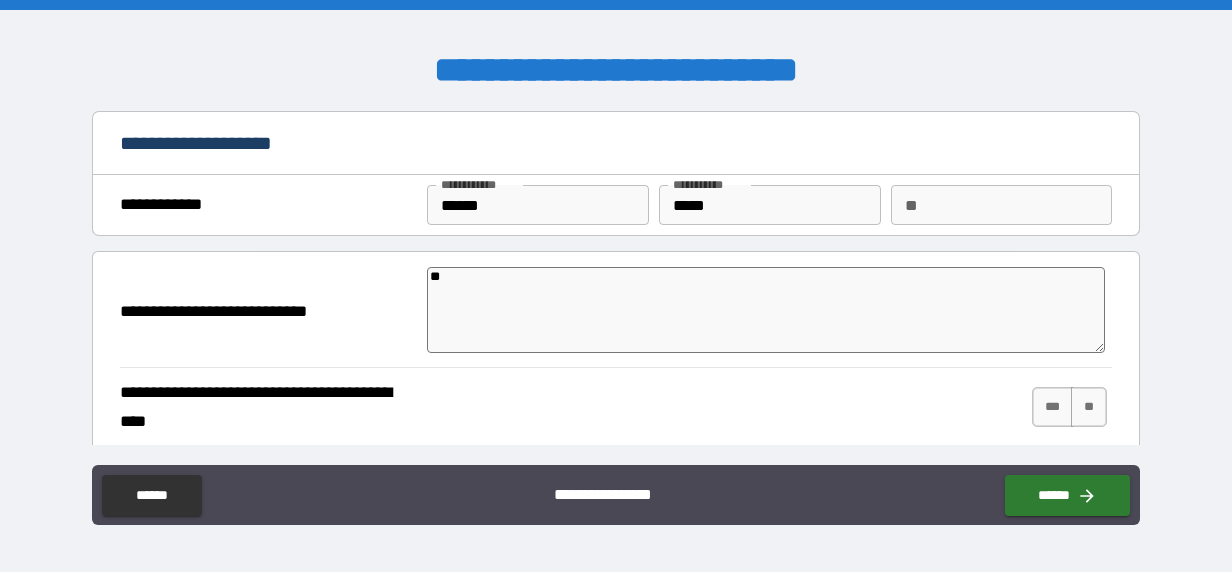 type on "*" 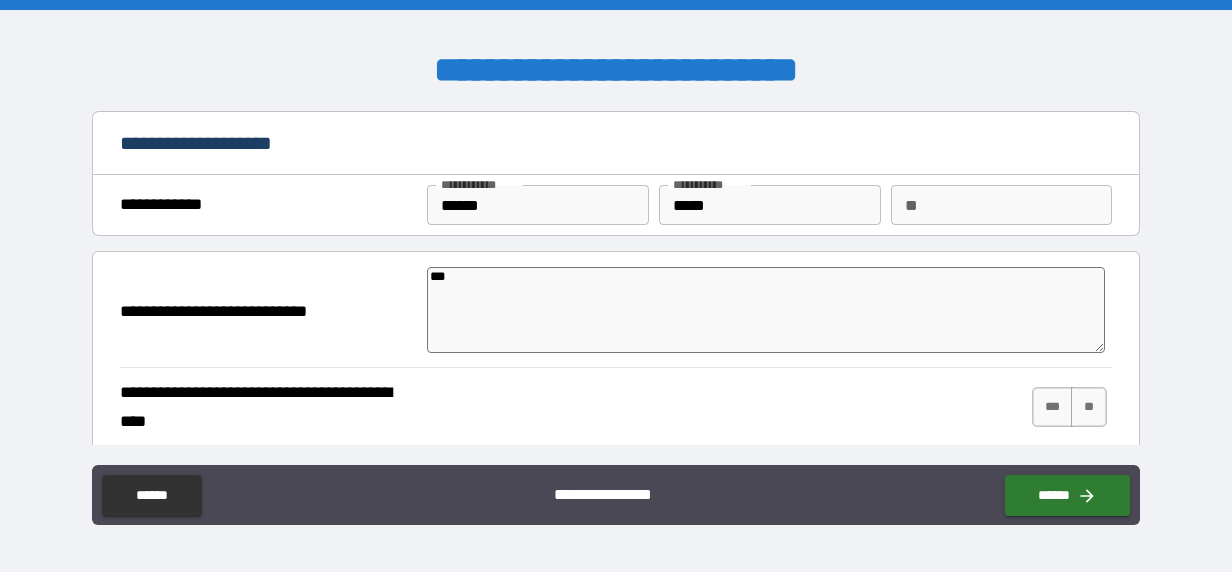 type on "*" 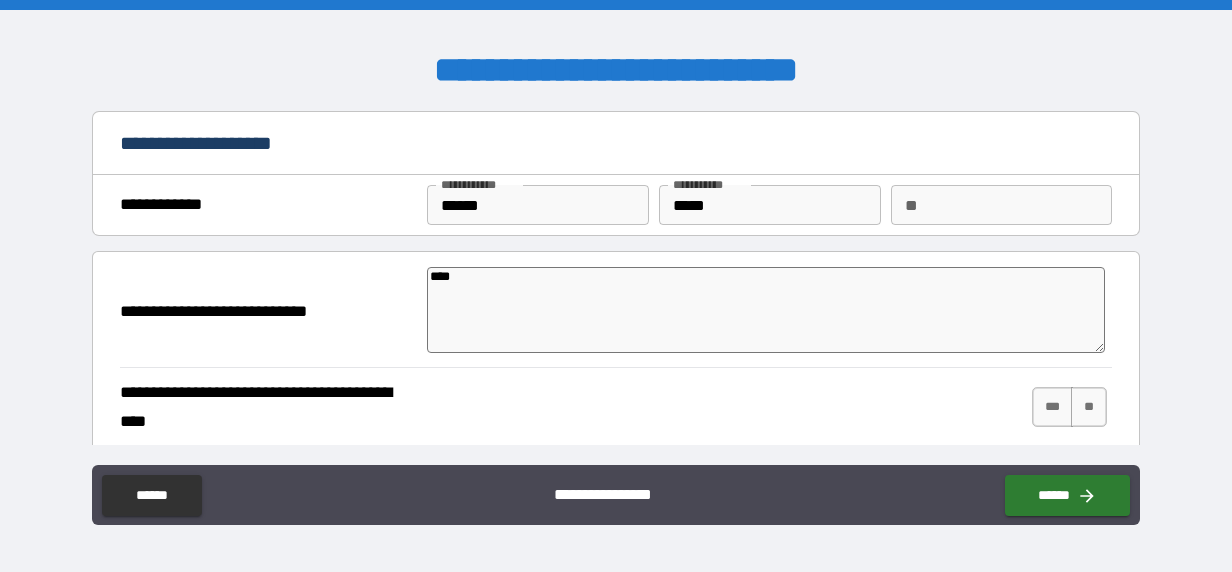 type on "*****" 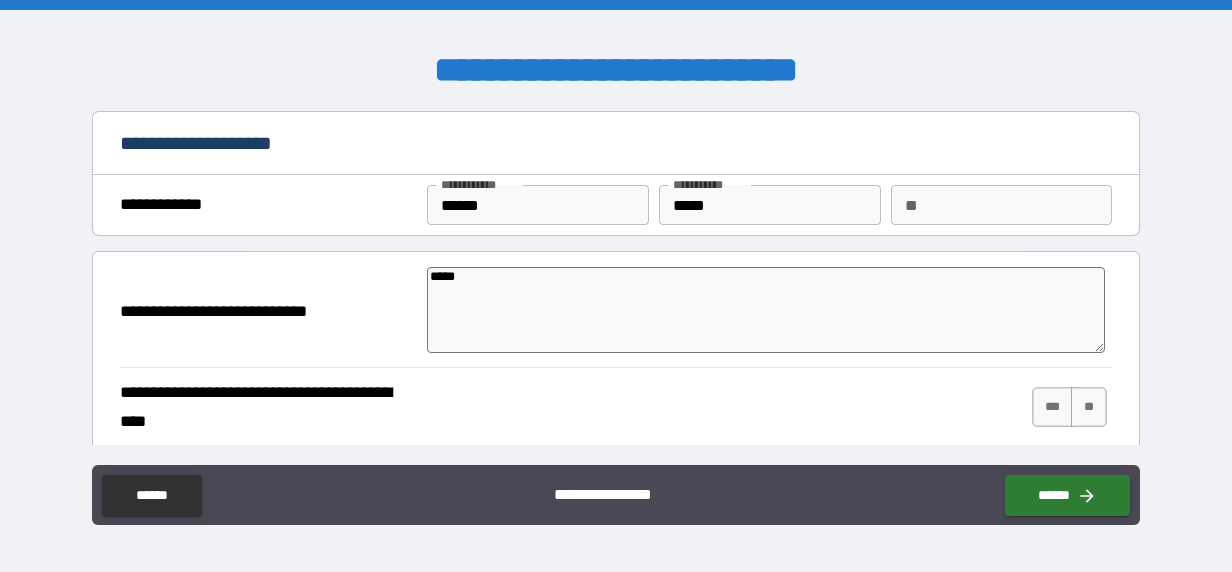 type on "*" 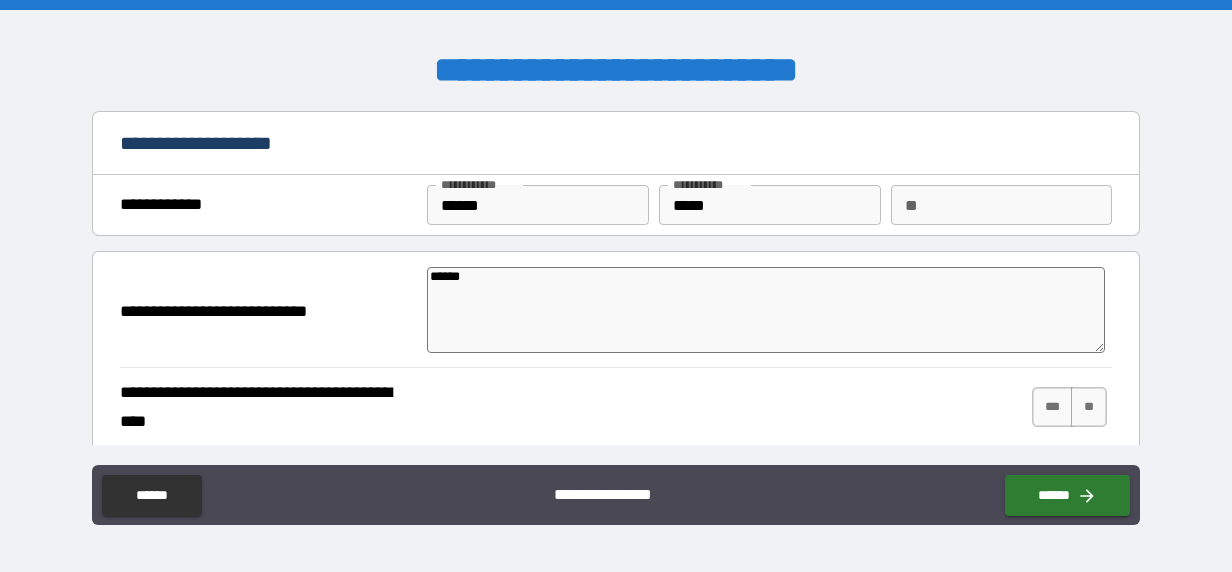 type on "*" 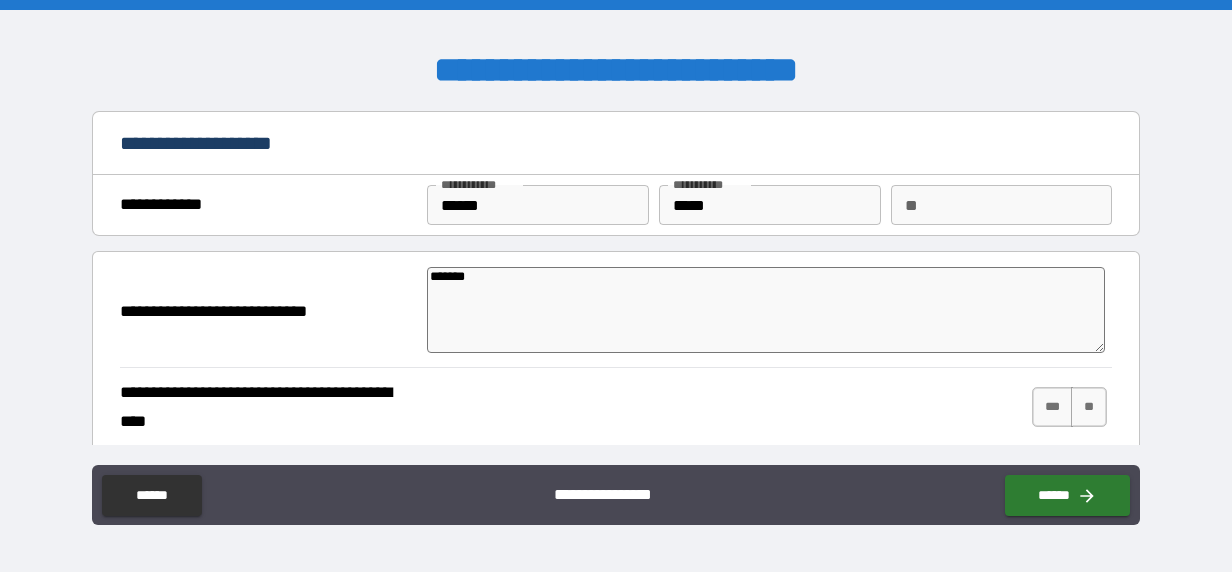 type on "*" 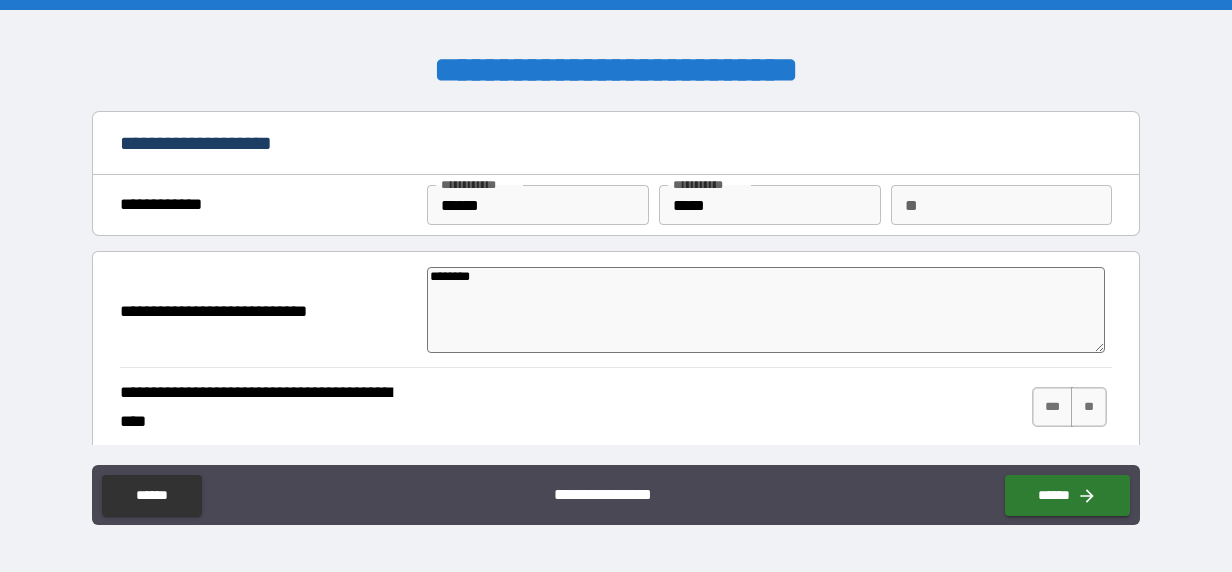 type on "*********" 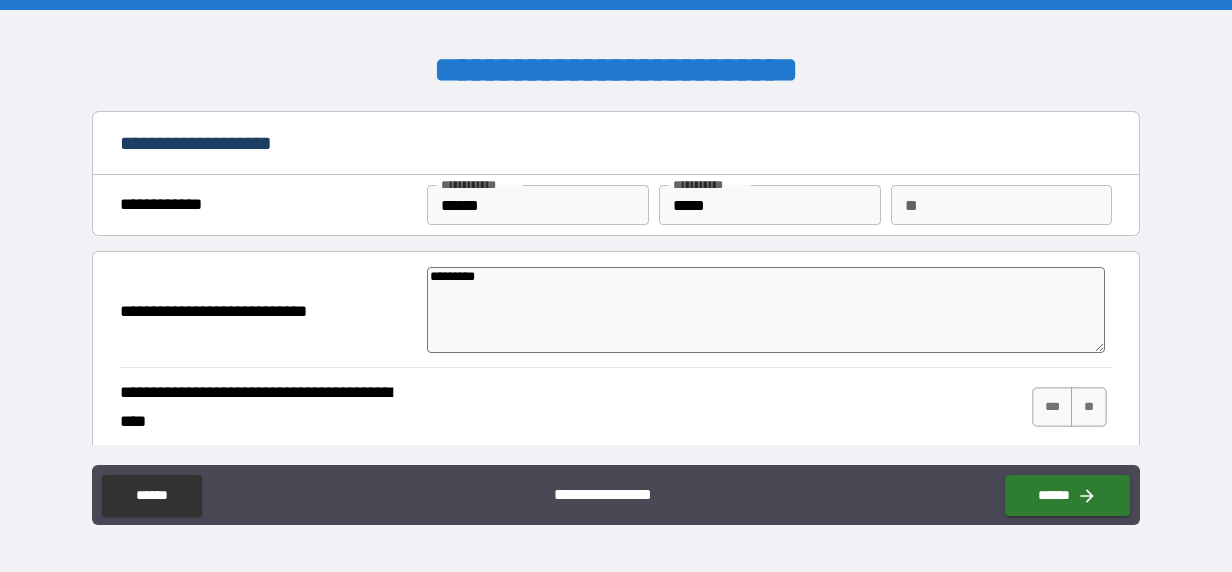 type on "**********" 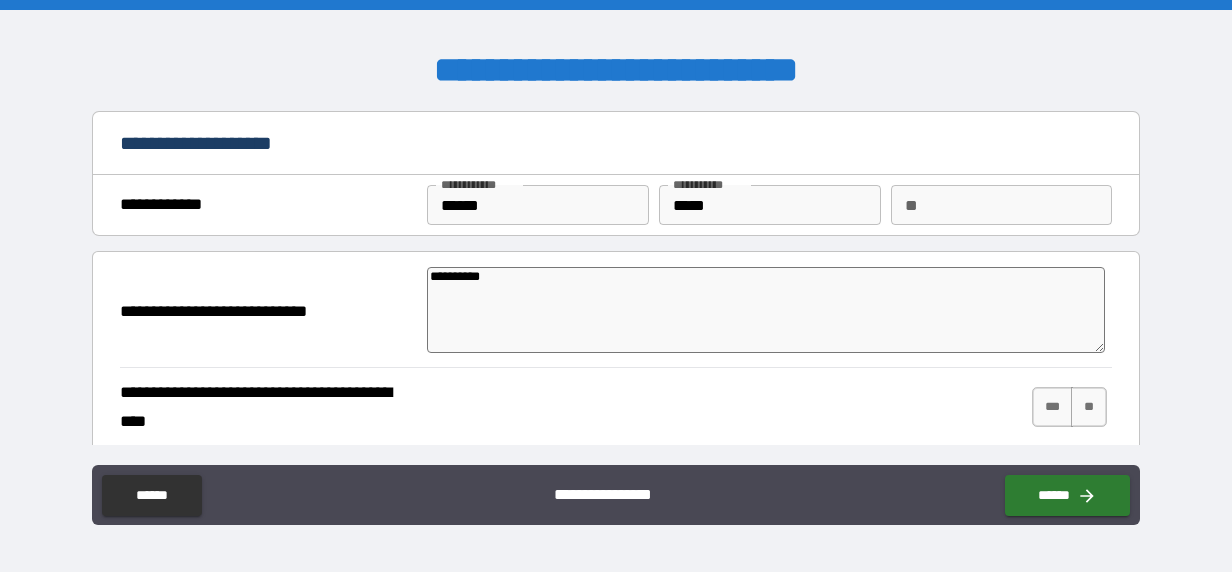 type on "*" 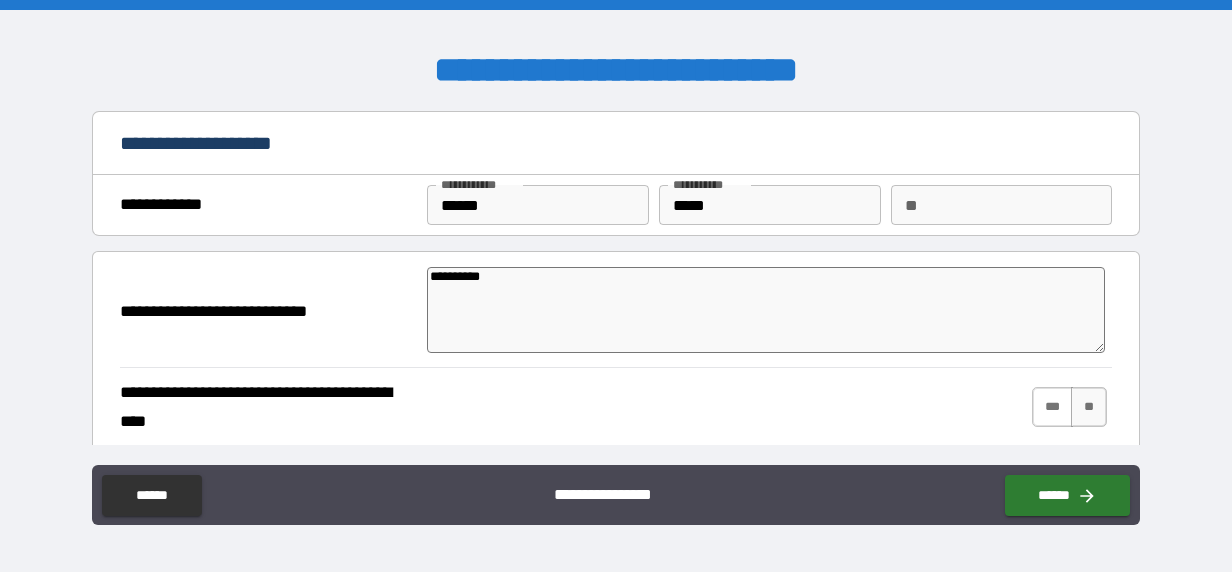 type on "**********" 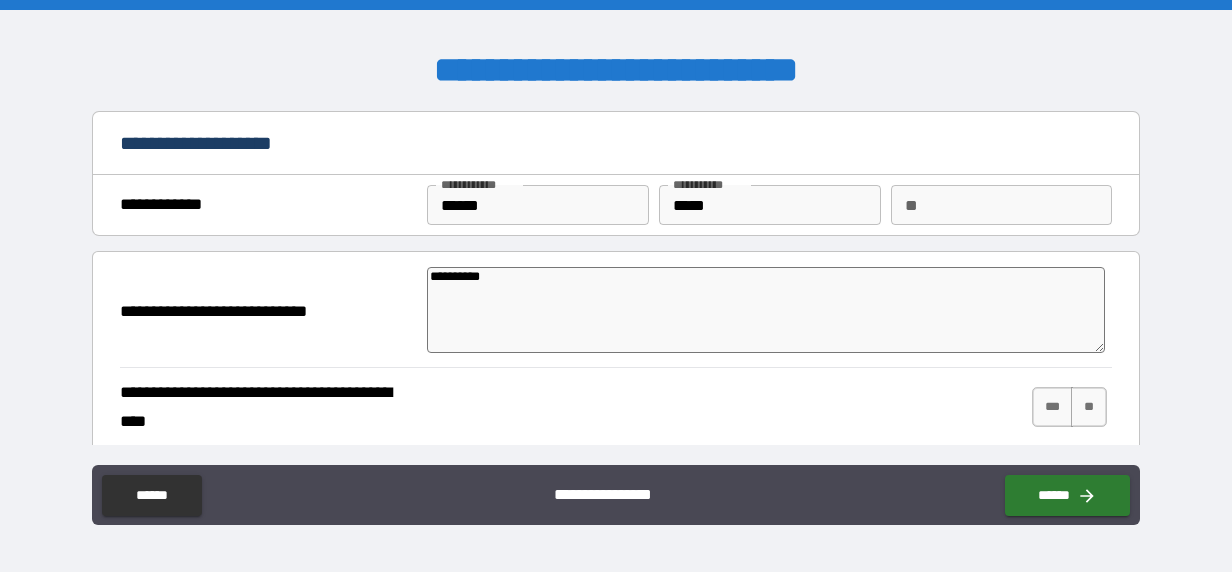 type on "*" 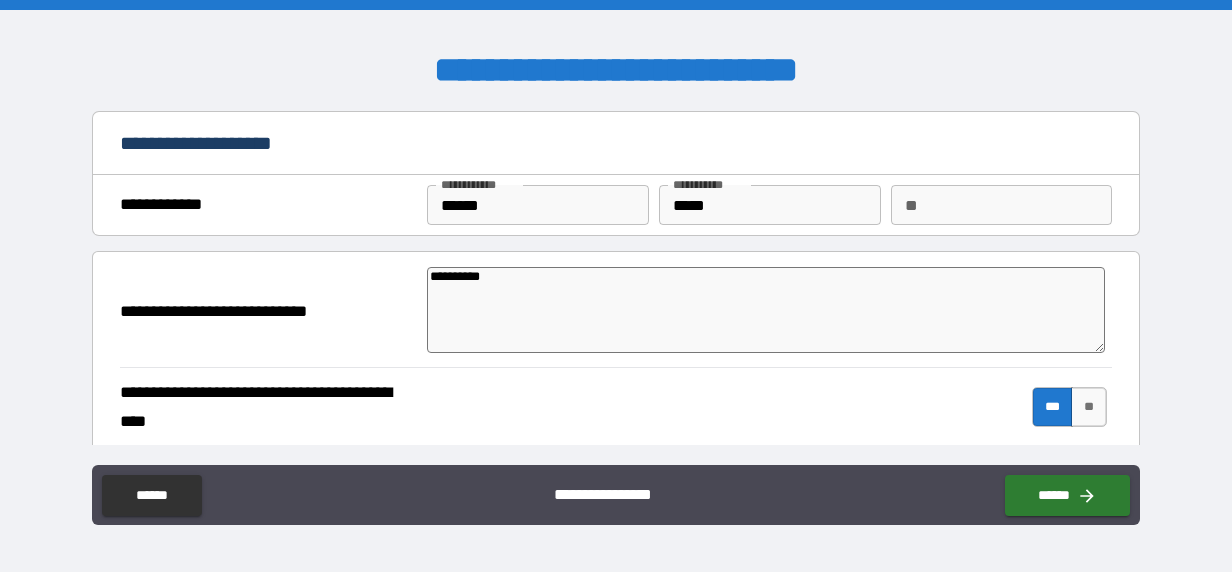 type on "*" 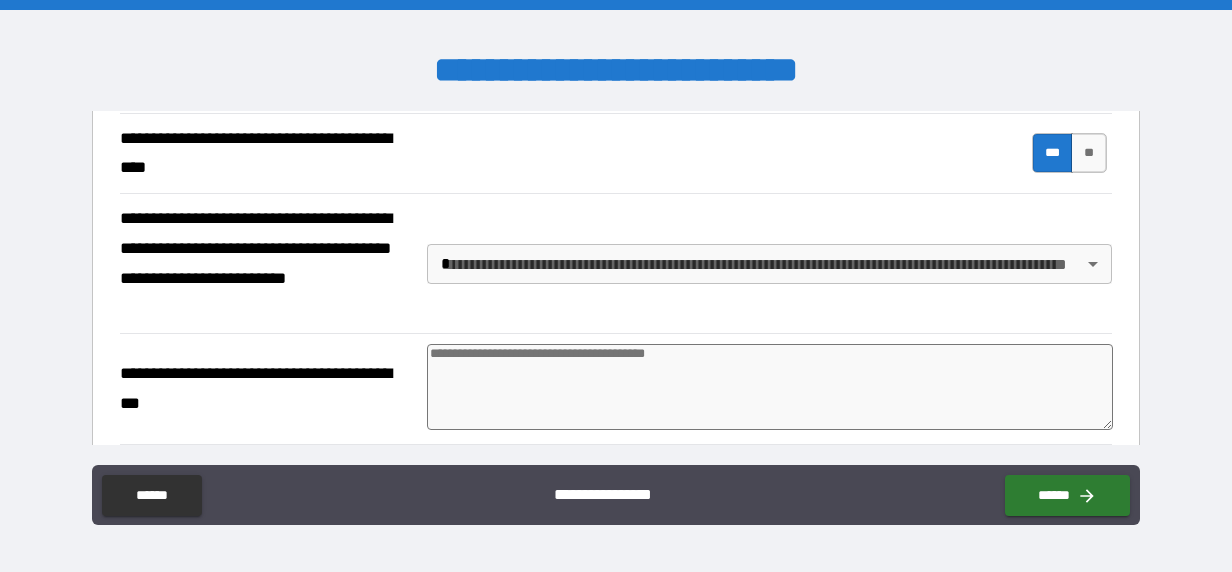 scroll, scrollTop: 354, scrollLeft: 0, axis: vertical 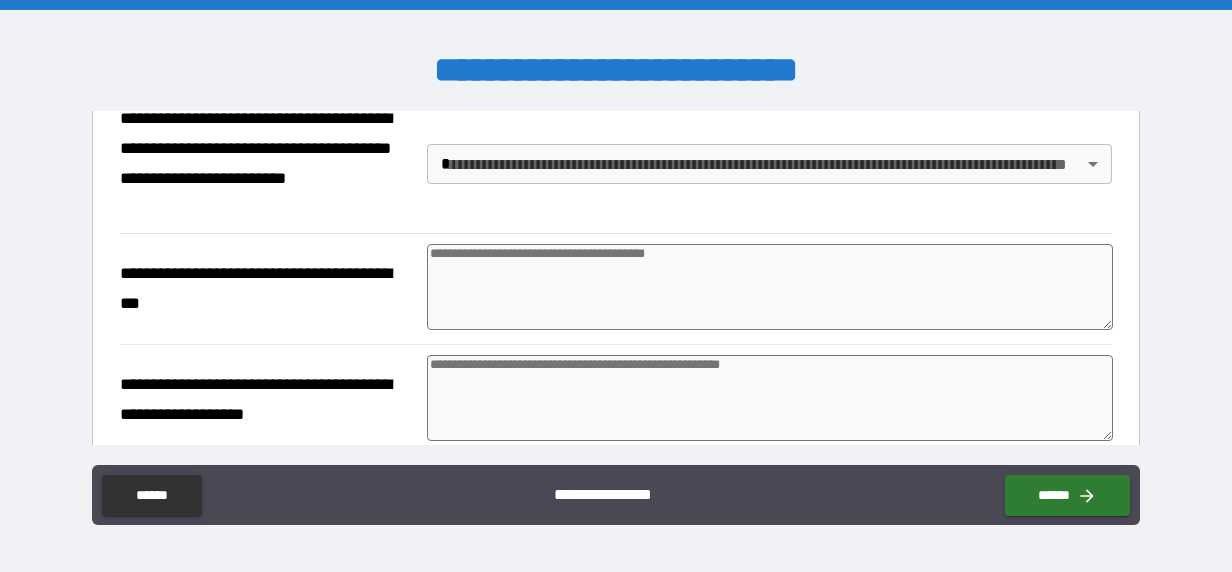 click at bounding box center [770, 287] 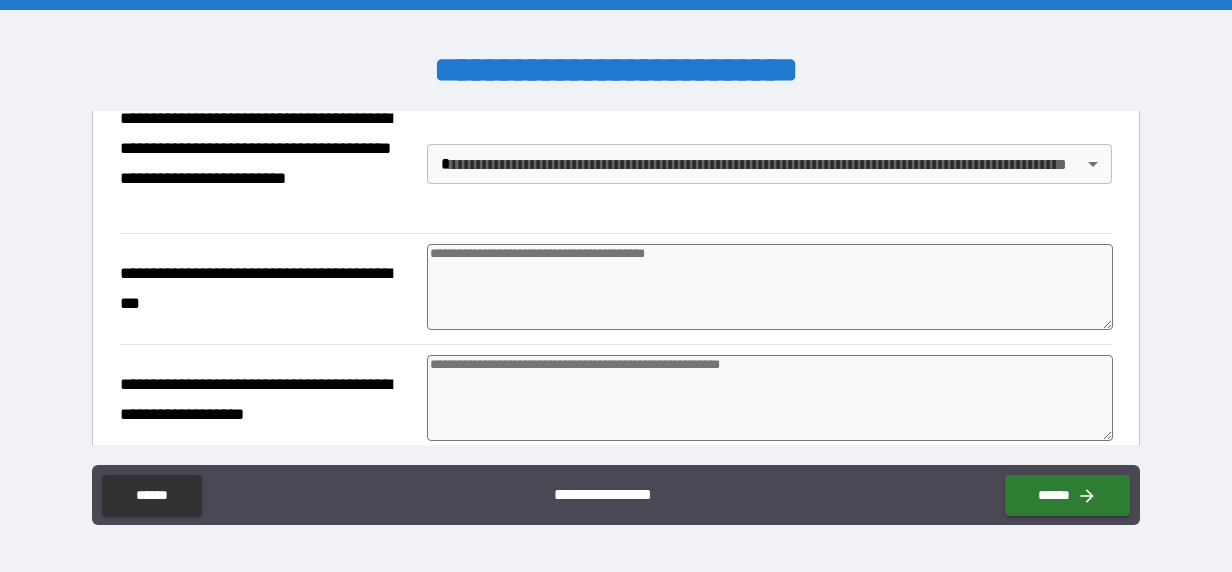 type on "*" 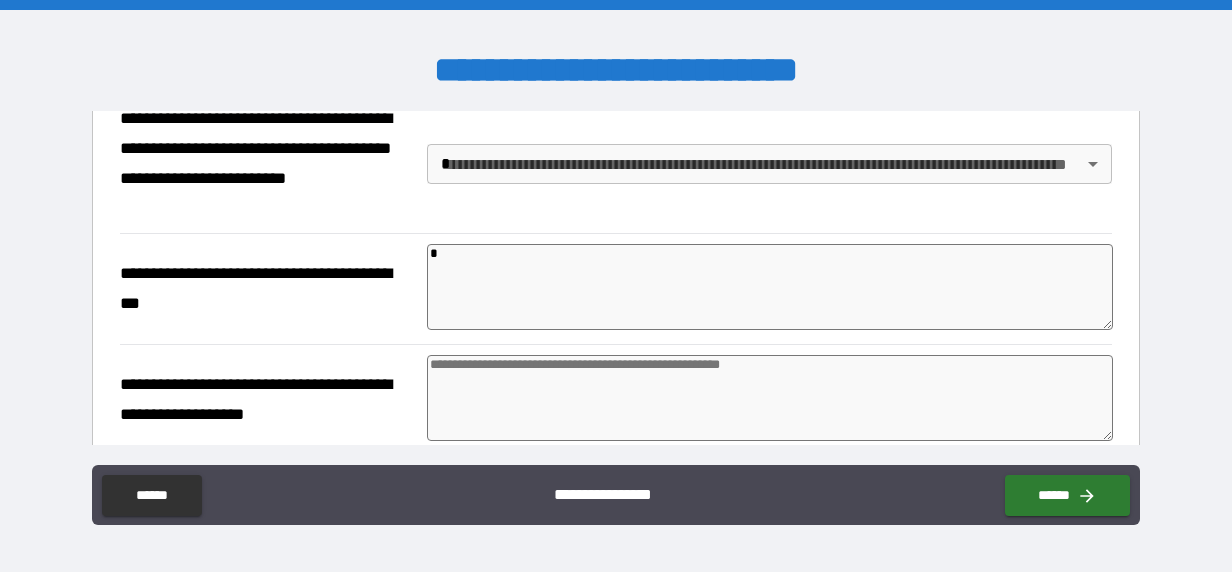 type on "*" 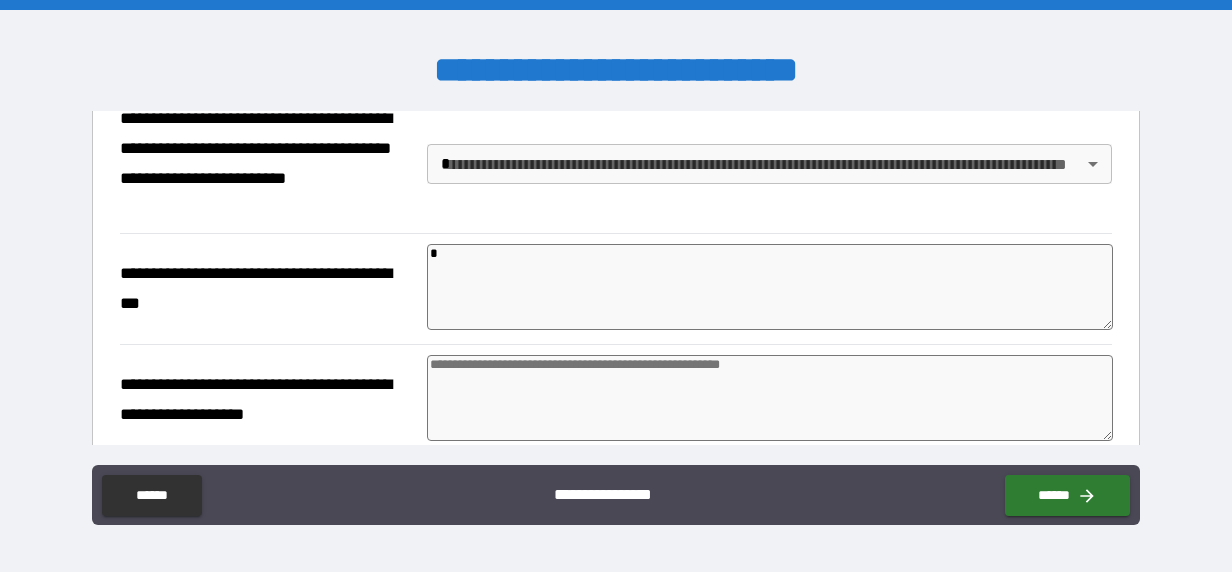 type on "*" 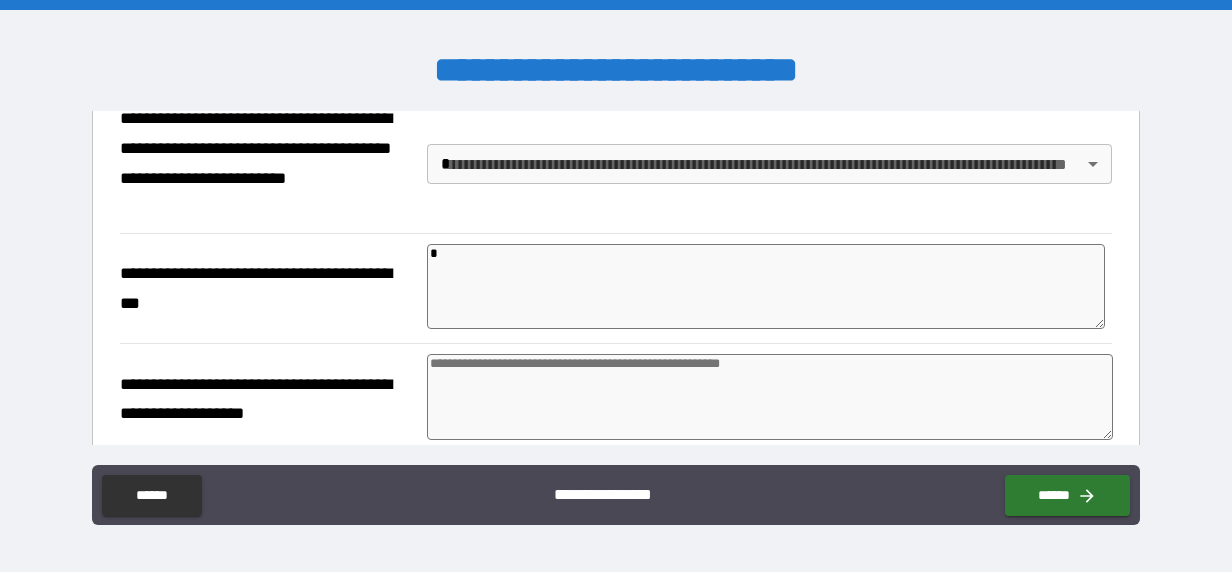 type on "*" 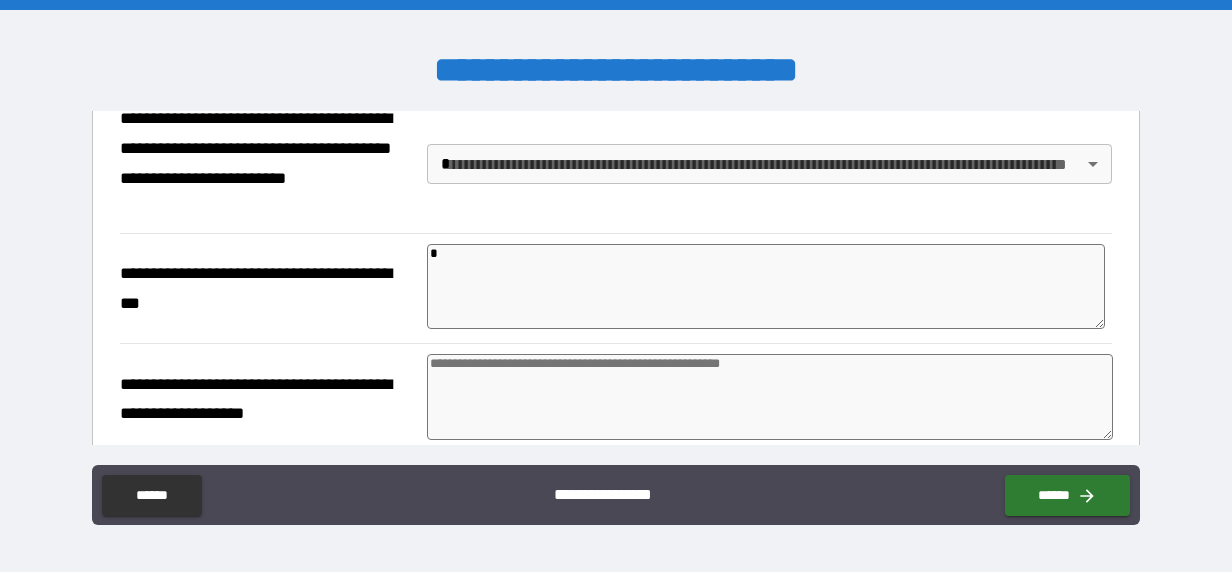 type on "**" 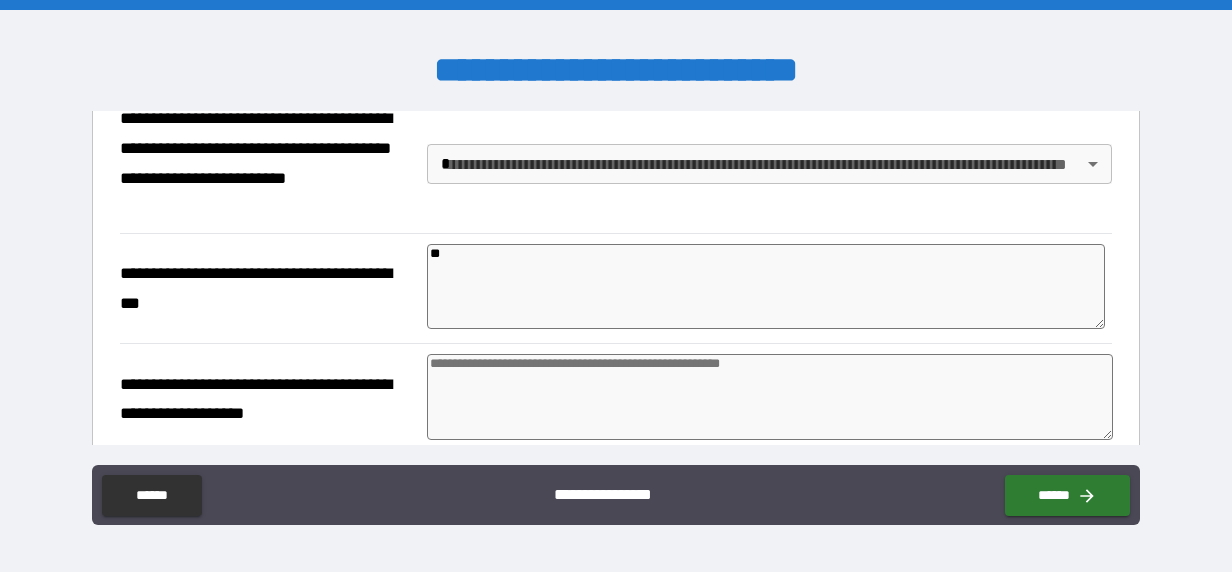 type on "*" 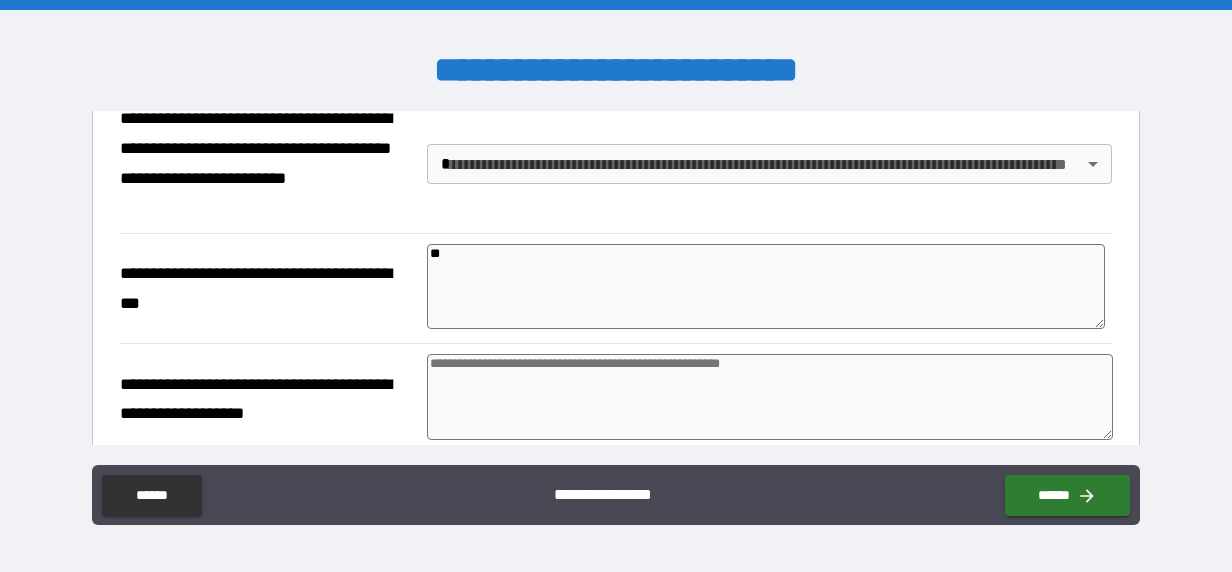 type on "***" 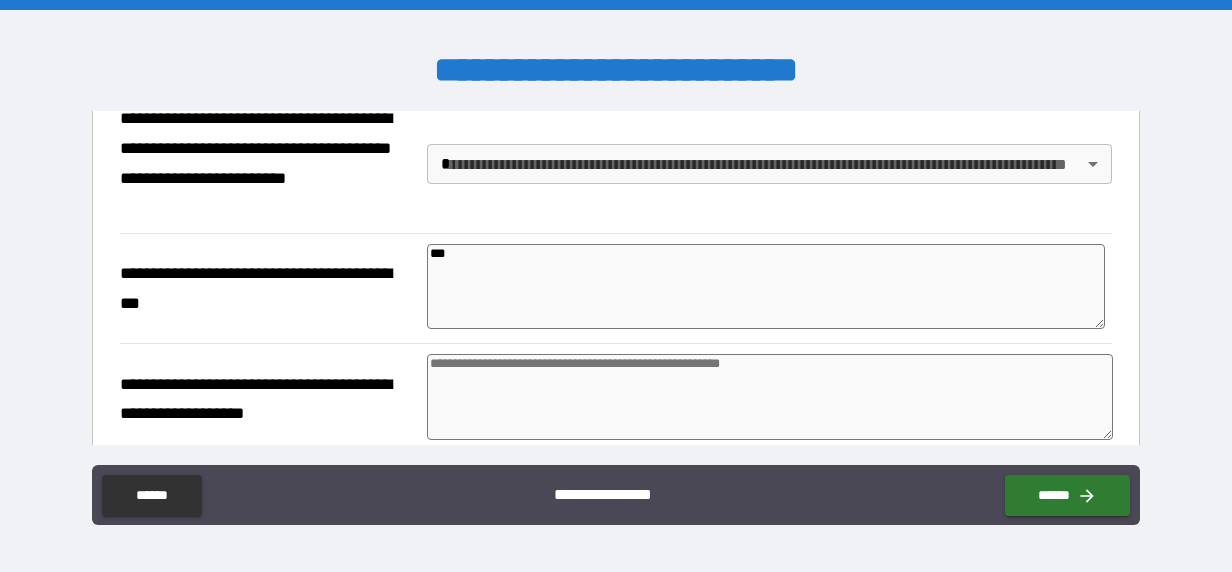 type on "*" 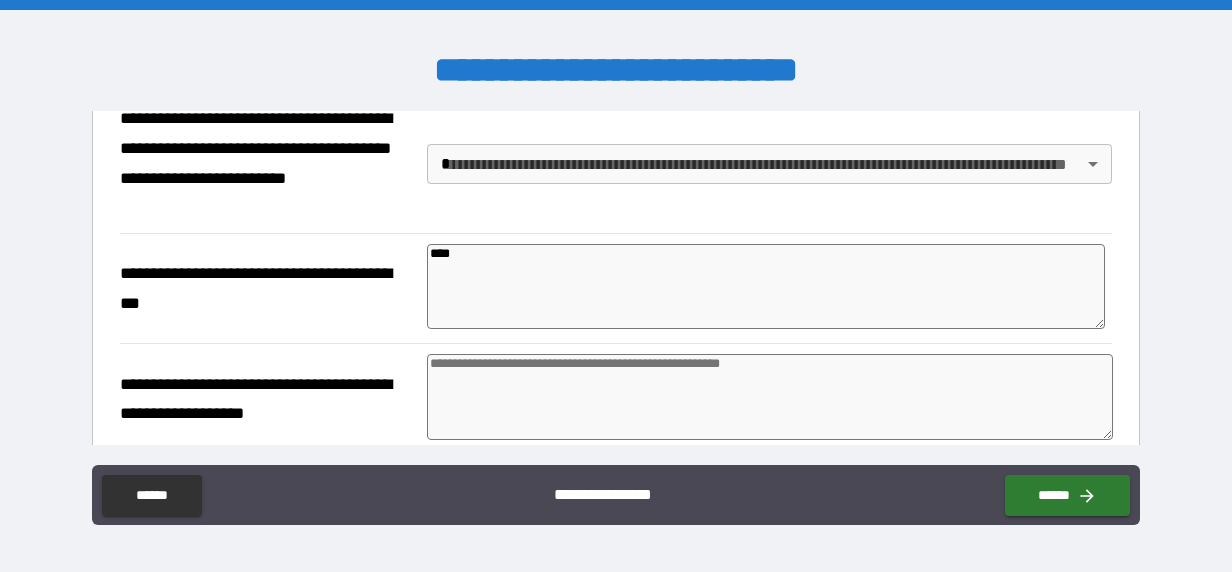 type on "*" 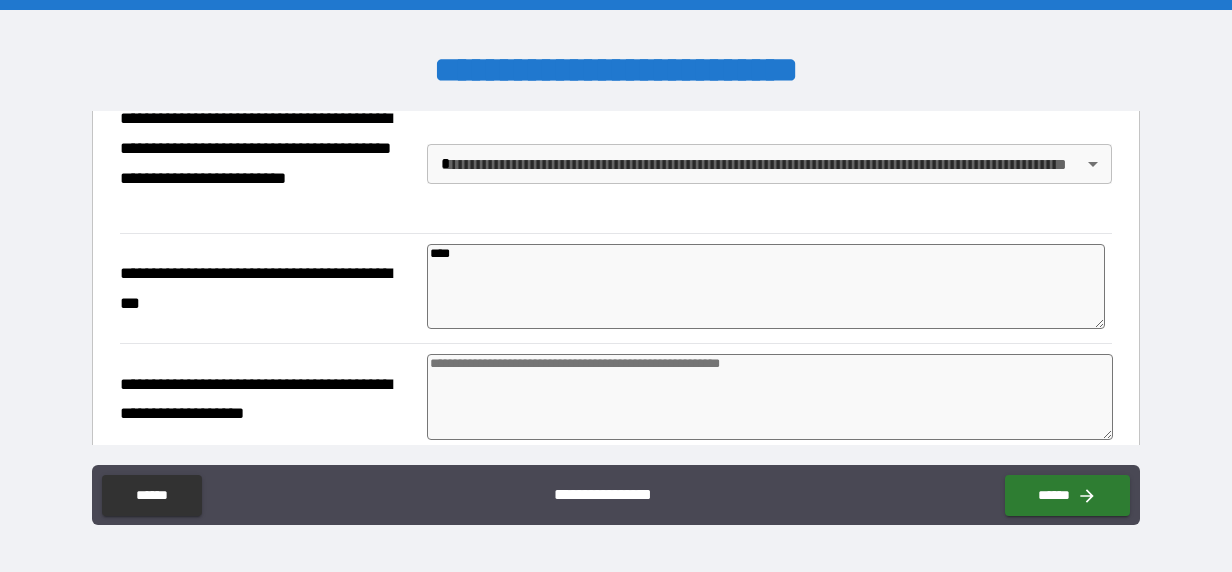 type on "*" 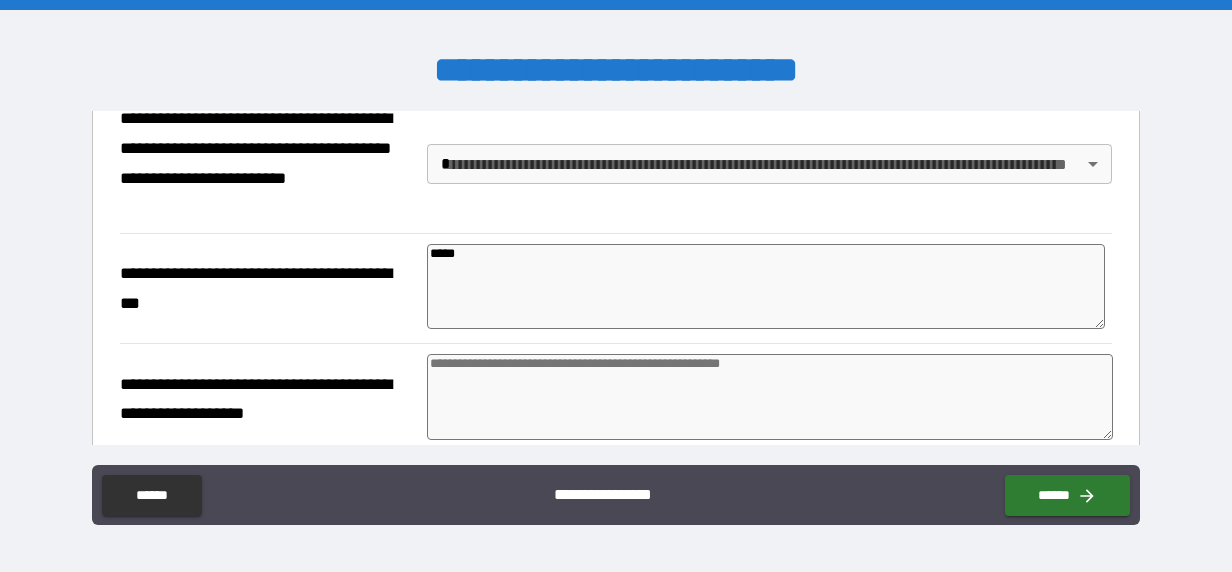 click at bounding box center (770, 397) 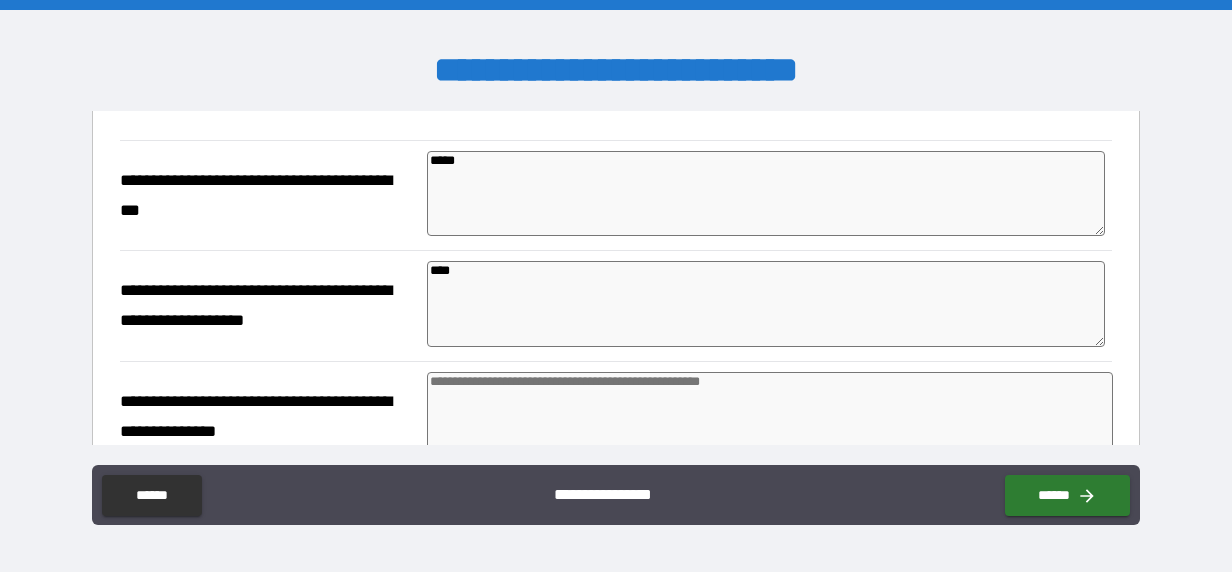 scroll, scrollTop: 554, scrollLeft: 0, axis: vertical 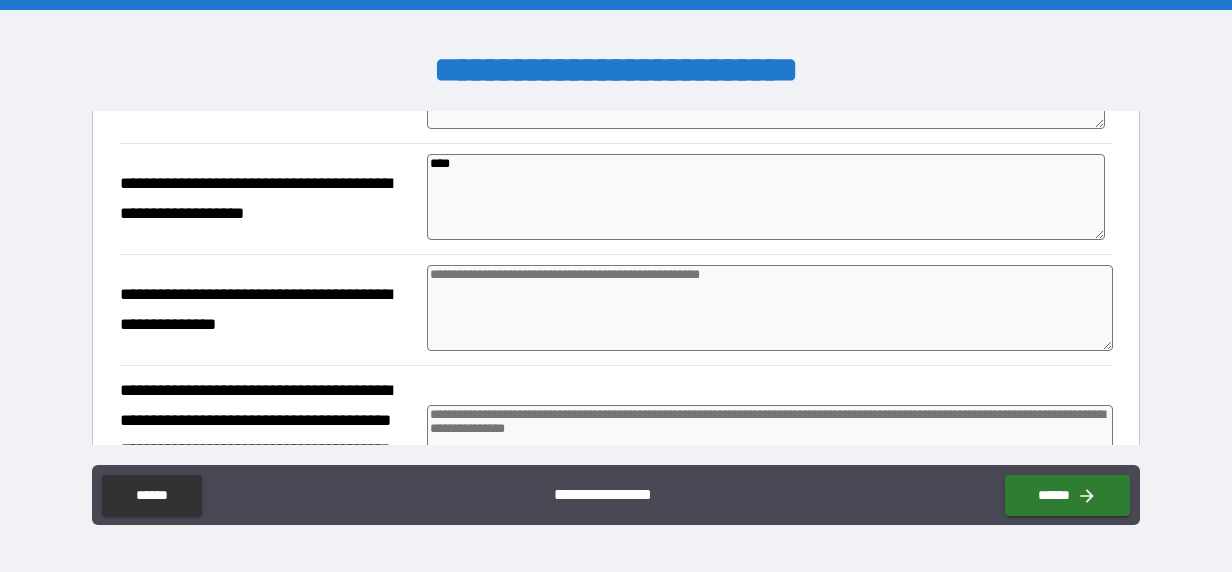 click at bounding box center (770, 308) 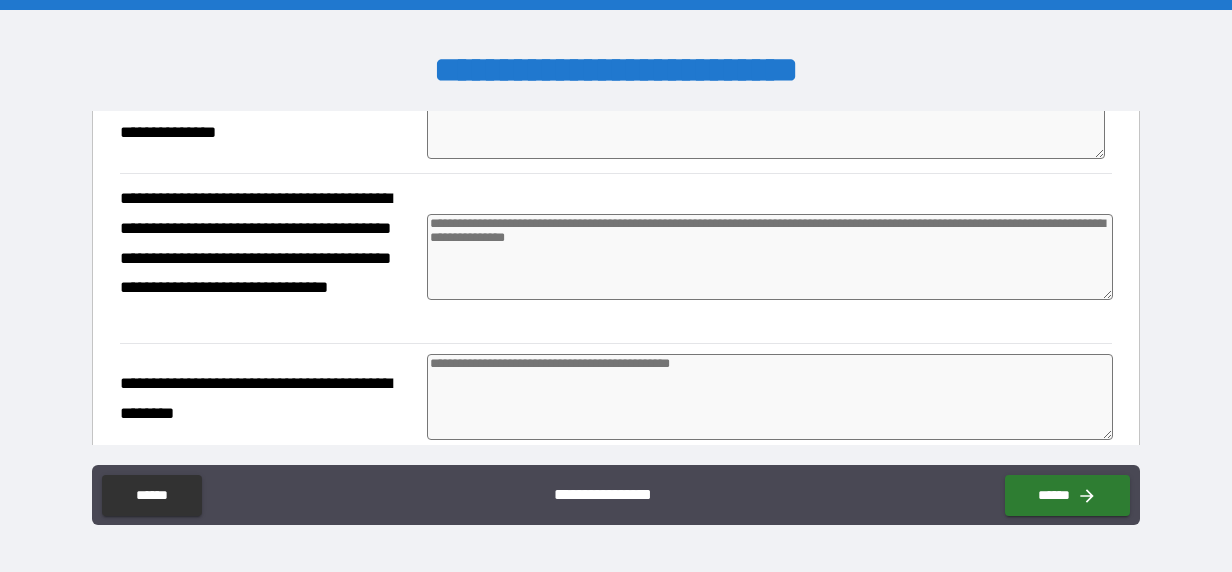 scroll, scrollTop: 754, scrollLeft: 0, axis: vertical 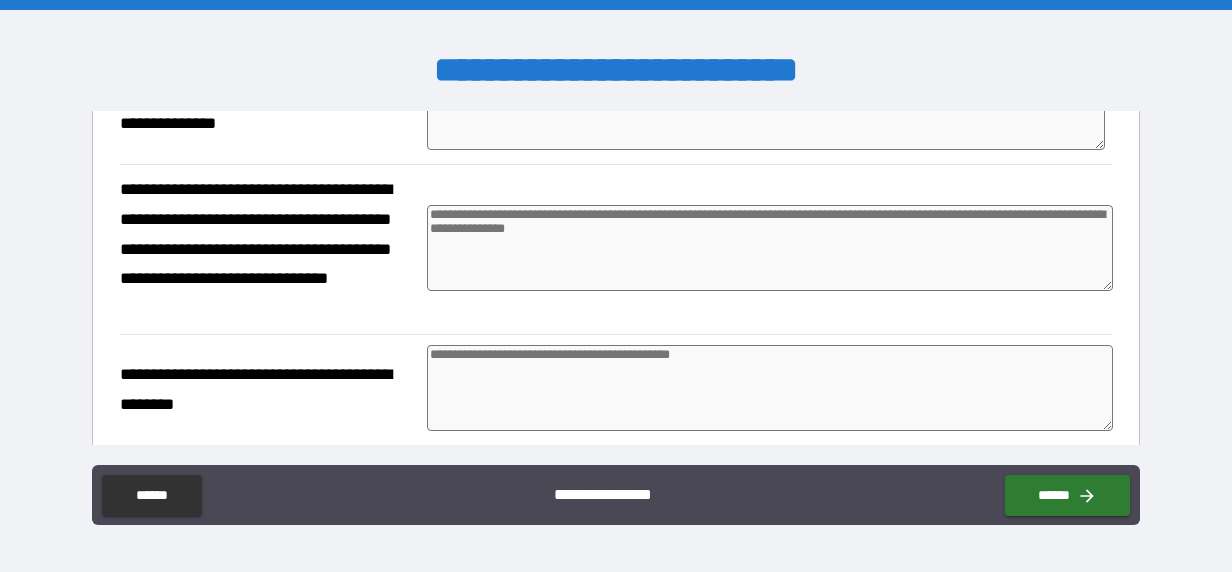 click at bounding box center (770, 248) 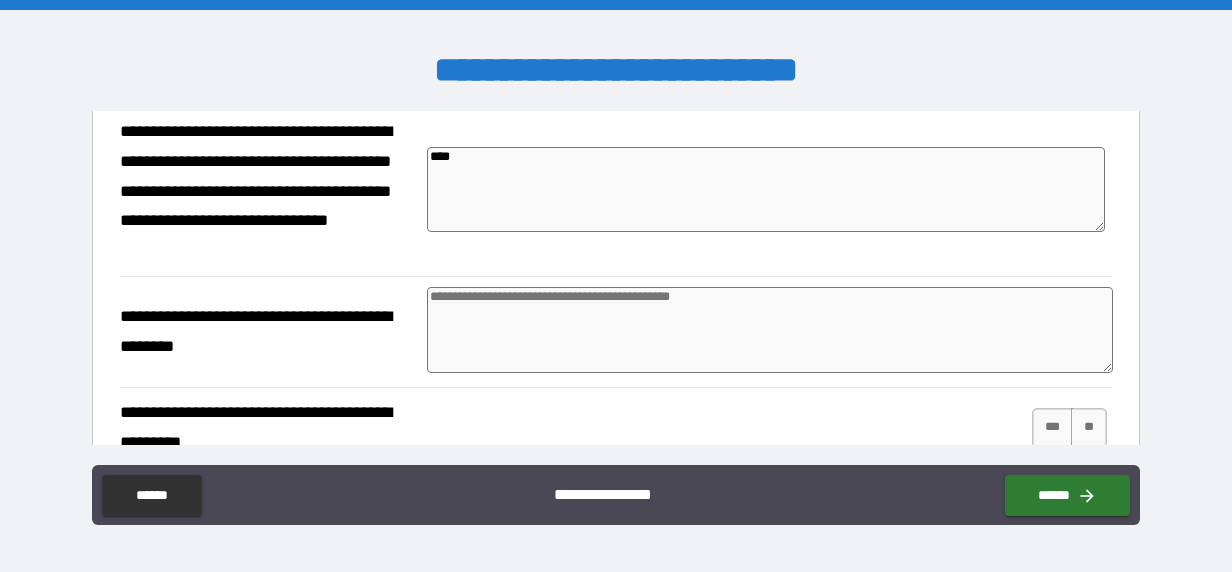 scroll, scrollTop: 854, scrollLeft: 0, axis: vertical 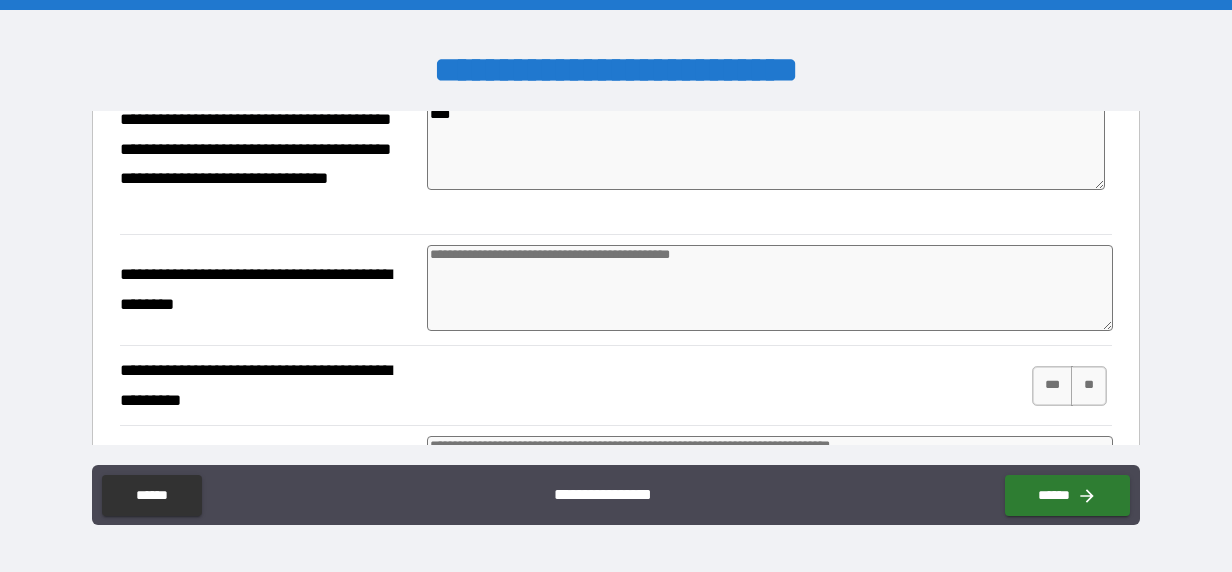 click at bounding box center (770, 288) 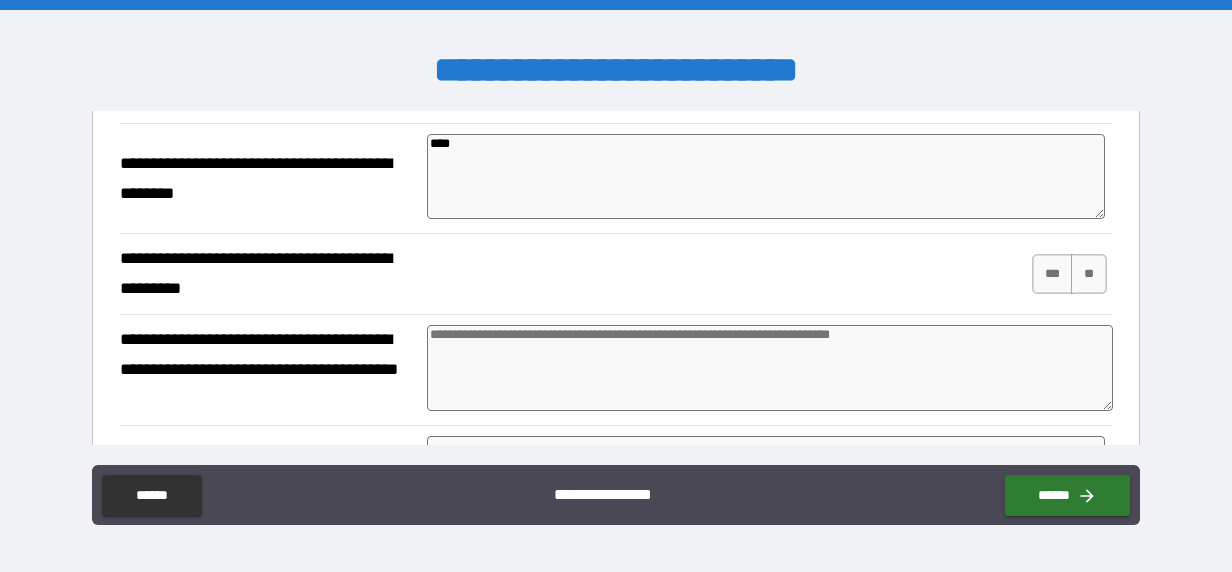scroll, scrollTop: 1054, scrollLeft: 0, axis: vertical 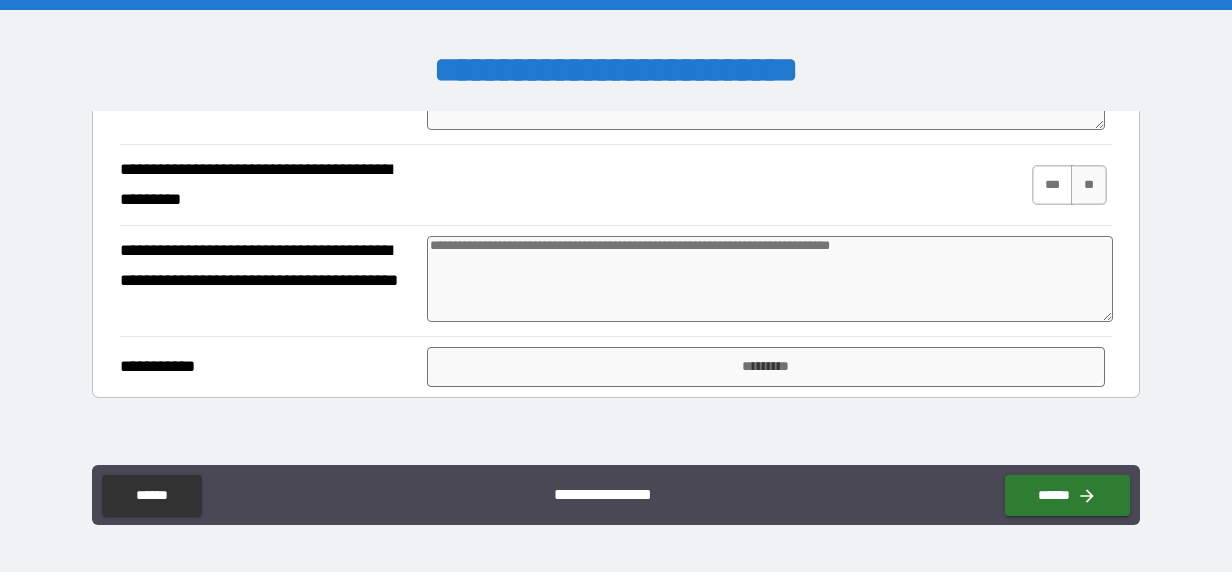 click on "***" at bounding box center (1053, 185) 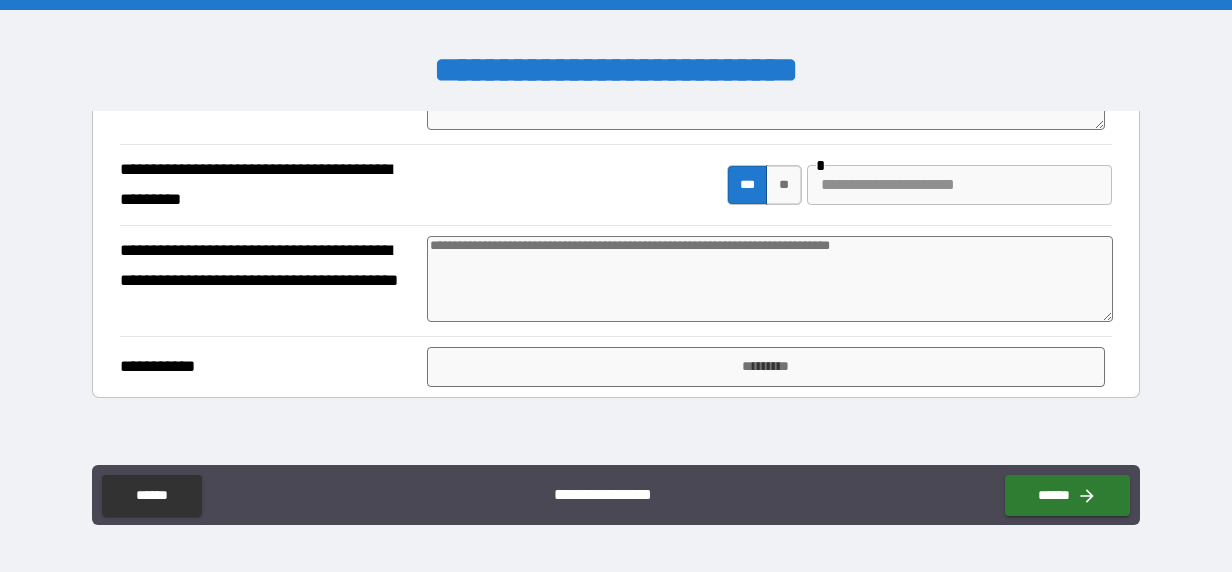 click at bounding box center [770, 279] 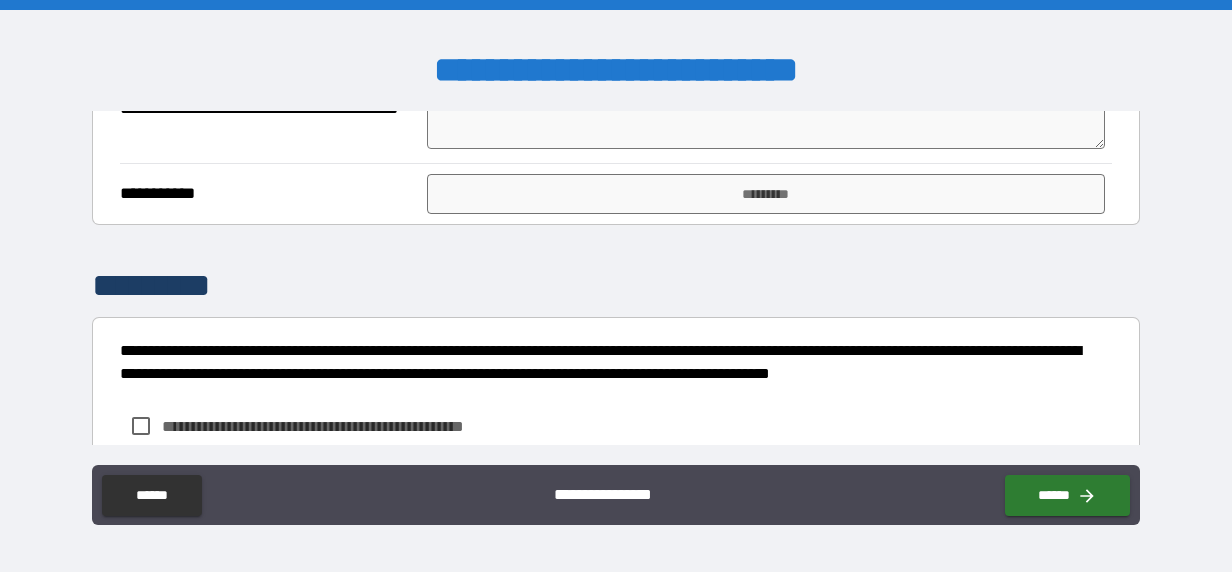 scroll, scrollTop: 1254, scrollLeft: 0, axis: vertical 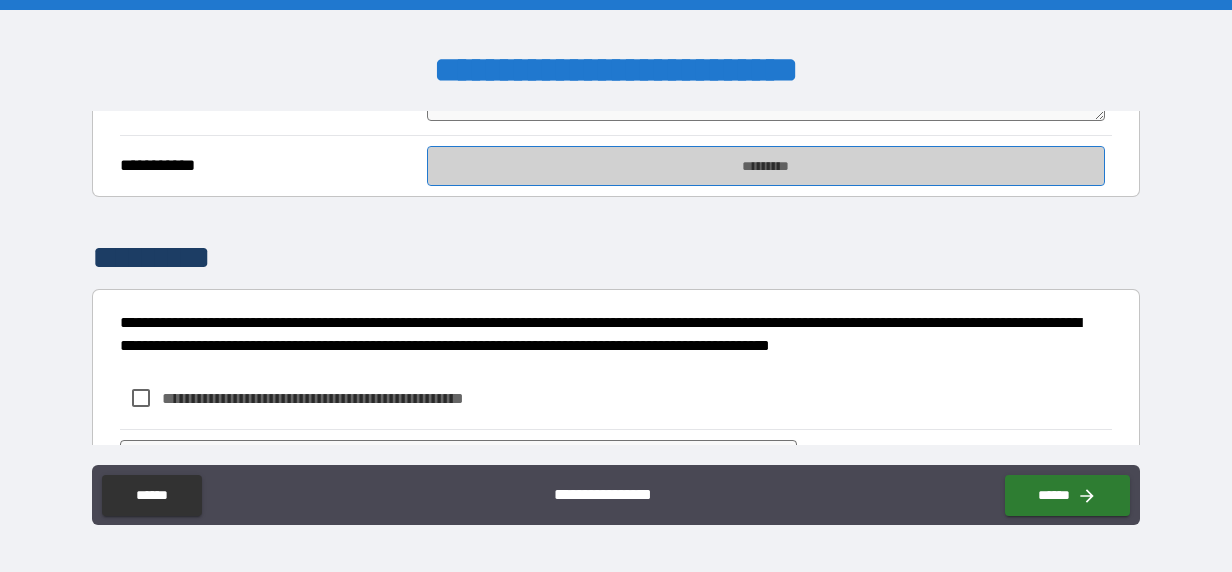 click on "*********" at bounding box center [765, 166] 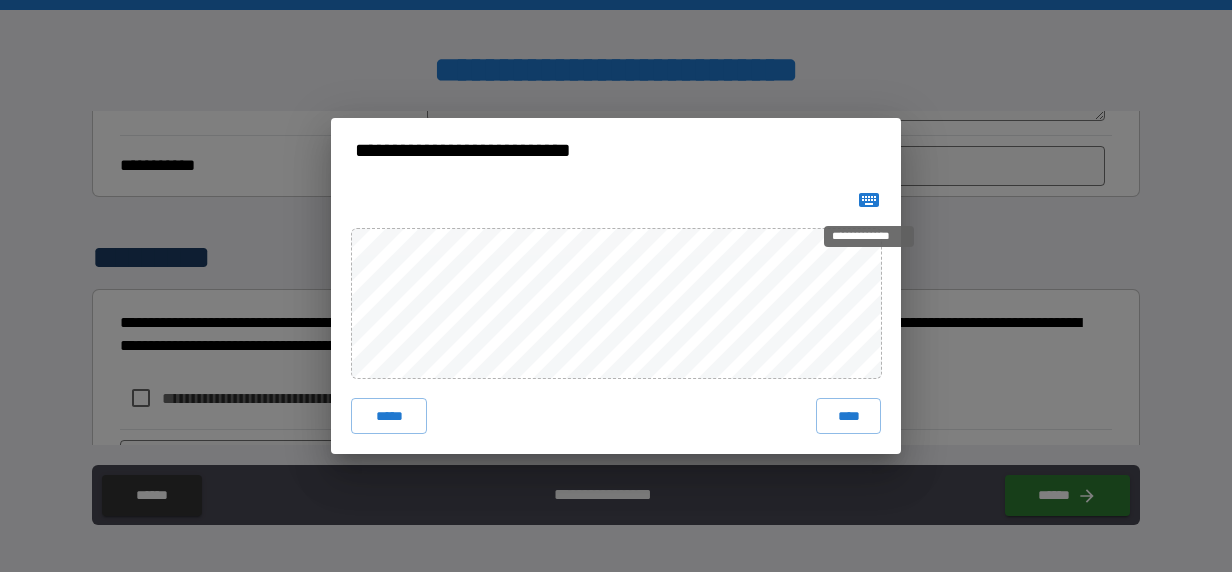 click 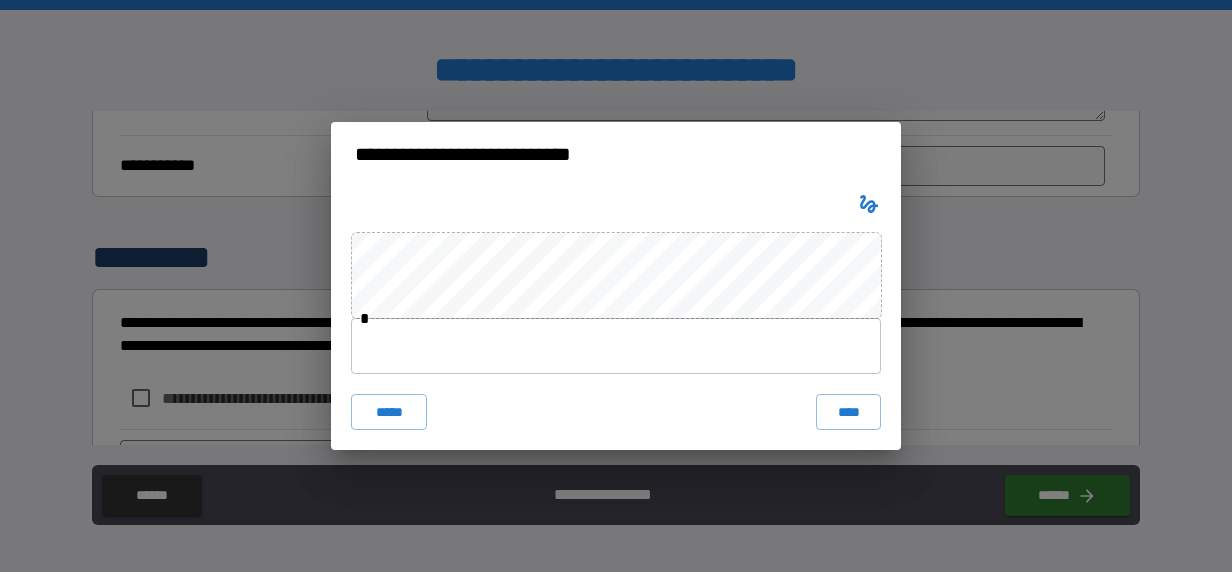 click at bounding box center [616, 346] 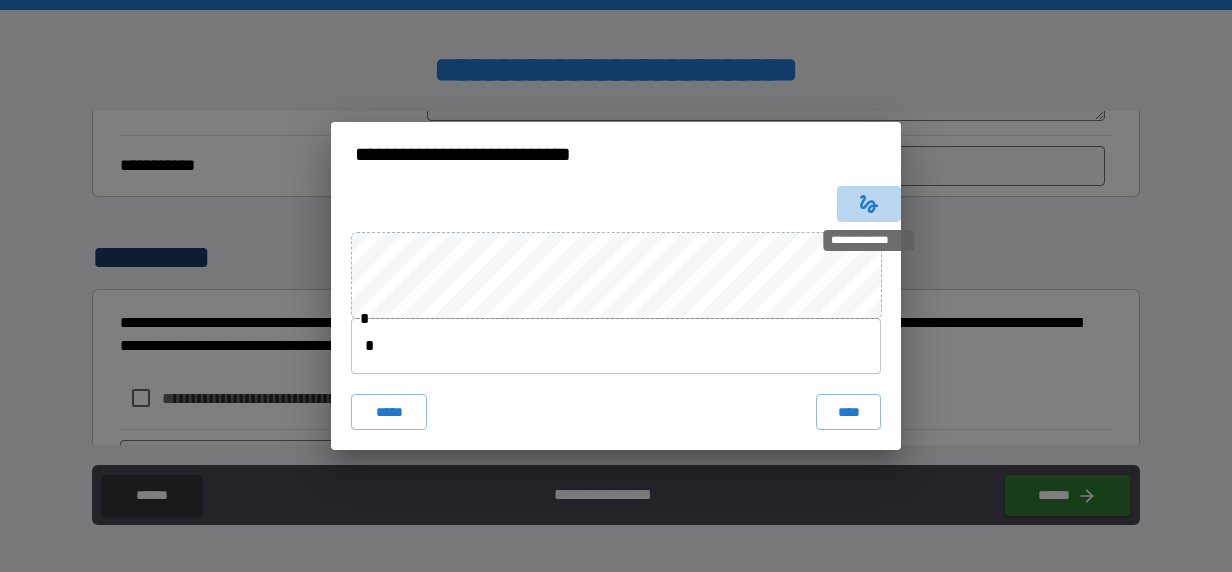 click 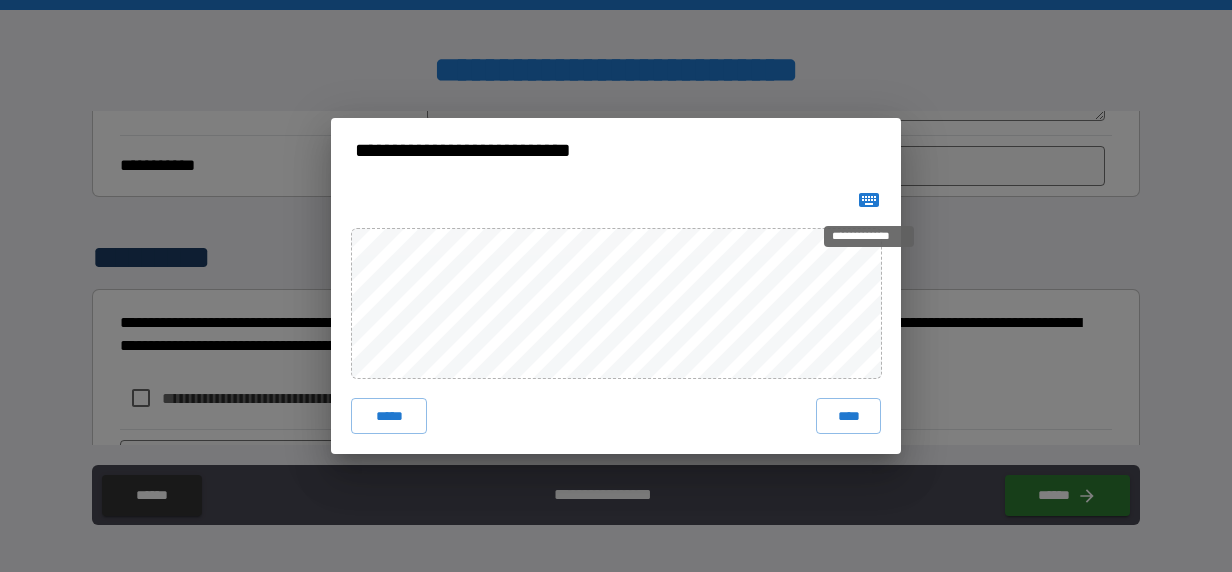 click 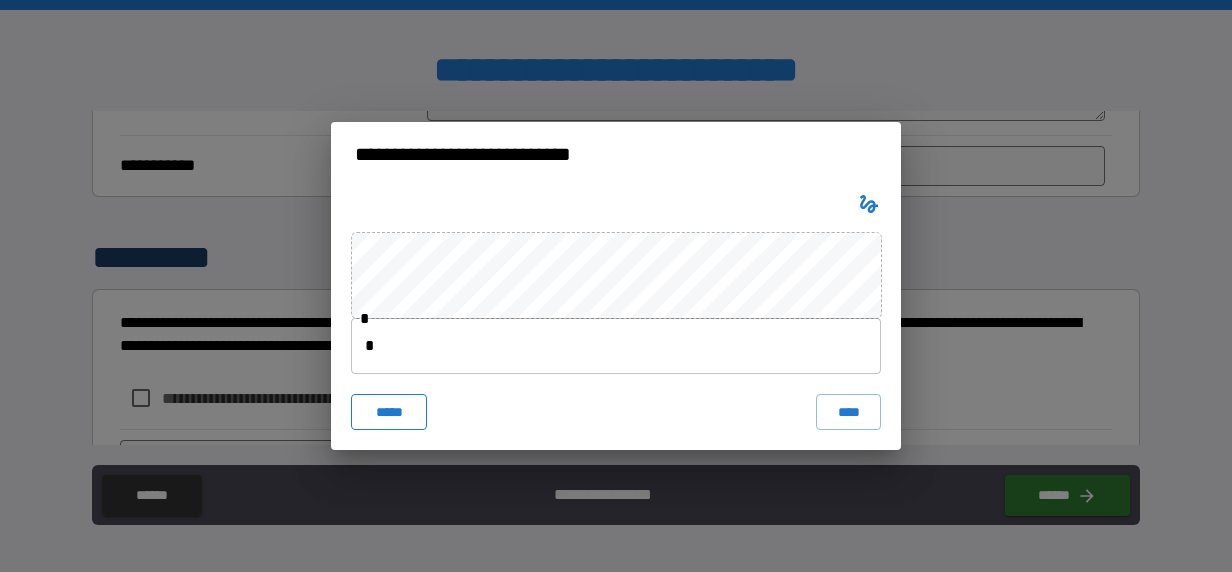 click on "*****" at bounding box center (389, 412) 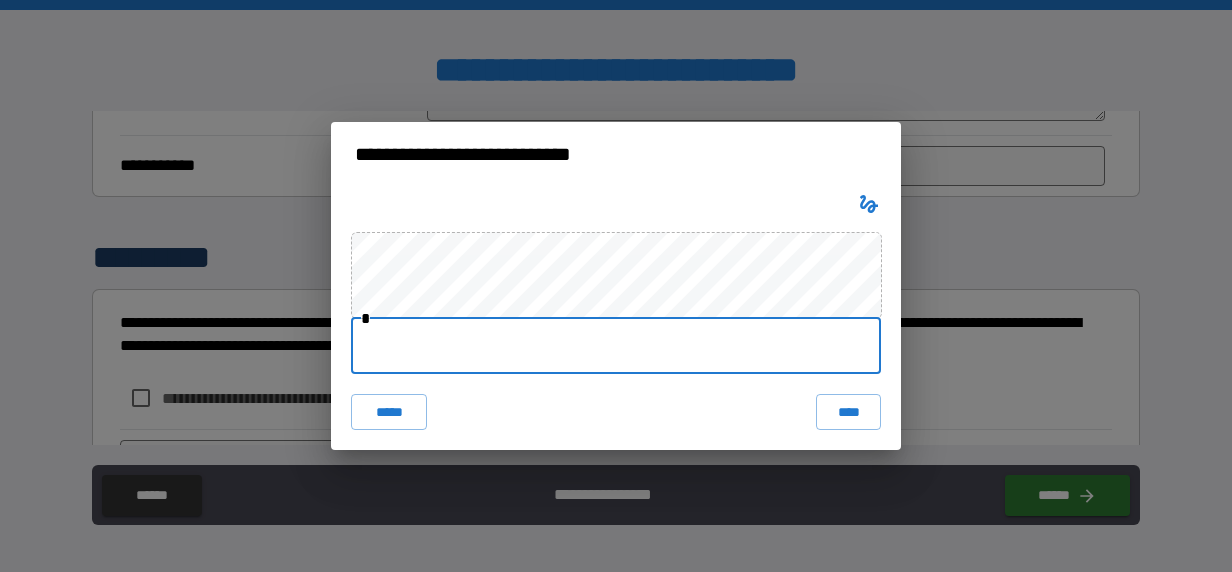 click at bounding box center [616, 346] 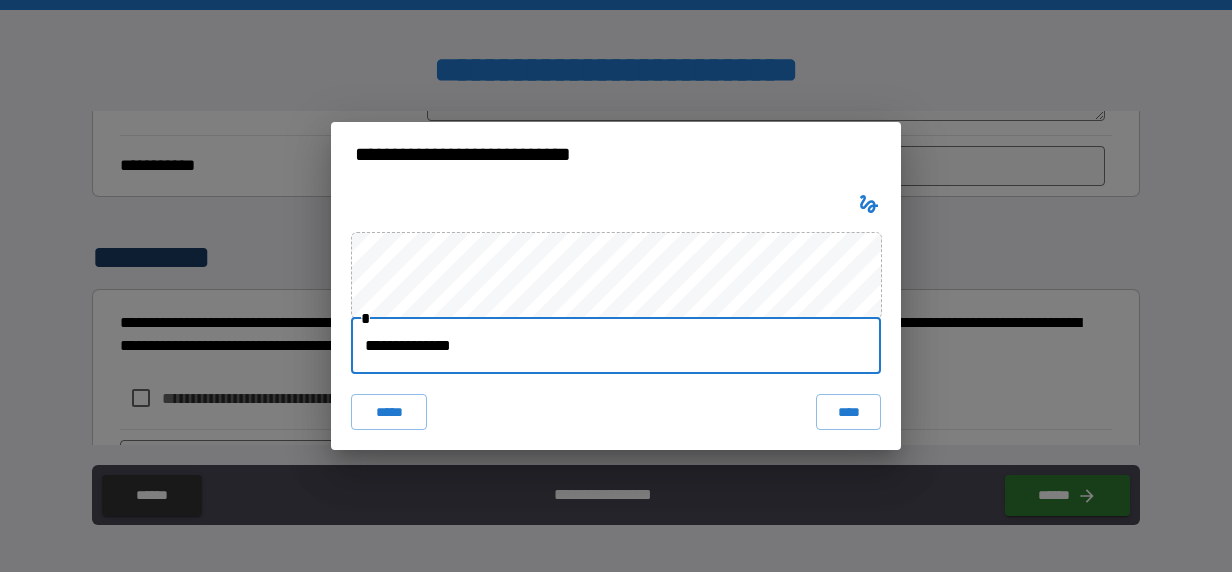 click on "**********" at bounding box center (616, 346) 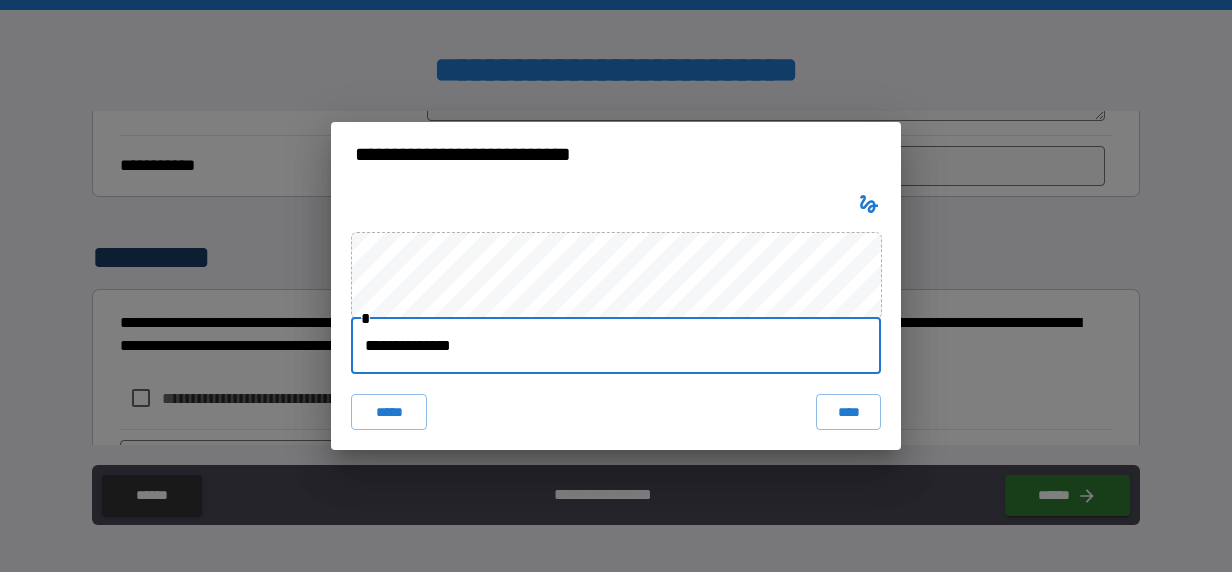 drag, startPoint x: 848, startPoint y: 406, endPoint x: 784, endPoint y: 408, distance: 64.03124 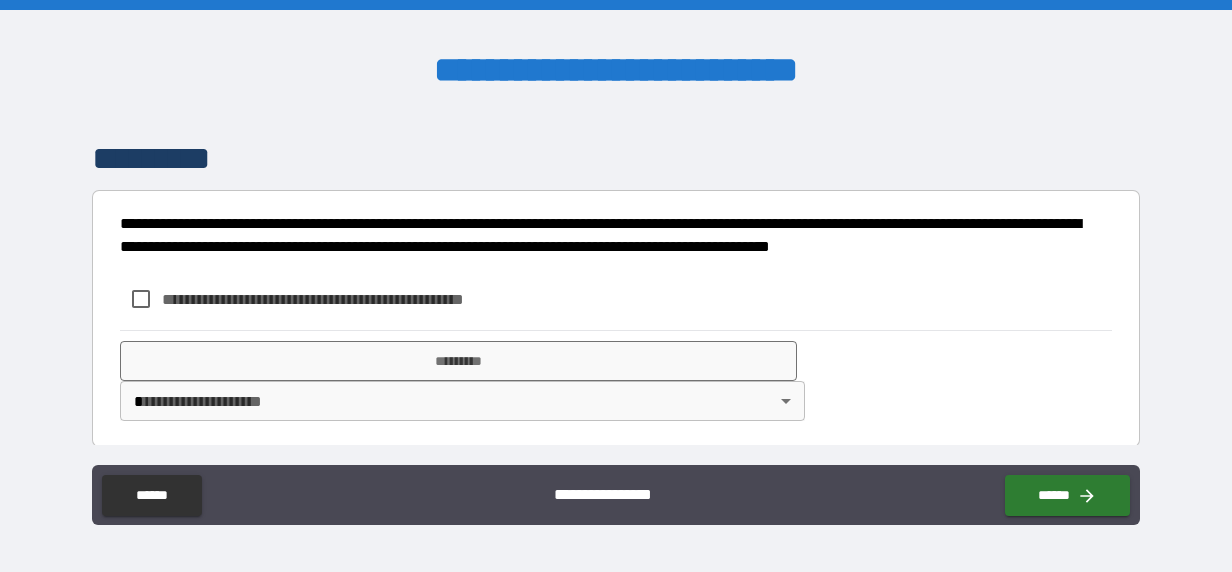scroll, scrollTop: 1370, scrollLeft: 0, axis: vertical 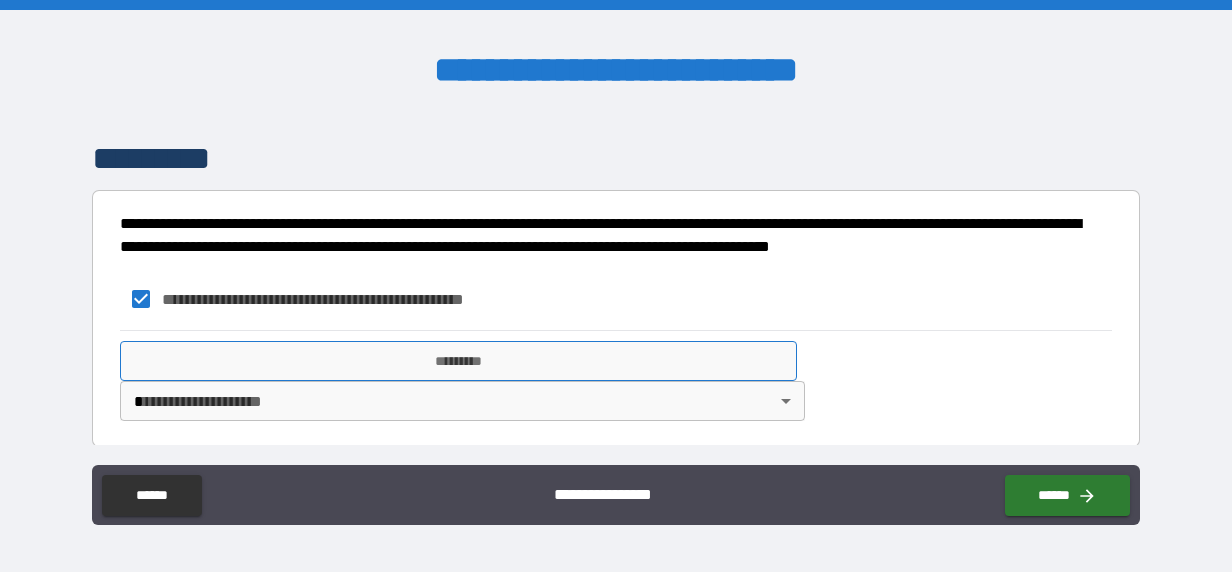 click on "*********" at bounding box center (458, 361) 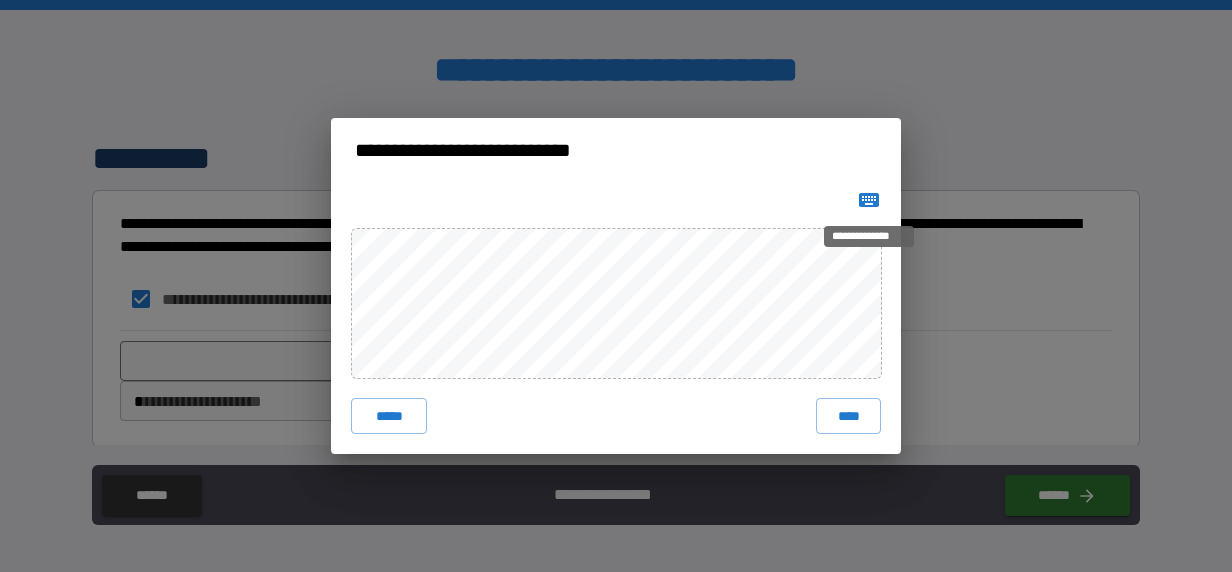 click 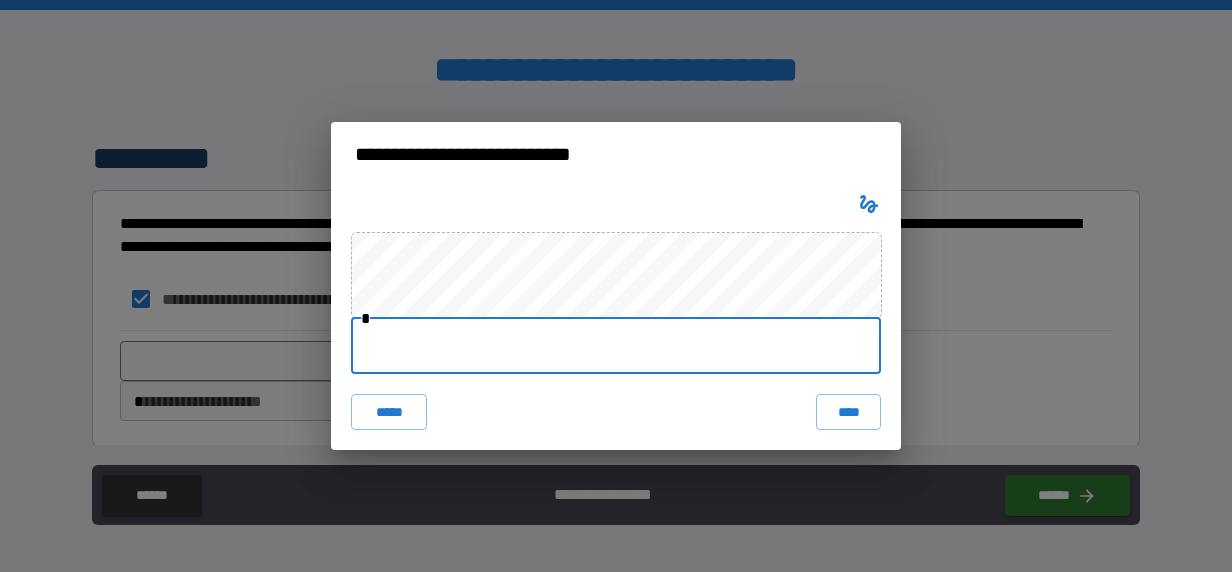 click at bounding box center [616, 346] 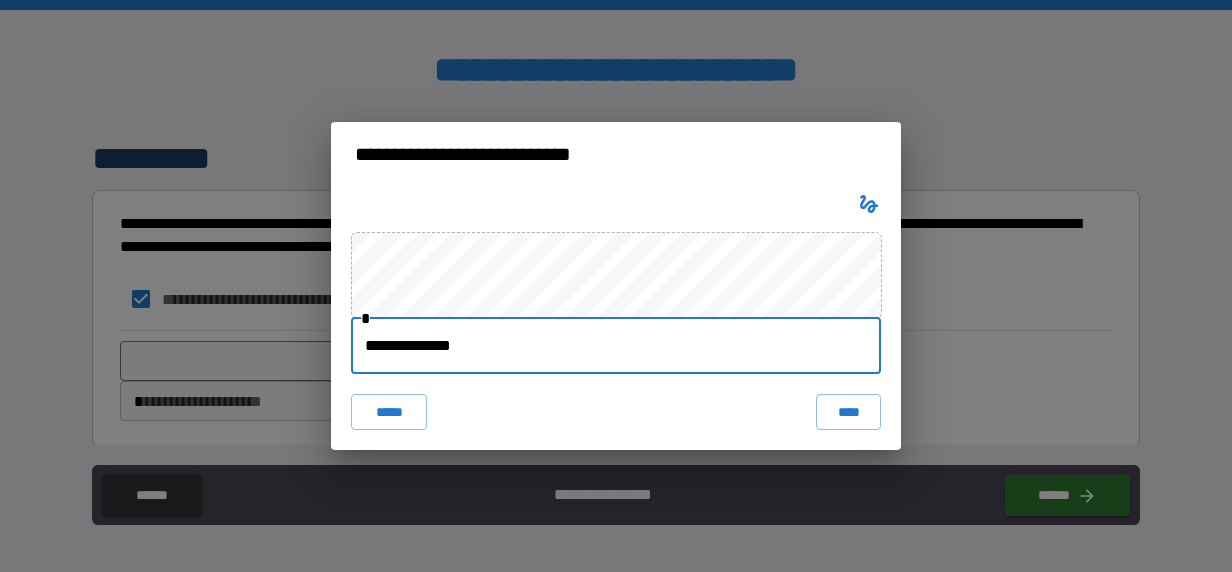 click on "****" at bounding box center (848, 412) 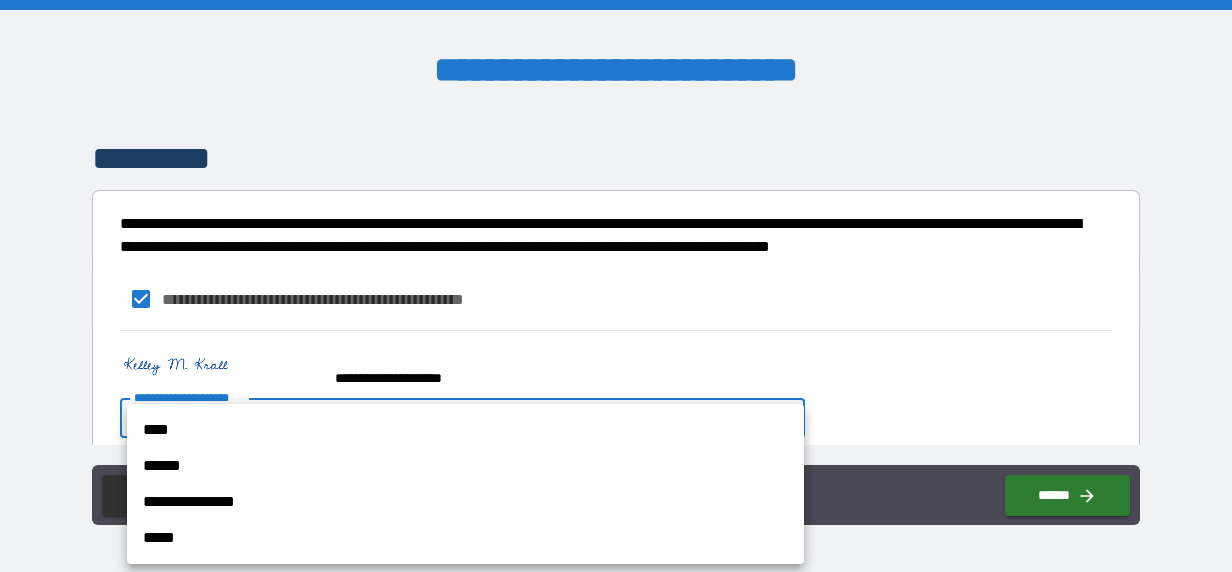 click on "**********" at bounding box center [616, 286] 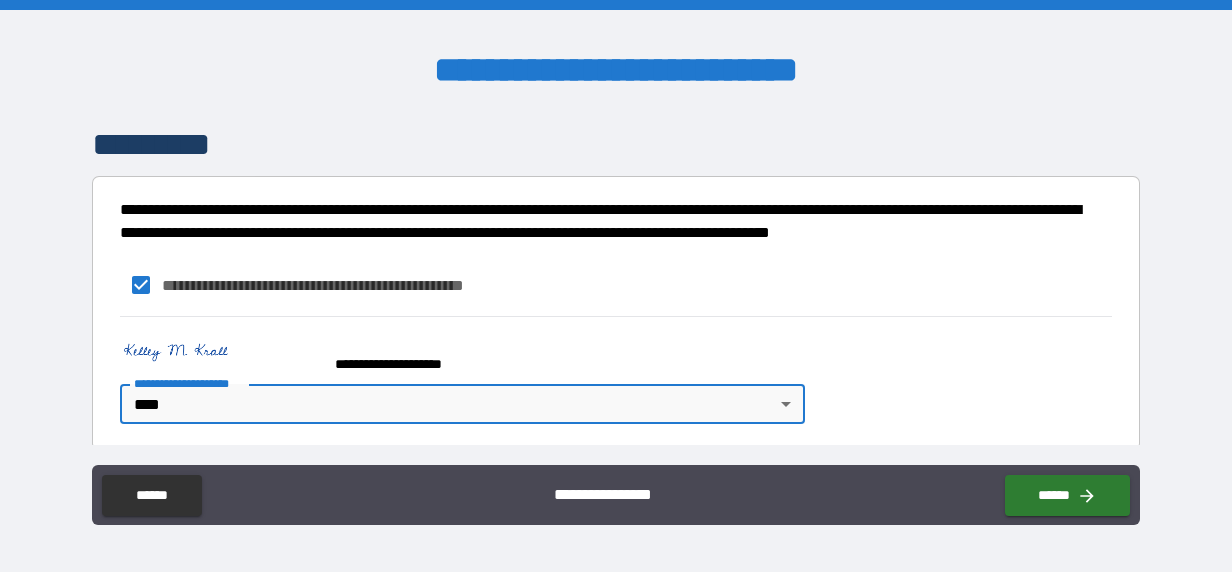 scroll, scrollTop: 1388, scrollLeft: 0, axis: vertical 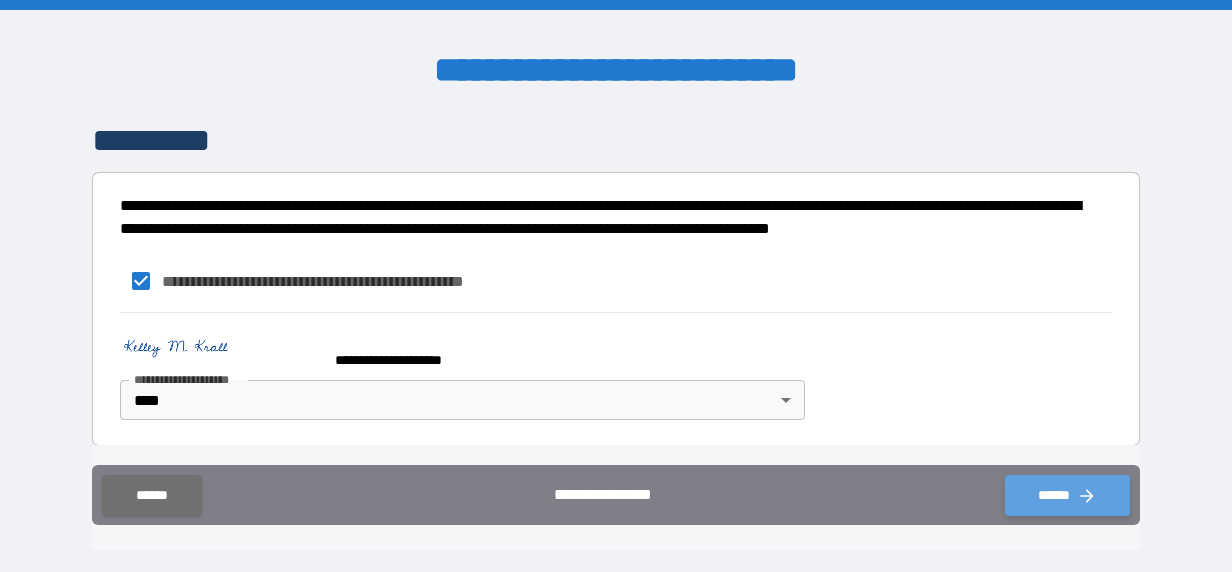 click on "******" at bounding box center [1067, 495] 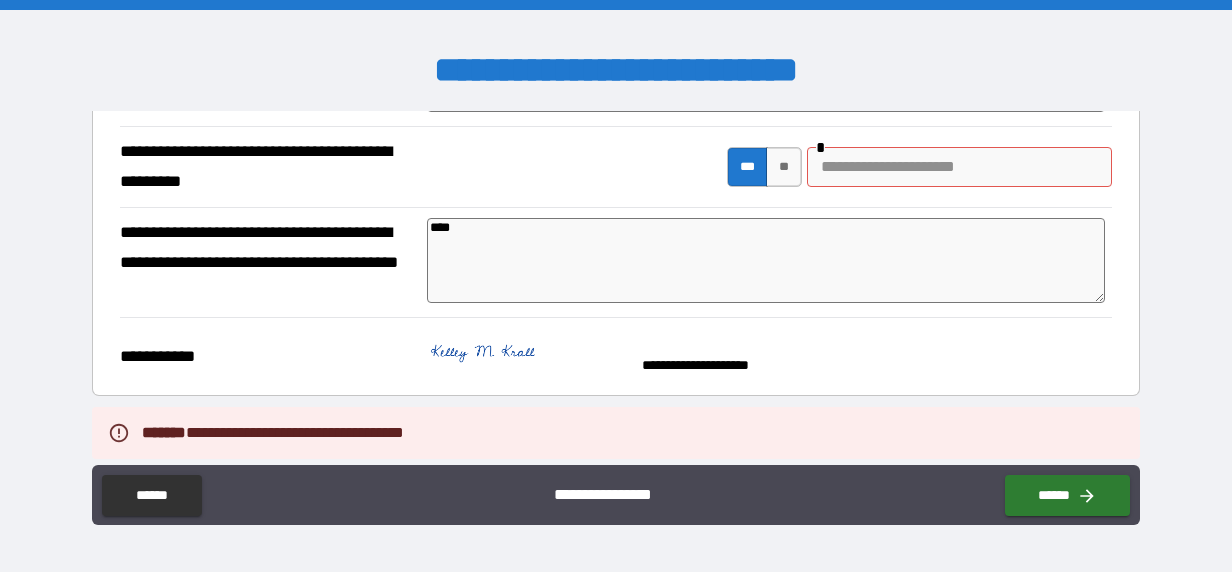 scroll, scrollTop: 1088, scrollLeft: 0, axis: vertical 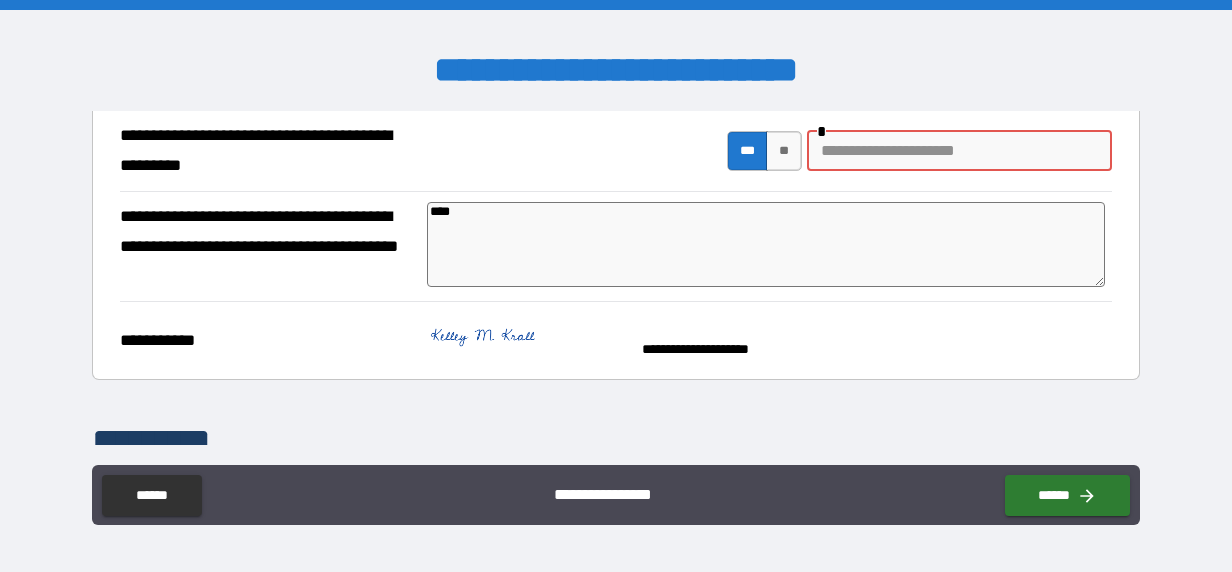 click at bounding box center (959, 151) 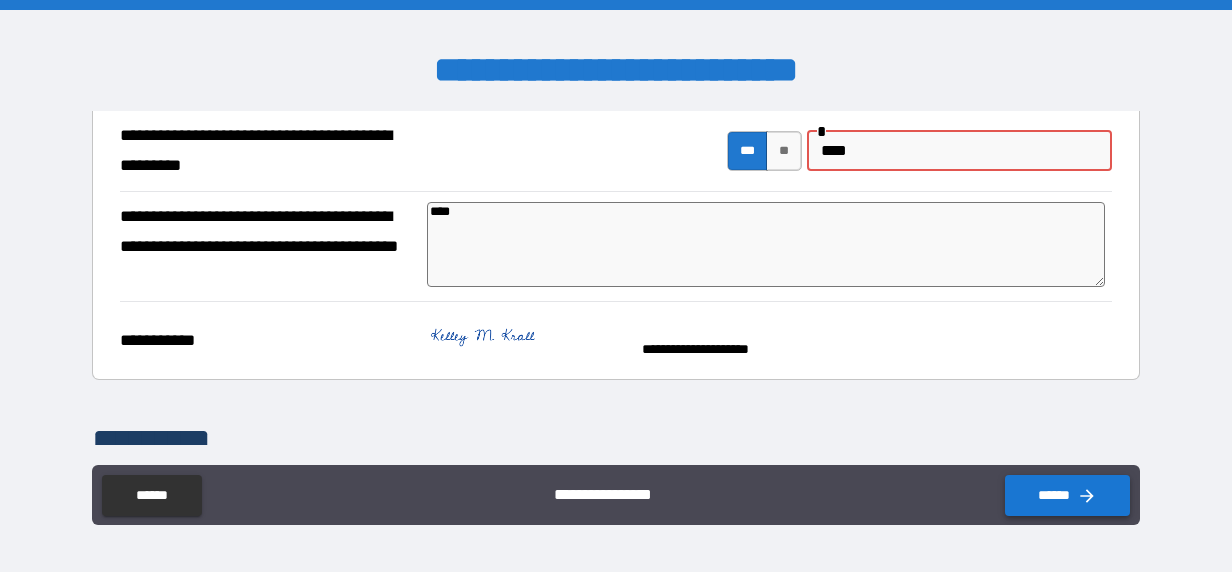 click on "******" at bounding box center (1067, 495) 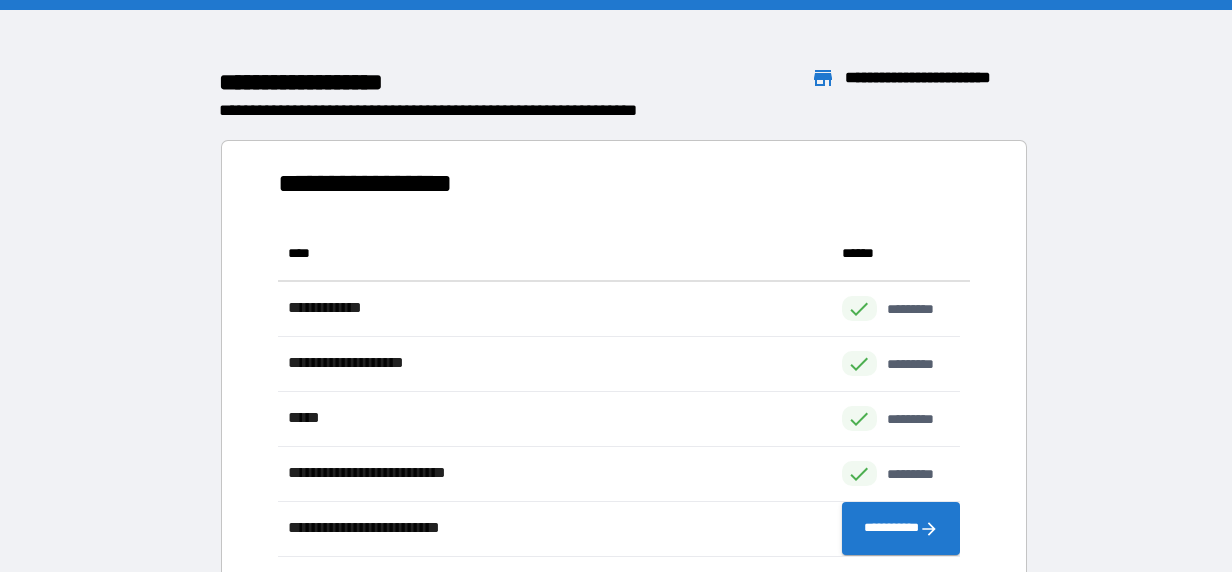 scroll, scrollTop: 315, scrollLeft: 666, axis: both 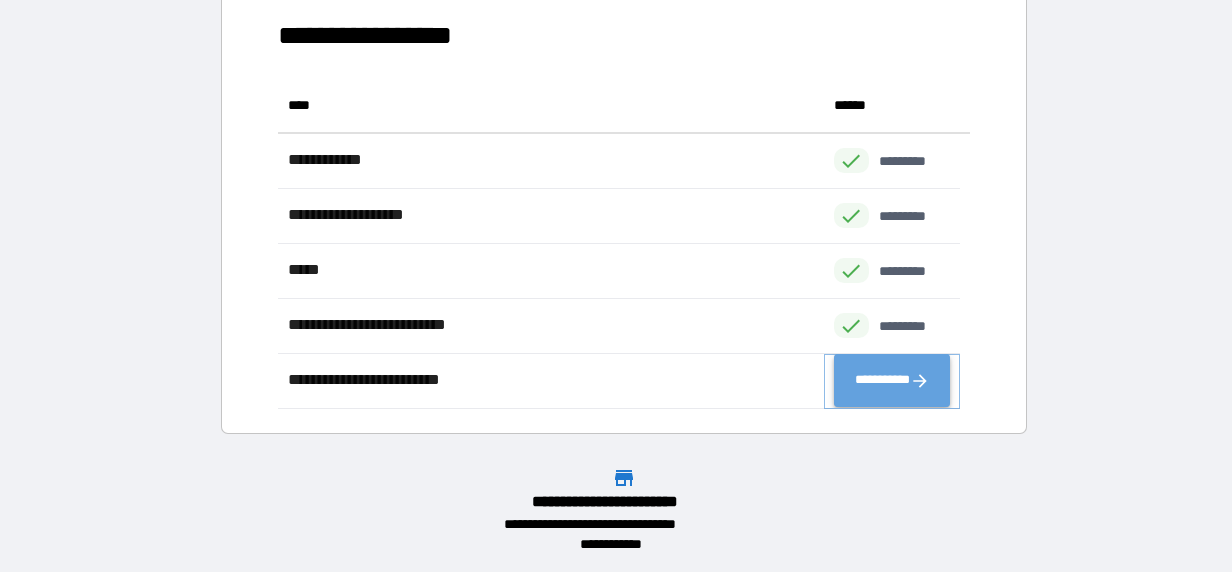 click on "**********" at bounding box center (892, 381) 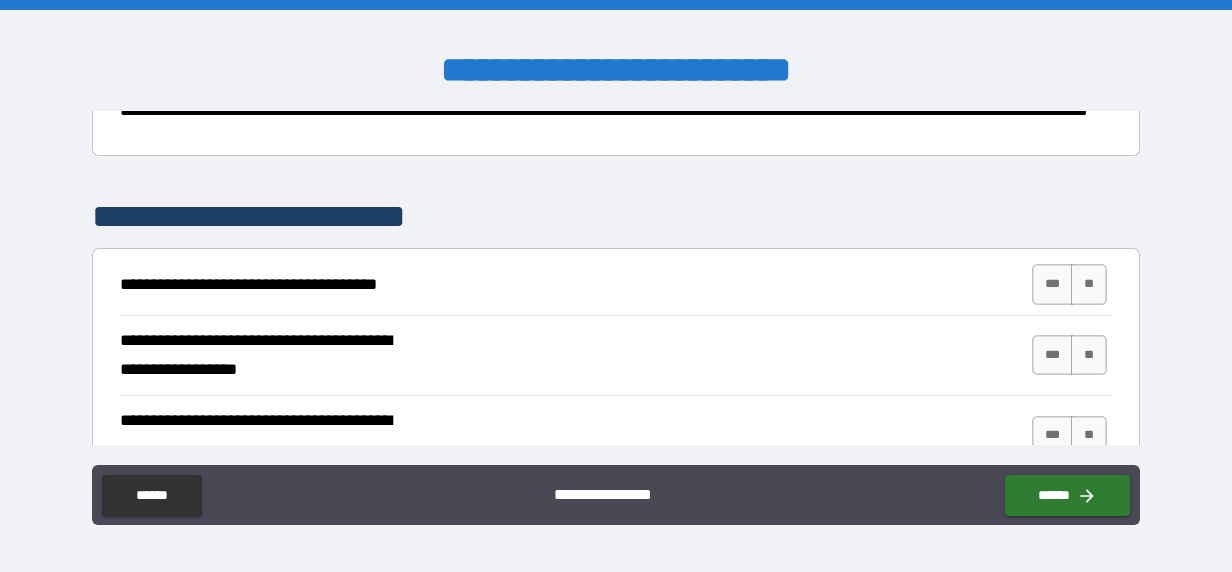 scroll, scrollTop: 300, scrollLeft: 0, axis: vertical 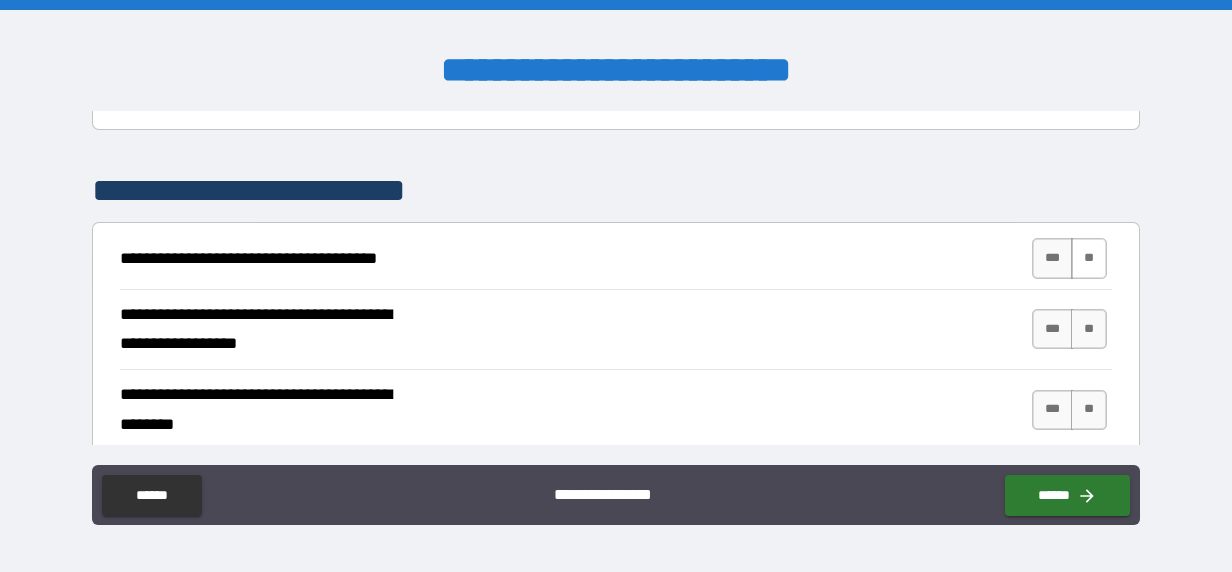 click on "**" at bounding box center [1089, 258] 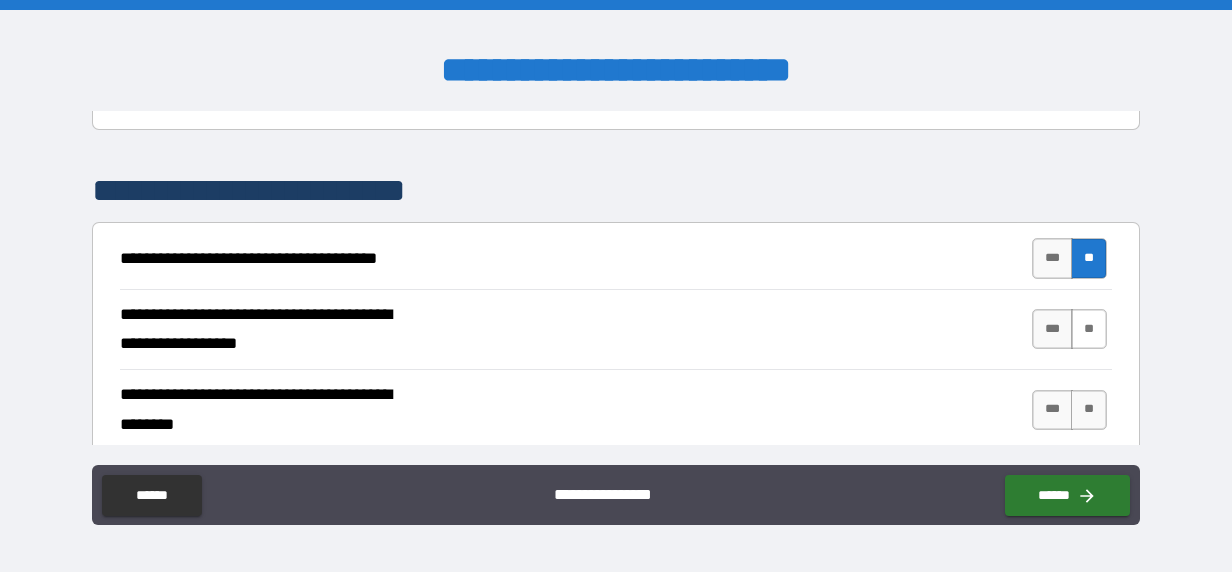 click on "**" at bounding box center (1089, 329) 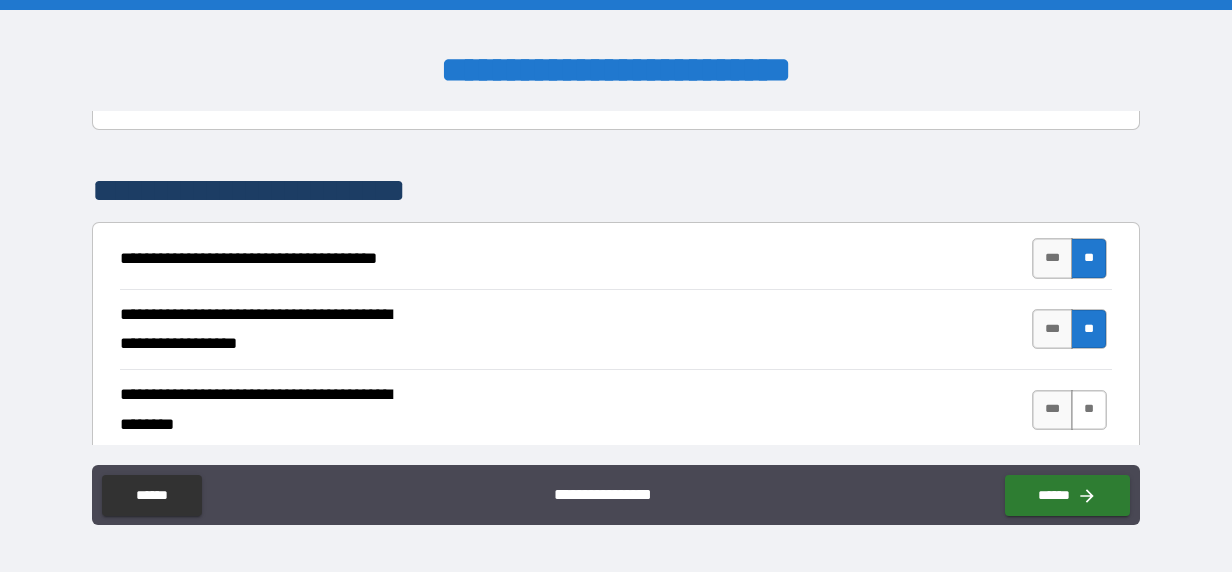 click on "**" at bounding box center [1089, 410] 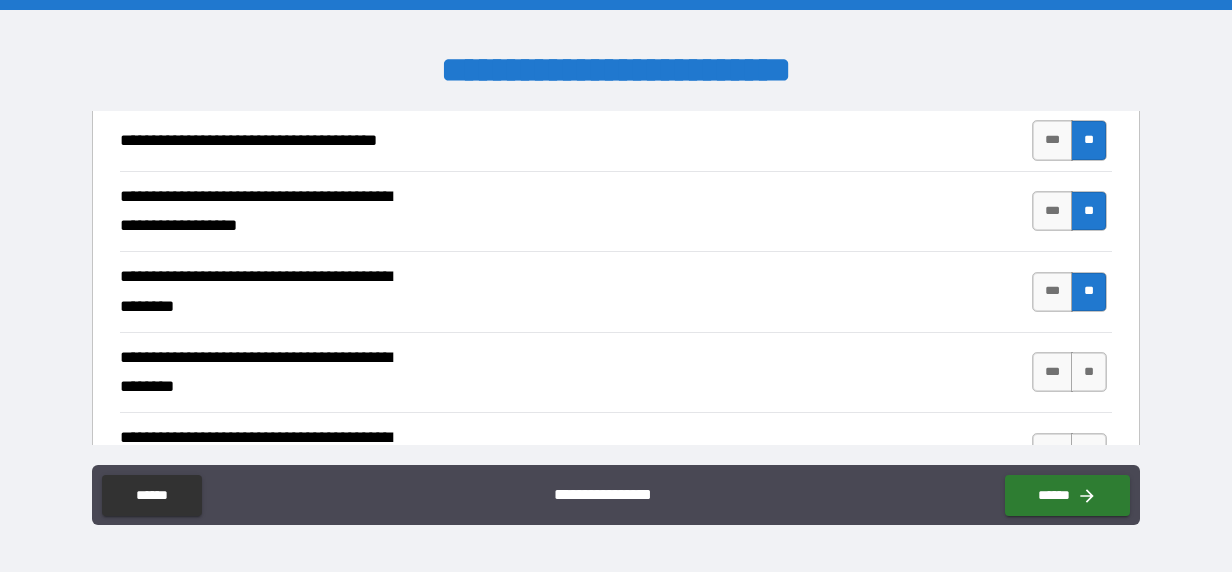 scroll, scrollTop: 500, scrollLeft: 0, axis: vertical 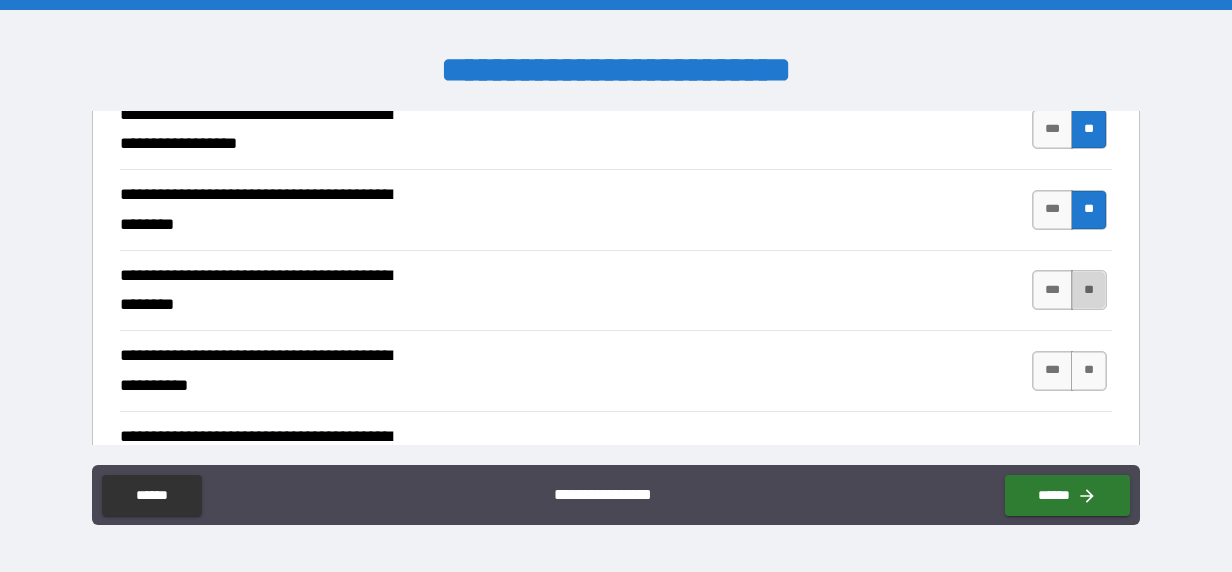 click on "**" at bounding box center (1089, 290) 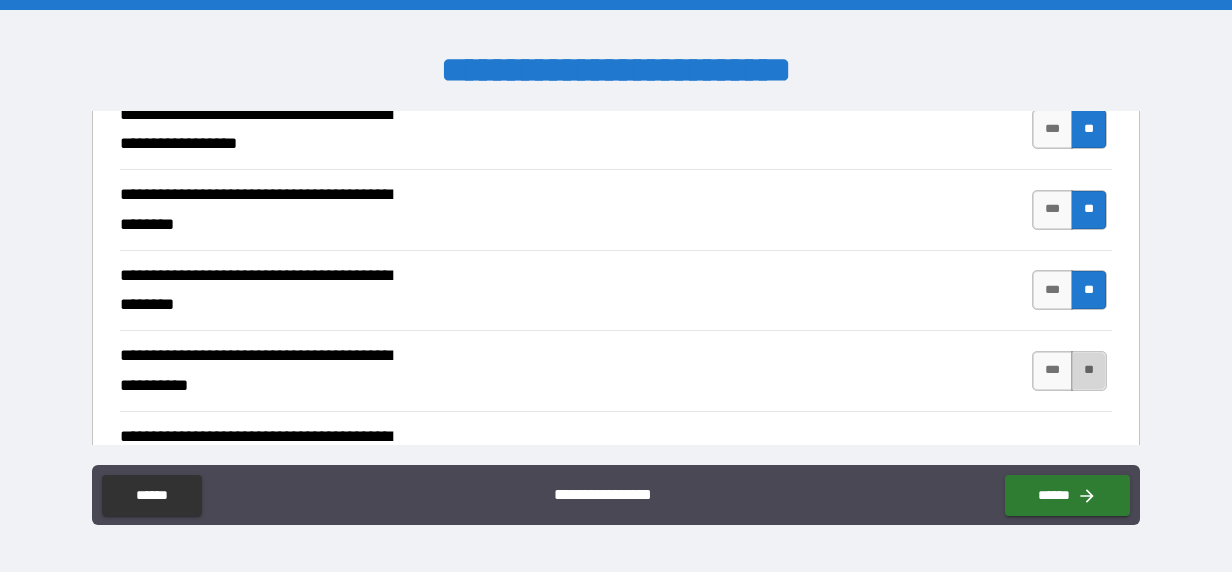 click on "**" at bounding box center (1089, 371) 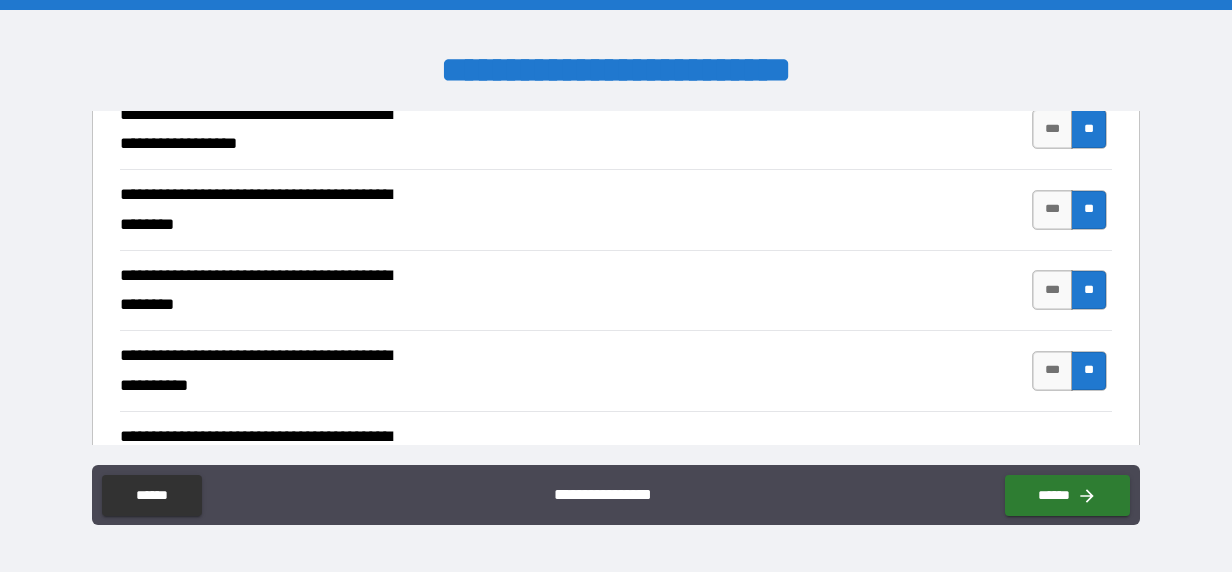 scroll, scrollTop: 700, scrollLeft: 0, axis: vertical 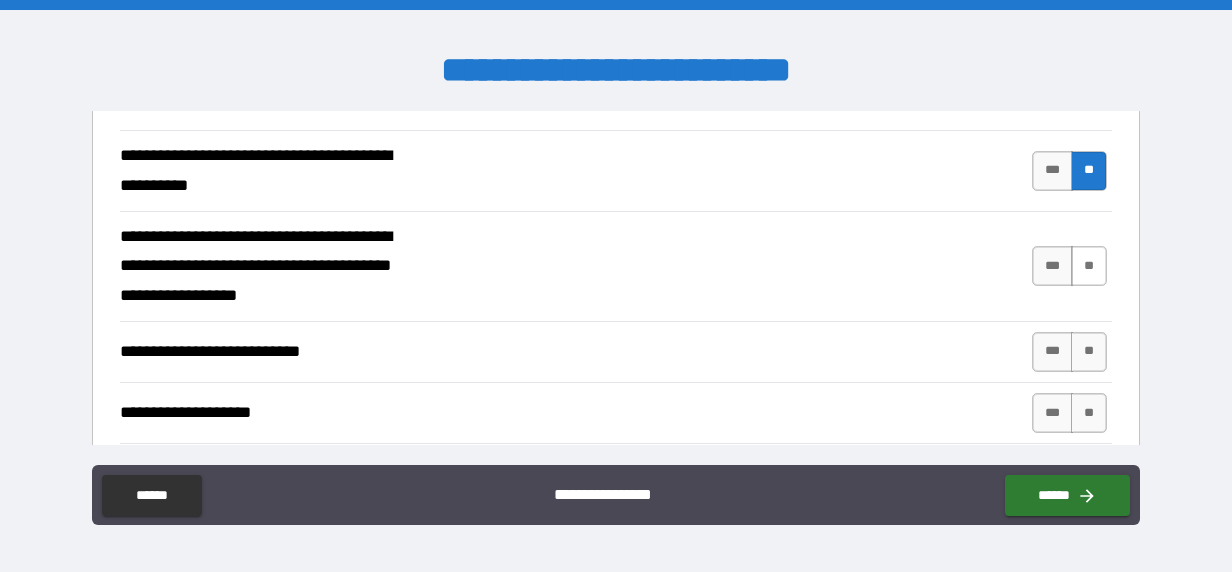 click on "**" at bounding box center (1089, 266) 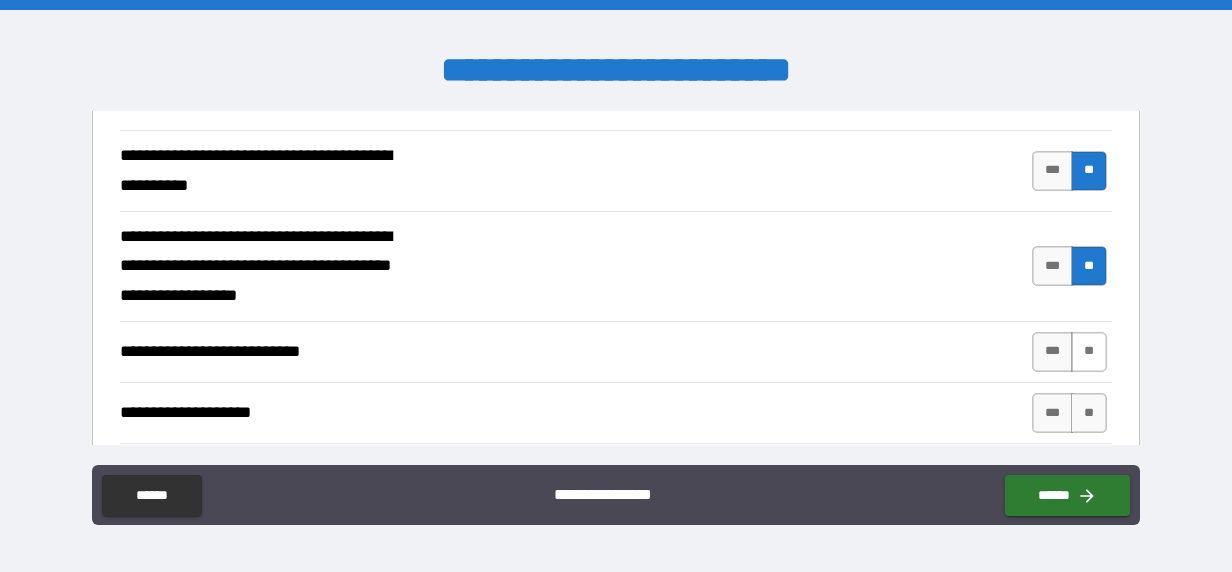 click on "**" at bounding box center [1089, 352] 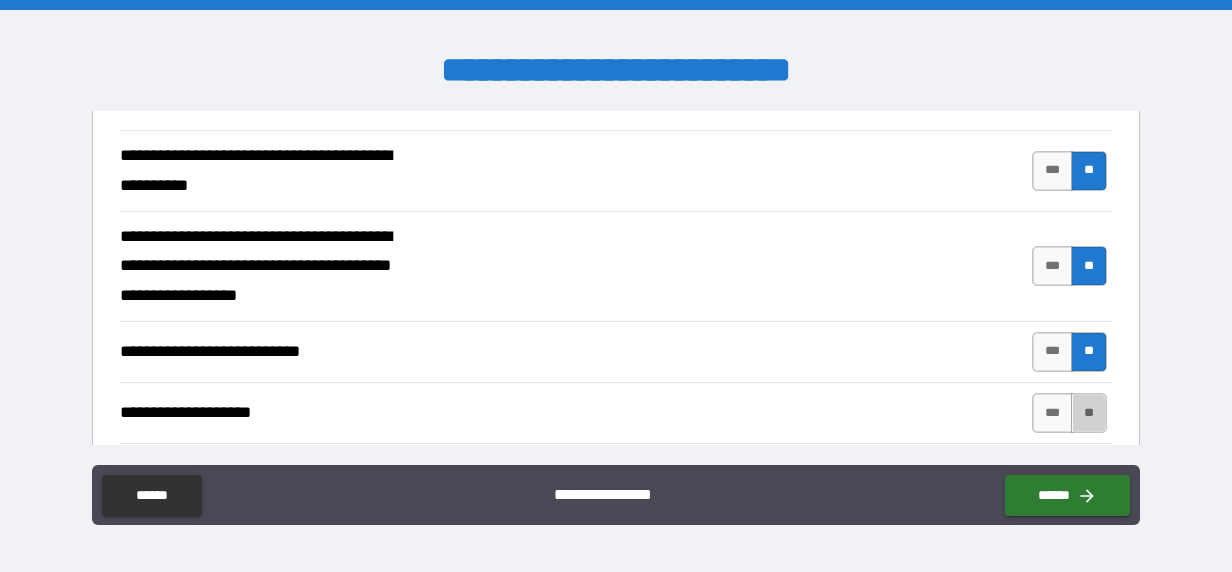drag, startPoint x: 1080, startPoint y: 412, endPoint x: 1029, endPoint y: 380, distance: 60.207973 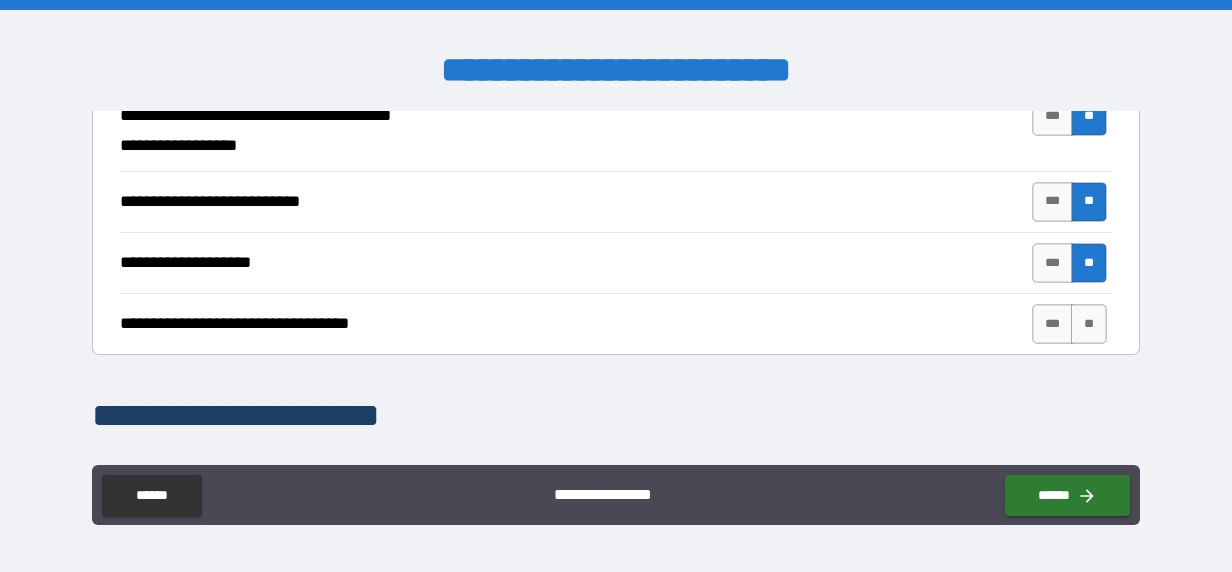 scroll, scrollTop: 900, scrollLeft: 0, axis: vertical 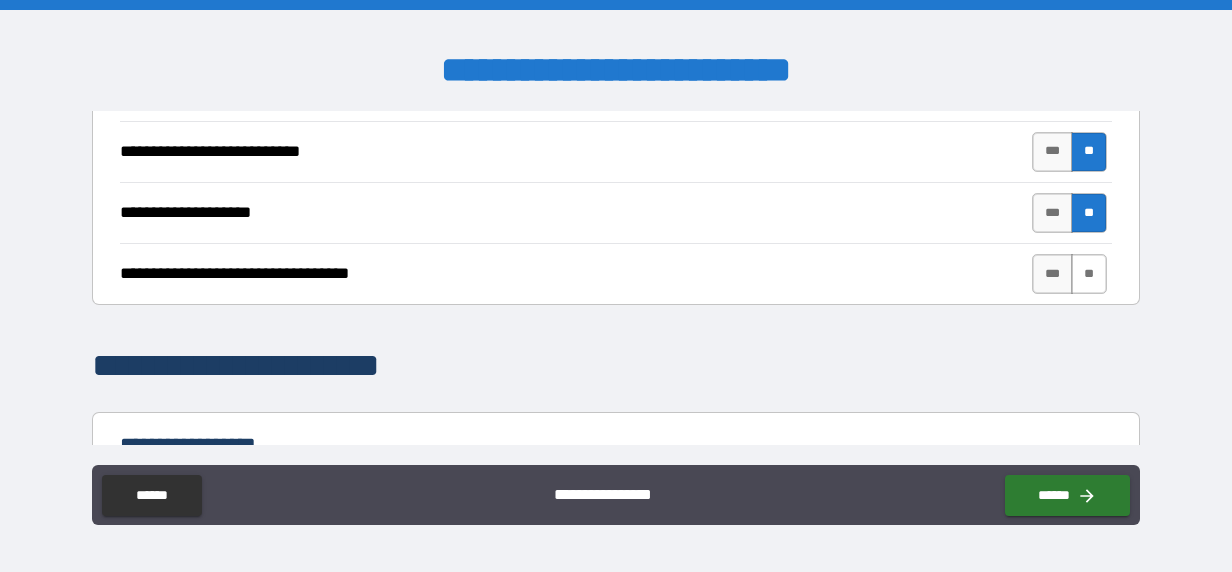 click on "**" at bounding box center [1089, 274] 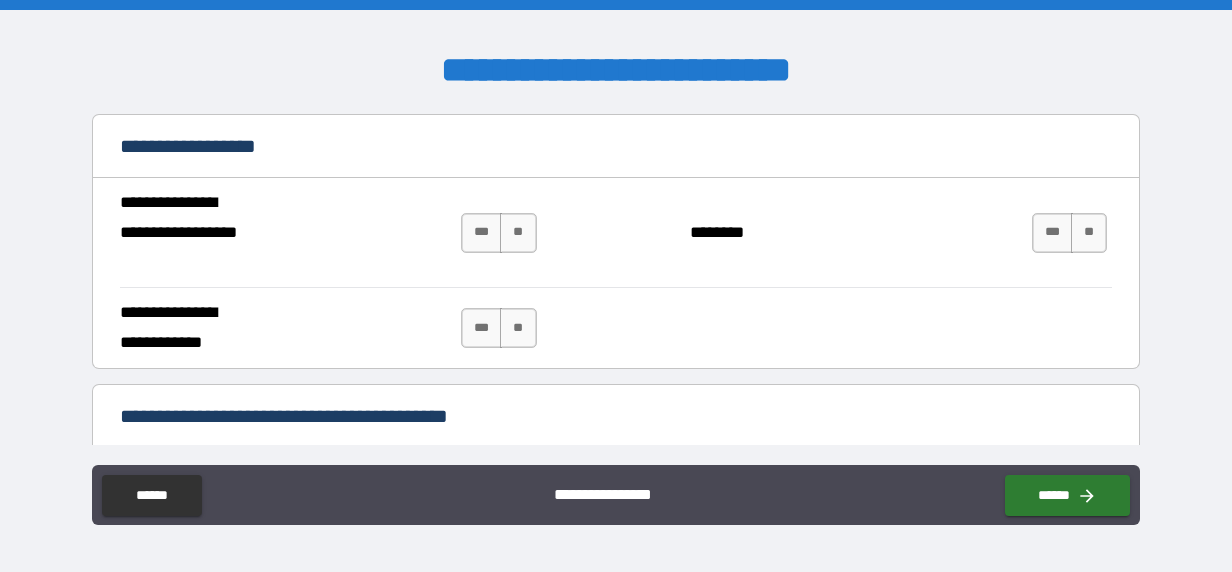 scroll, scrollTop: 1200, scrollLeft: 0, axis: vertical 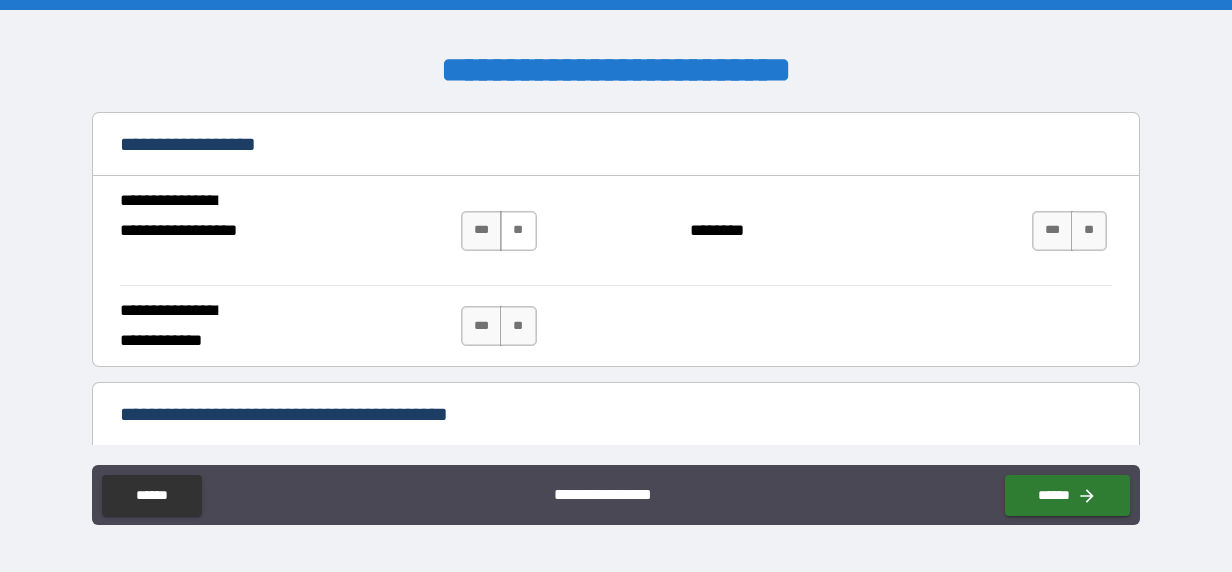 click on "**" at bounding box center [518, 231] 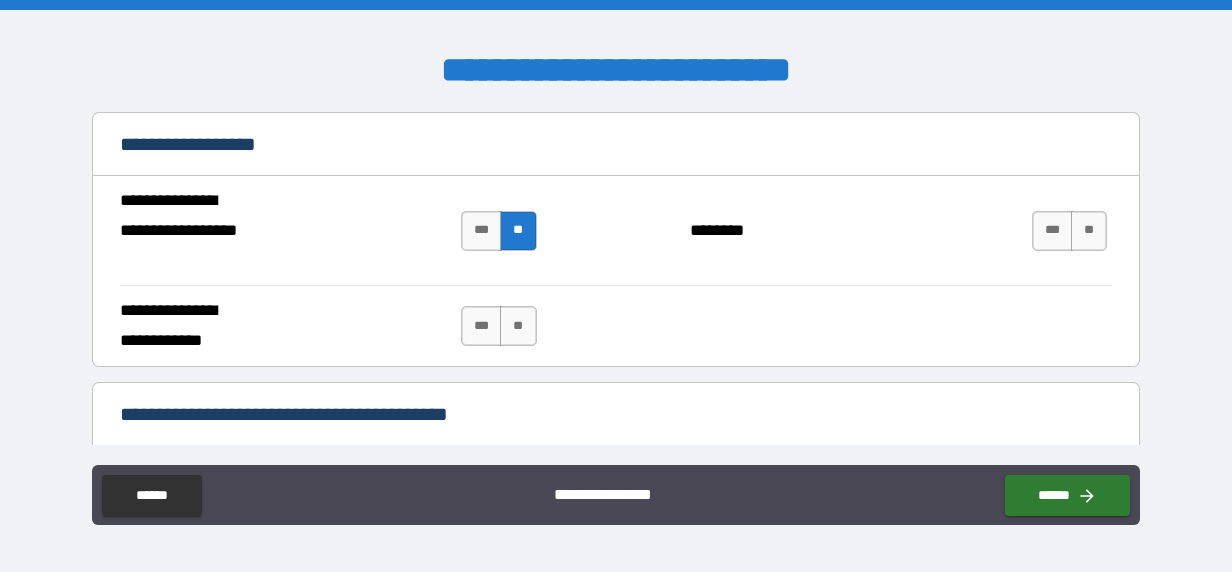 drag, startPoint x: 514, startPoint y: 320, endPoint x: 684, endPoint y: 286, distance: 173.36667 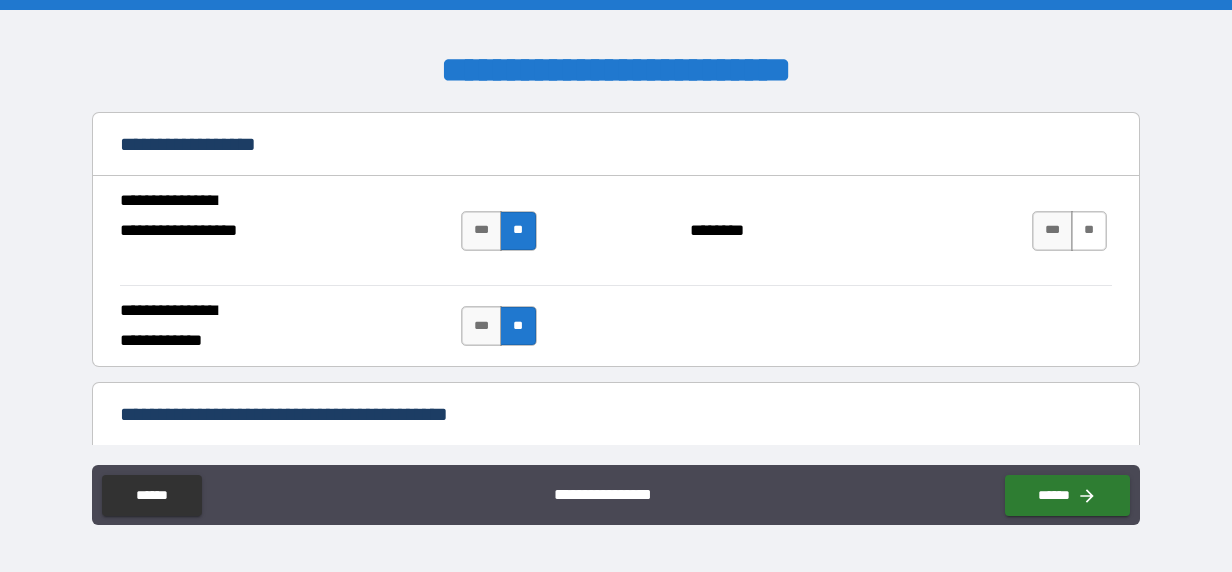 click on "**" at bounding box center (1089, 231) 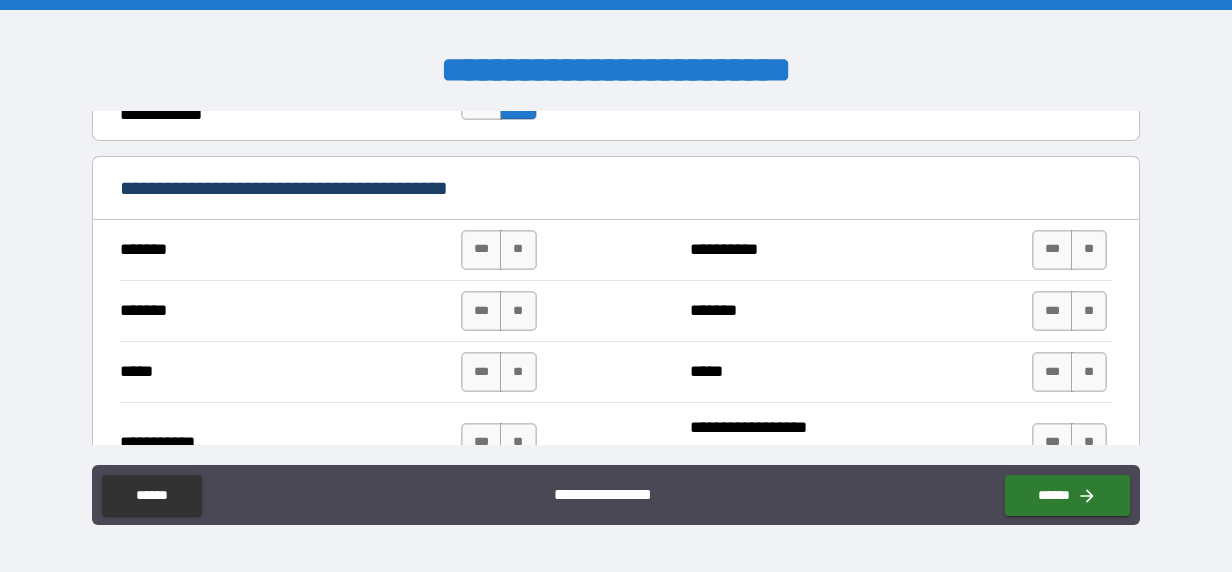scroll, scrollTop: 1400, scrollLeft: 0, axis: vertical 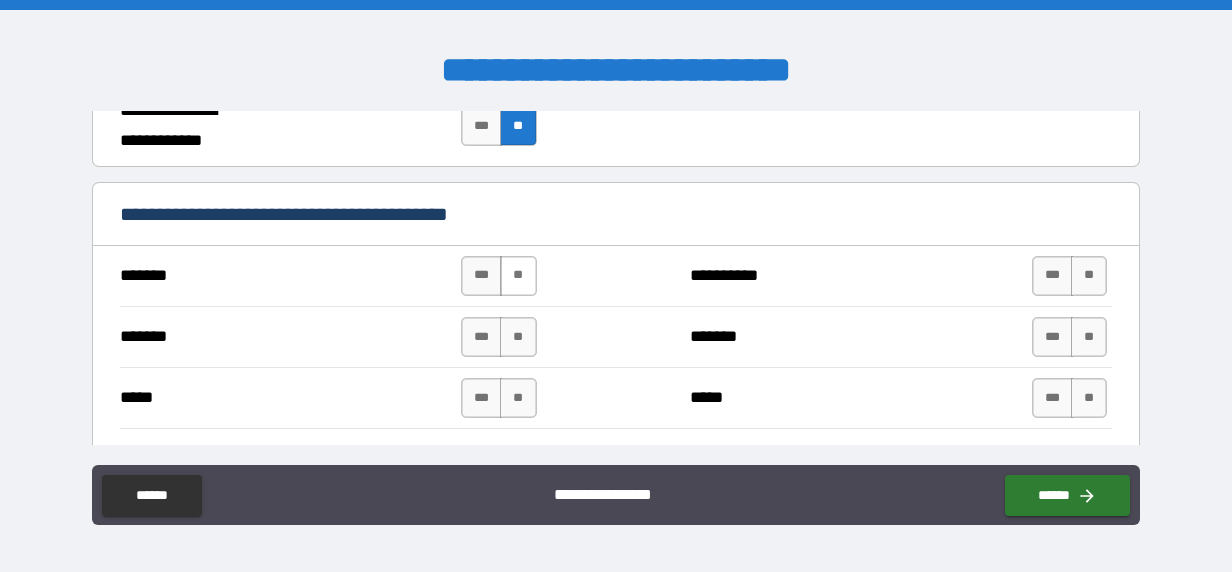 click on "**" at bounding box center (518, 276) 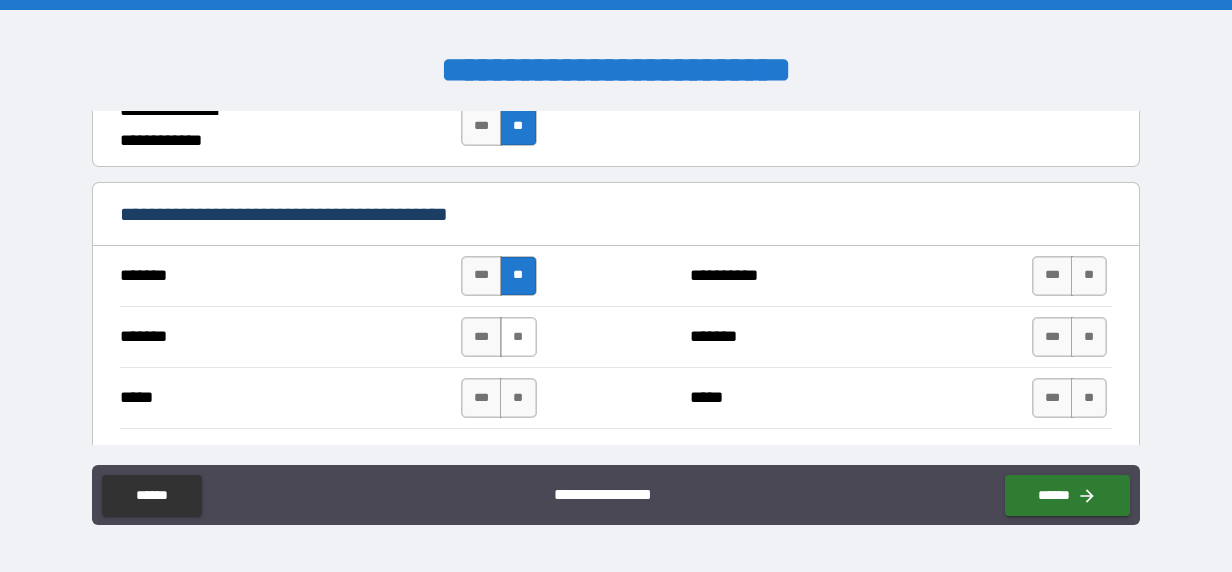 click on "**" at bounding box center [518, 337] 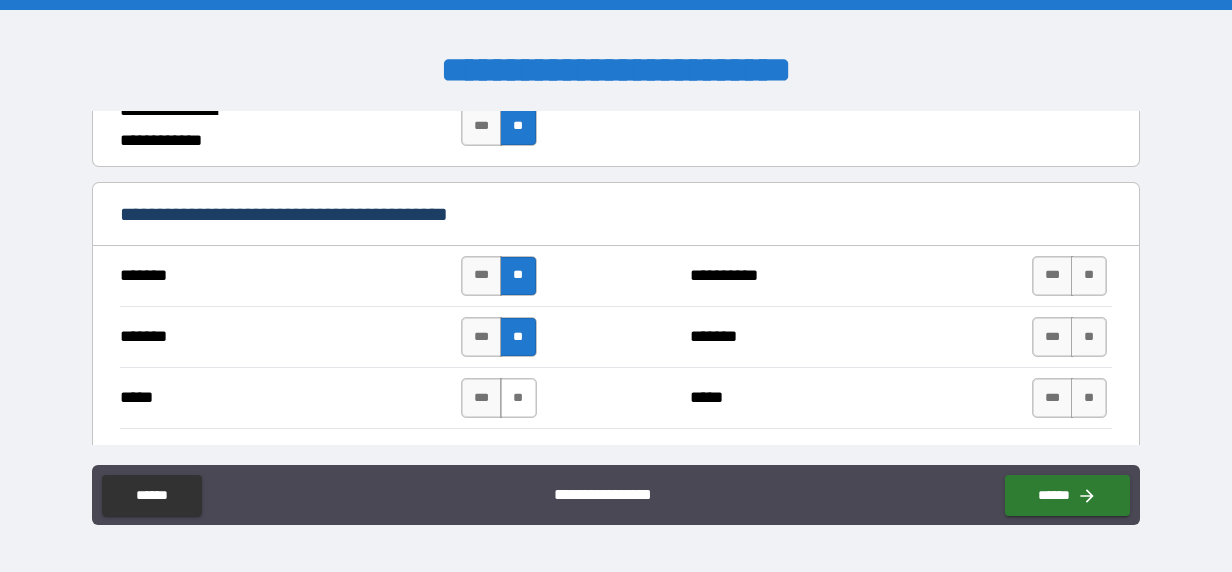 click on "**" at bounding box center (518, 398) 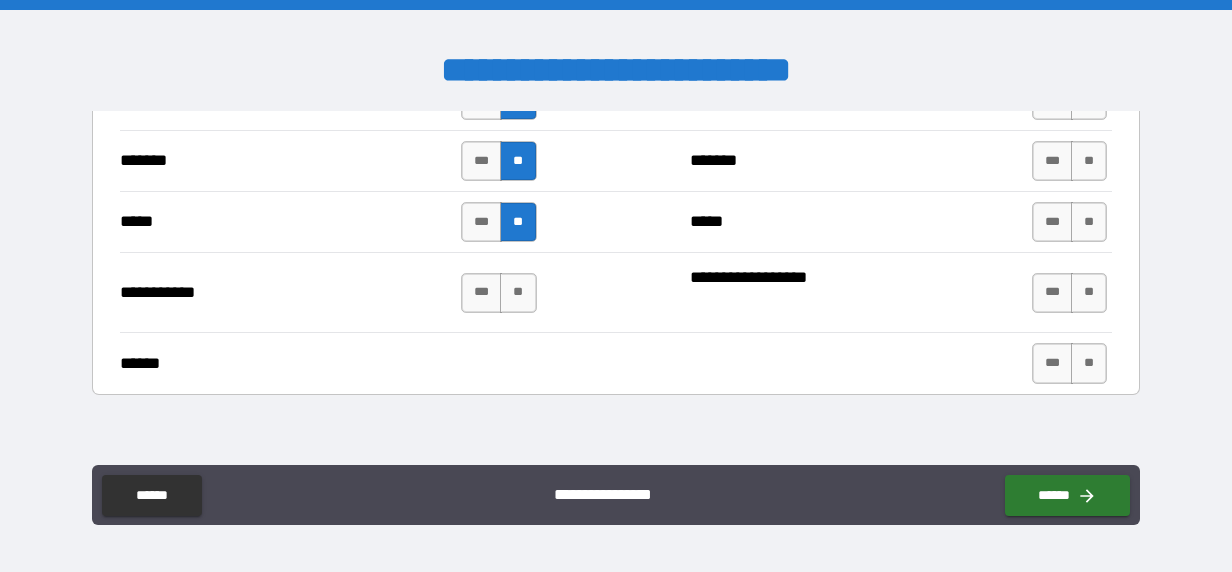 scroll, scrollTop: 1600, scrollLeft: 0, axis: vertical 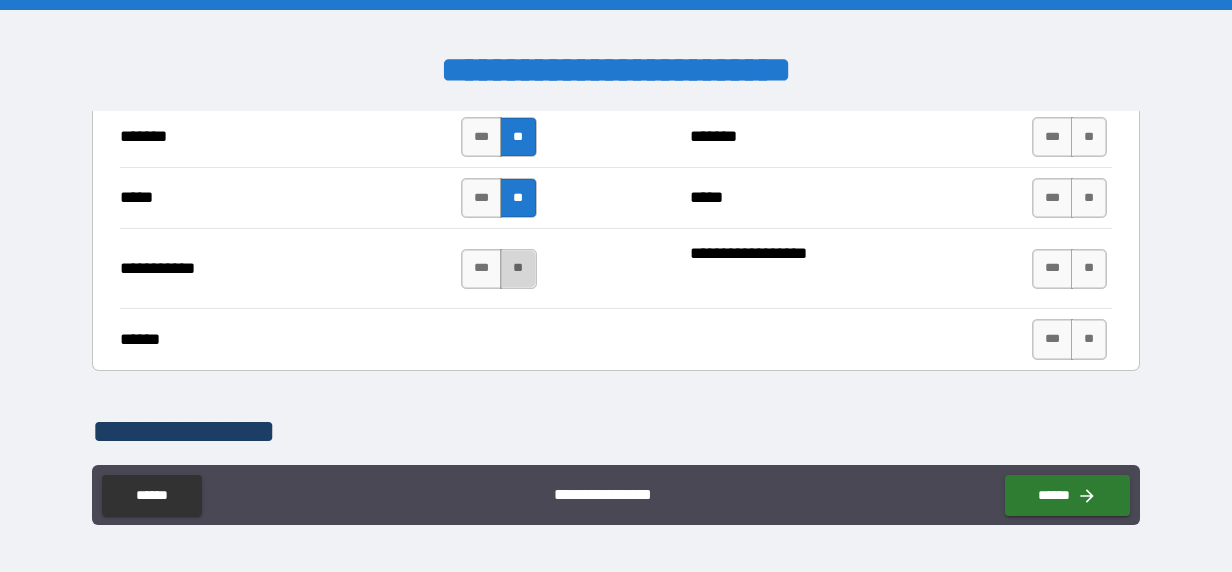 click on "**" at bounding box center (518, 269) 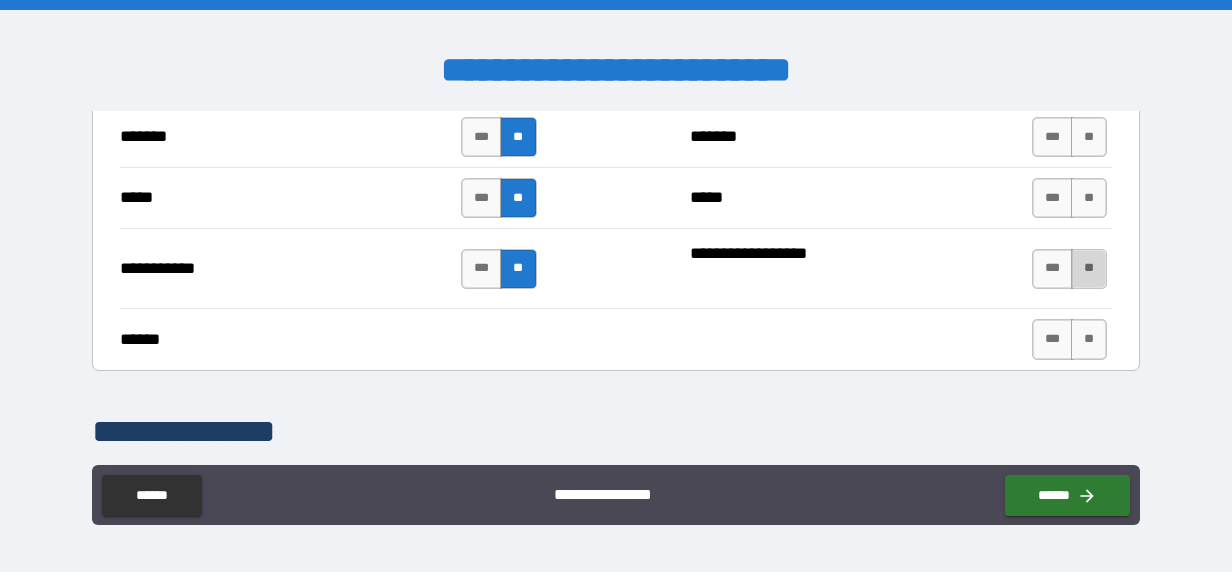 click on "**" at bounding box center (1089, 269) 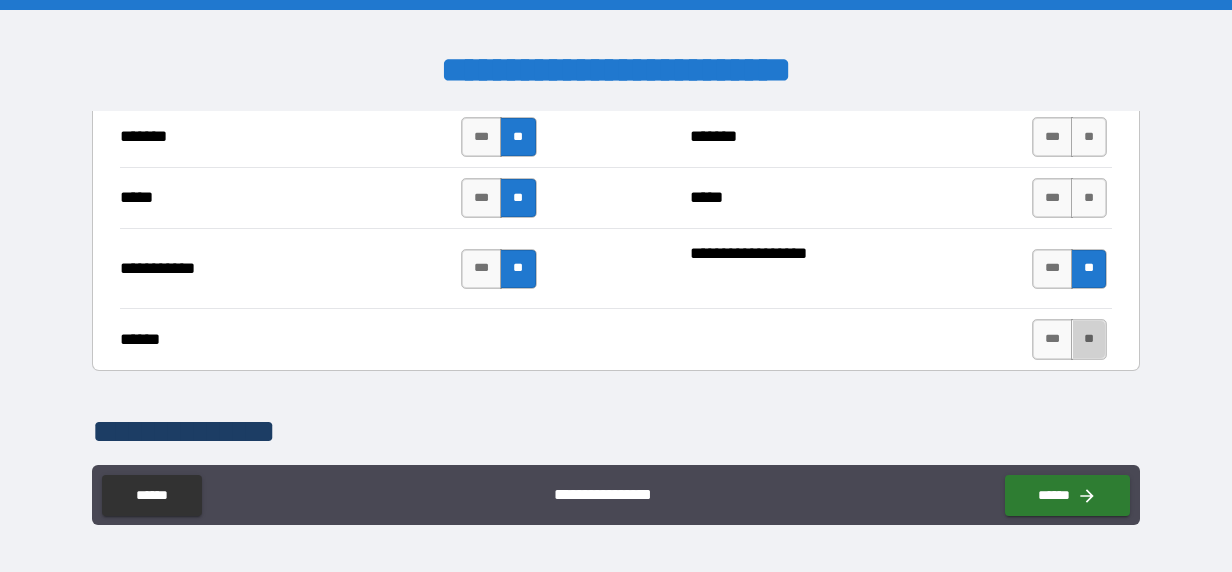 drag, startPoint x: 1077, startPoint y: 321, endPoint x: 1080, endPoint y: 236, distance: 85.052925 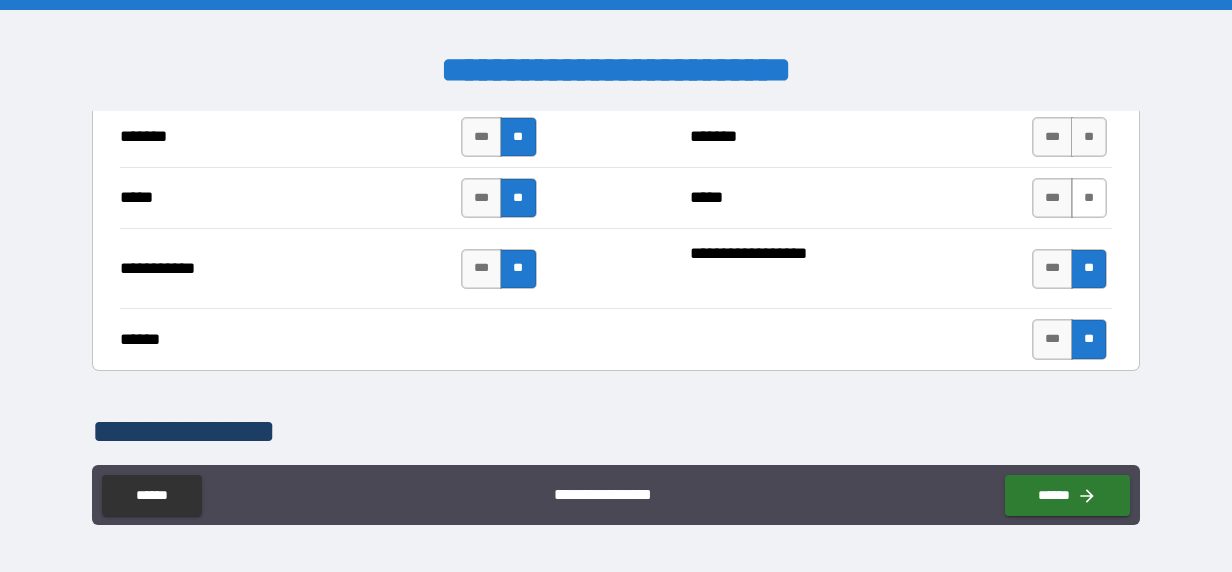 click on "**" at bounding box center [1089, 198] 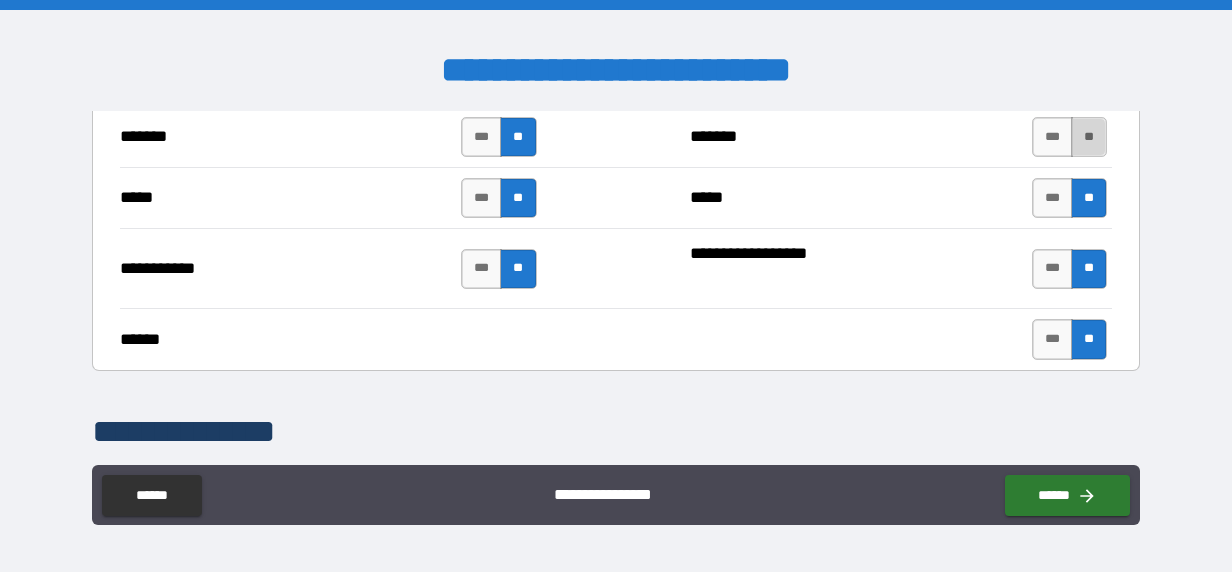 click on "**" at bounding box center [1089, 137] 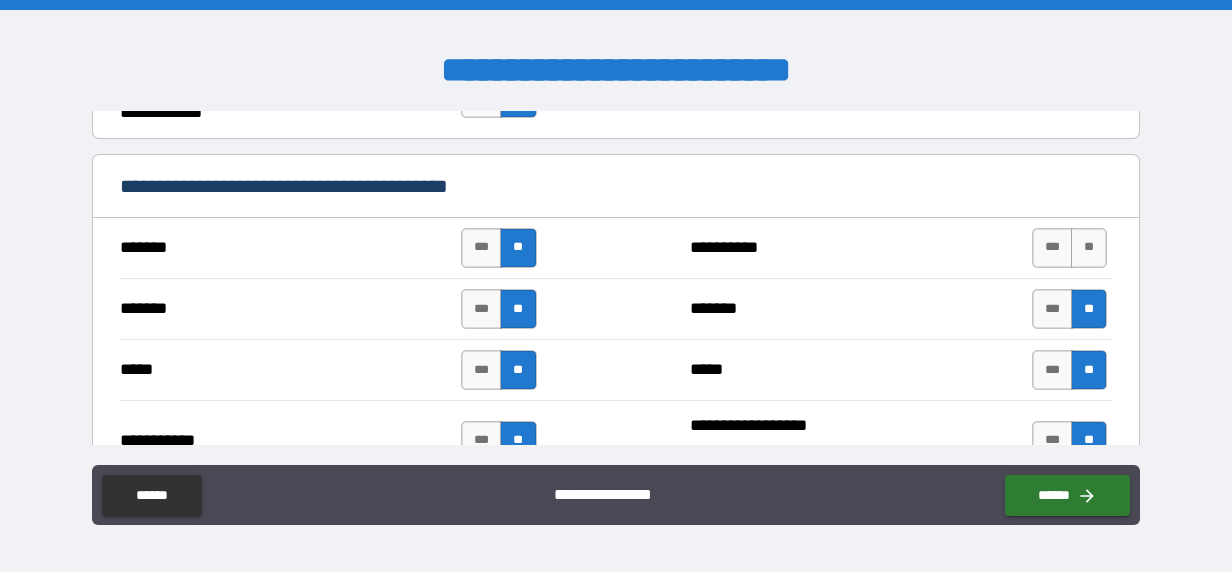 scroll, scrollTop: 1400, scrollLeft: 0, axis: vertical 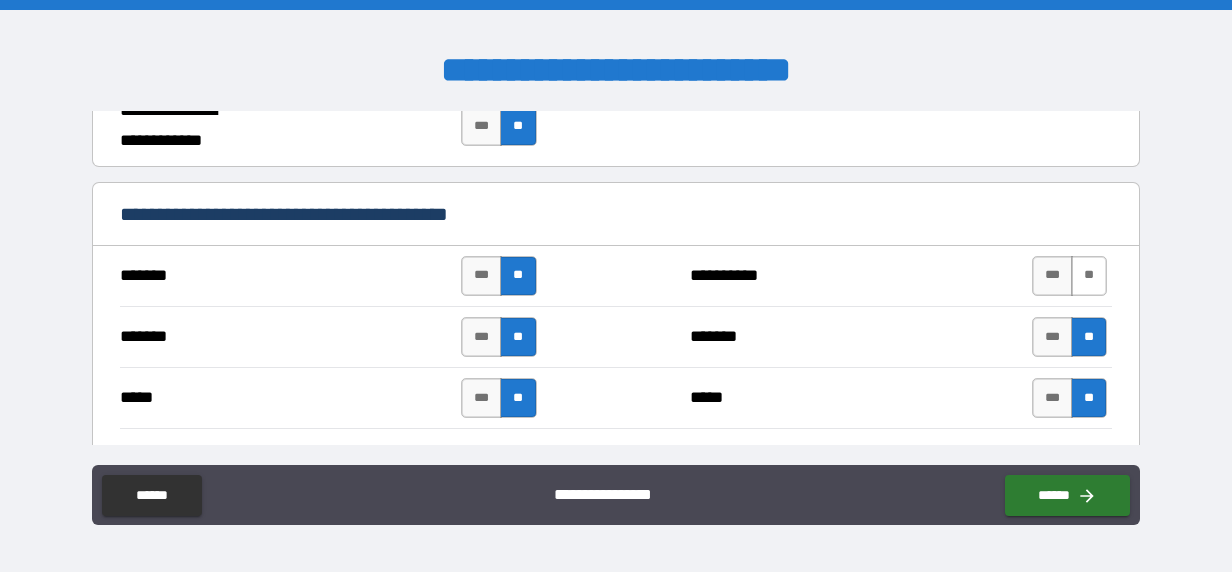 drag, startPoint x: 1074, startPoint y: 272, endPoint x: 946, endPoint y: 283, distance: 128.47179 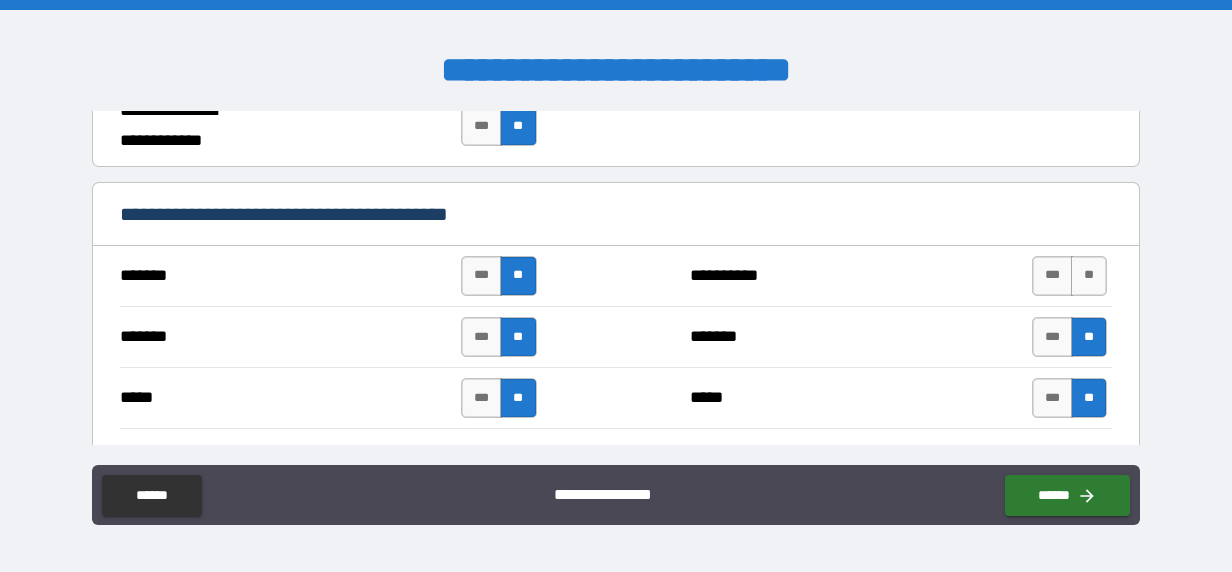 click on "**" at bounding box center [1089, 276] 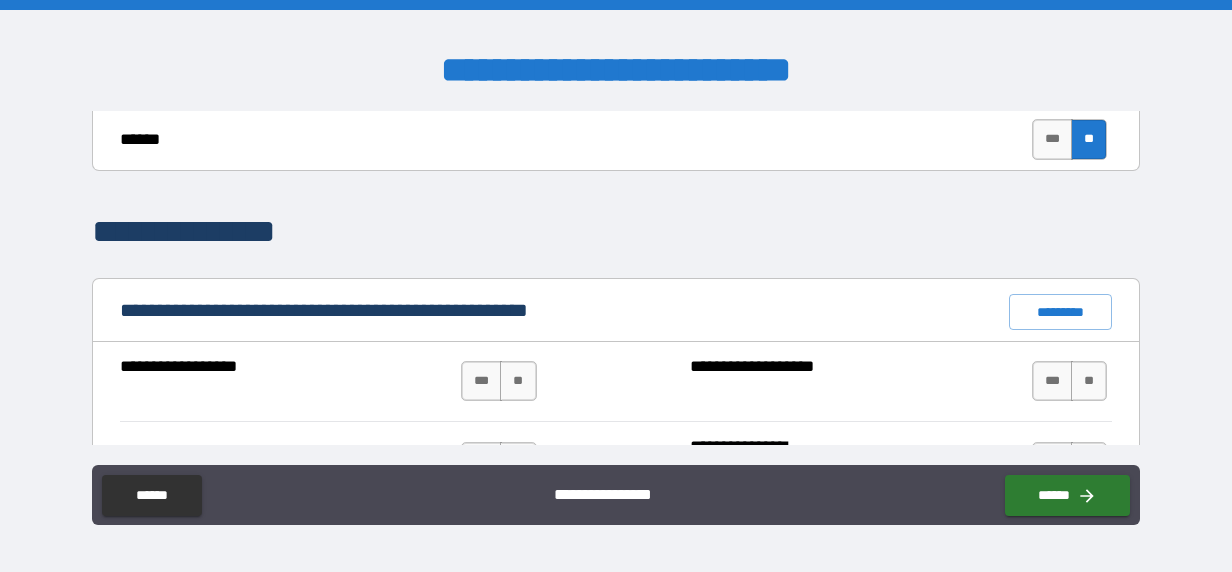 scroll, scrollTop: 1900, scrollLeft: 0, axis: vertical 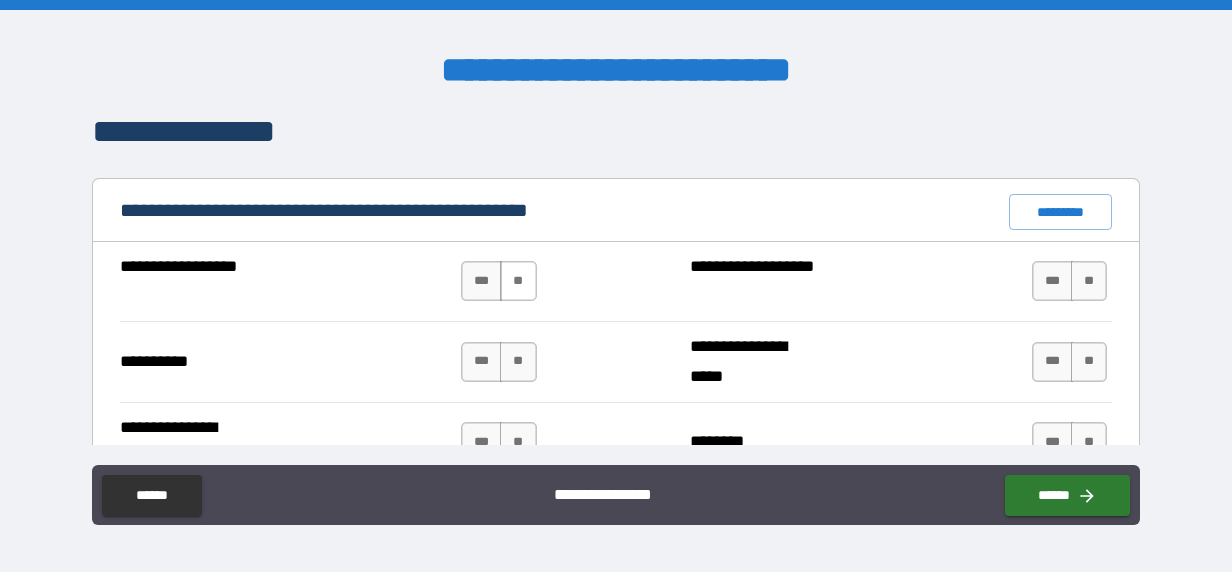 click on "**" at bounding box center (518, 281) 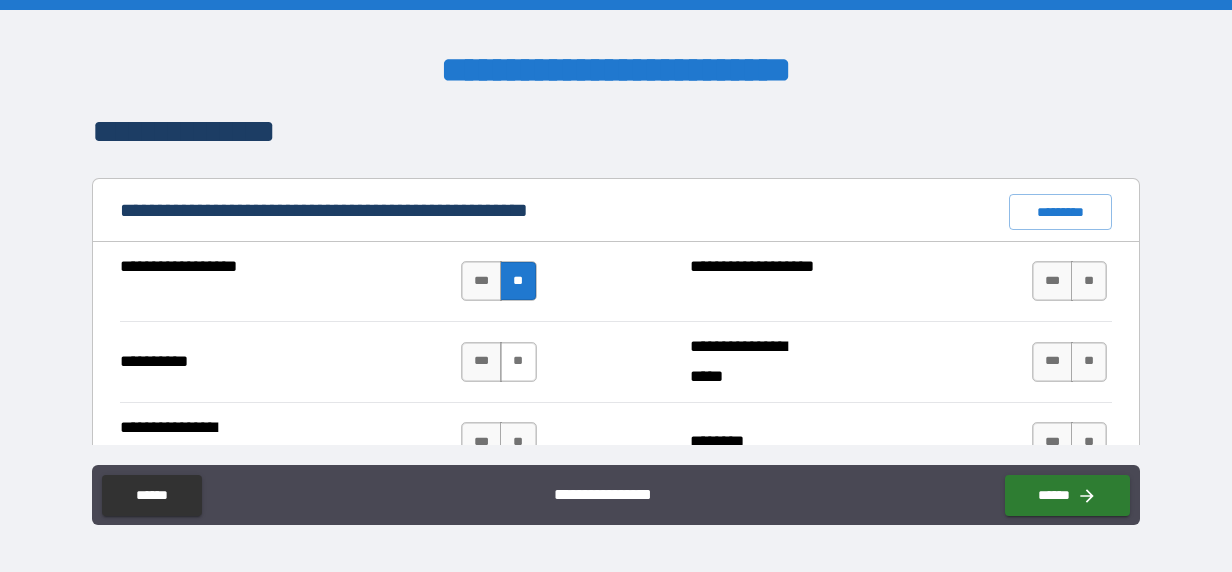 click on "**" at bounding box center (518, 362) 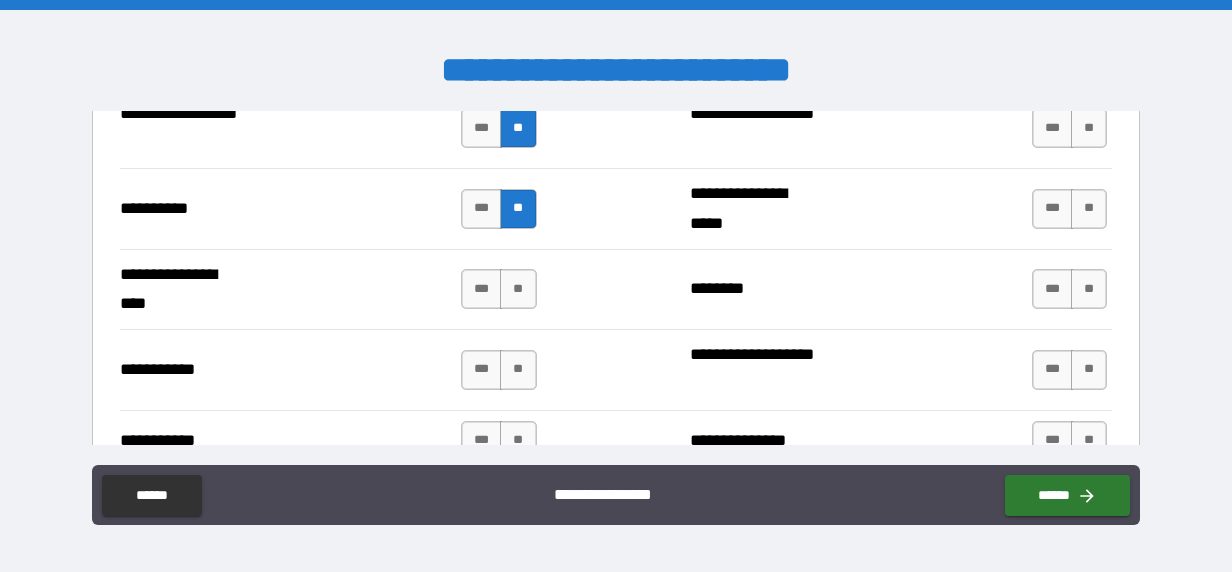 scroll, scrollTop: 2100, scrollLeft: 0, axis: vertical 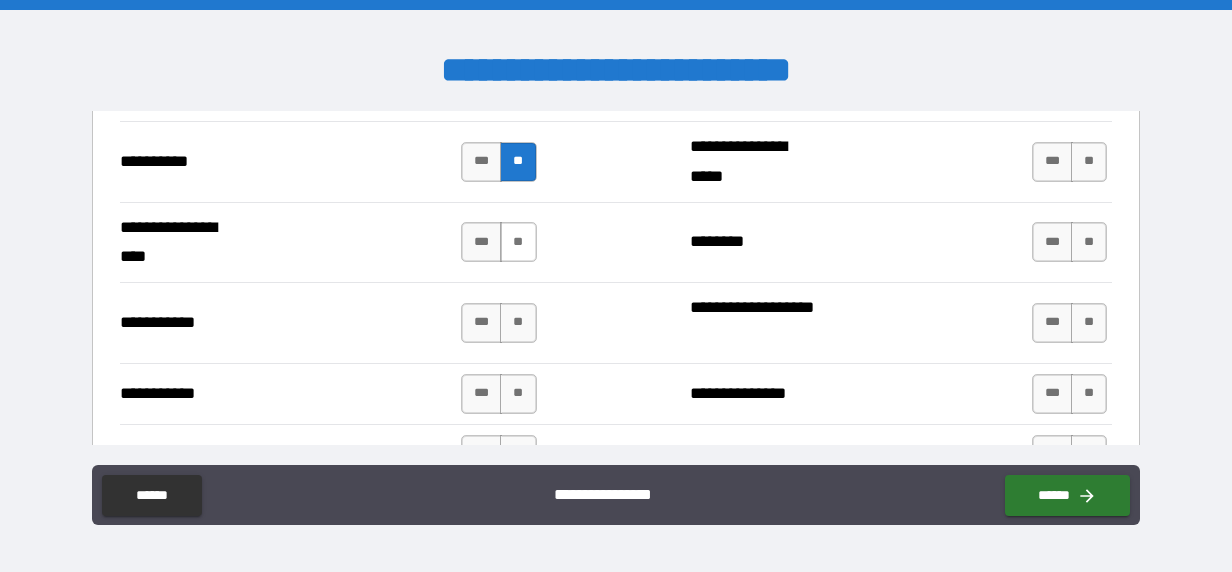click on "**" at bounding box center [518, 242] 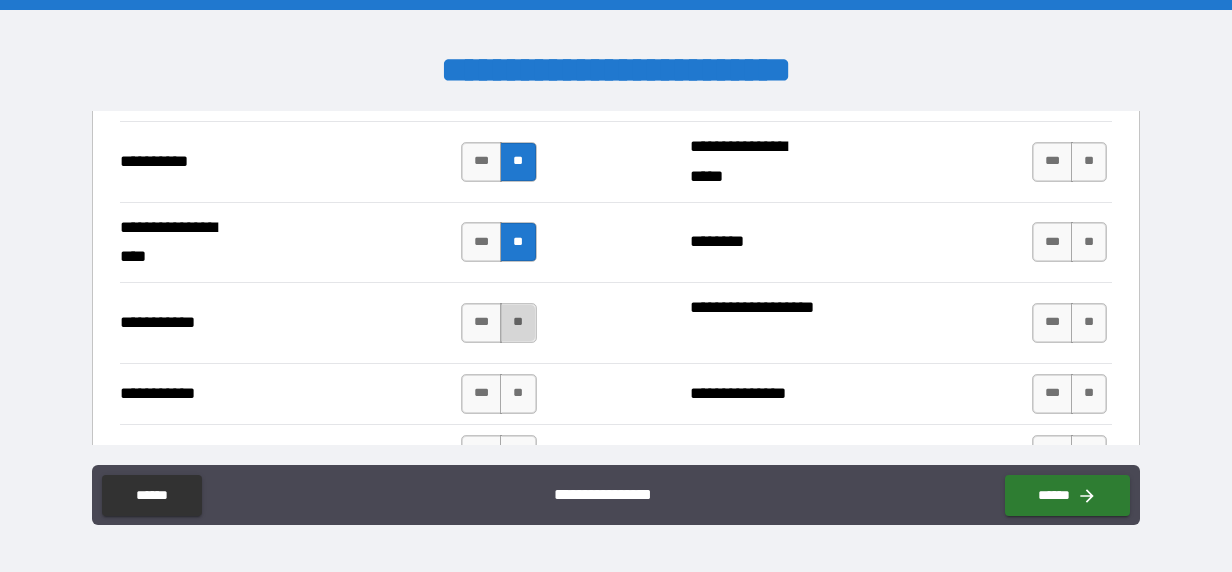 click on "**" at bounding box center [518, 323] 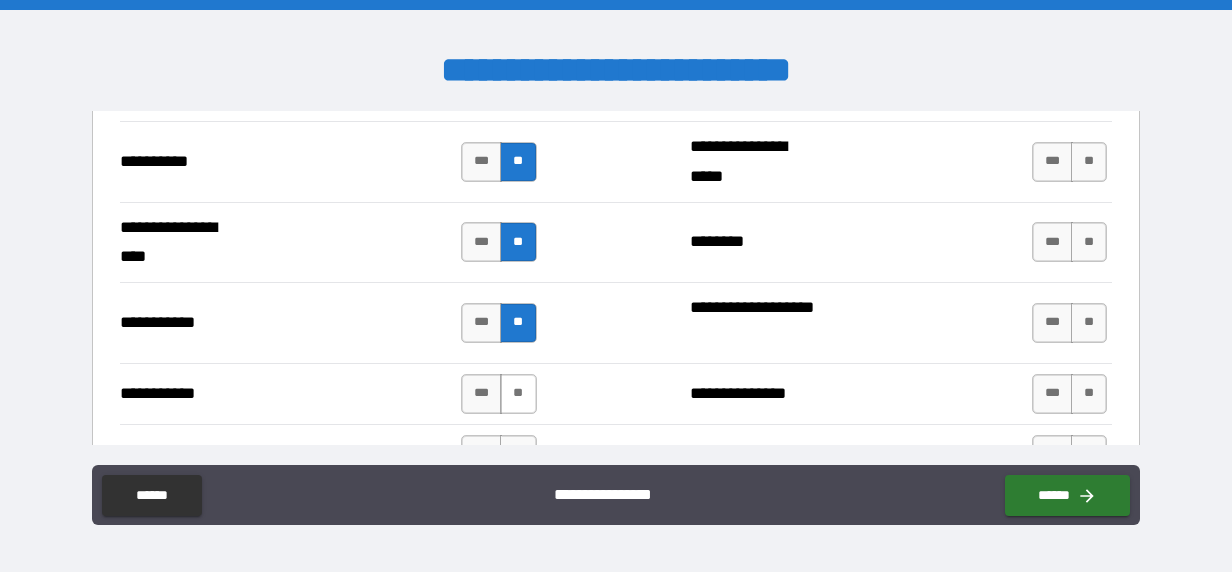 click on "**" at bounding box center [518, 394] 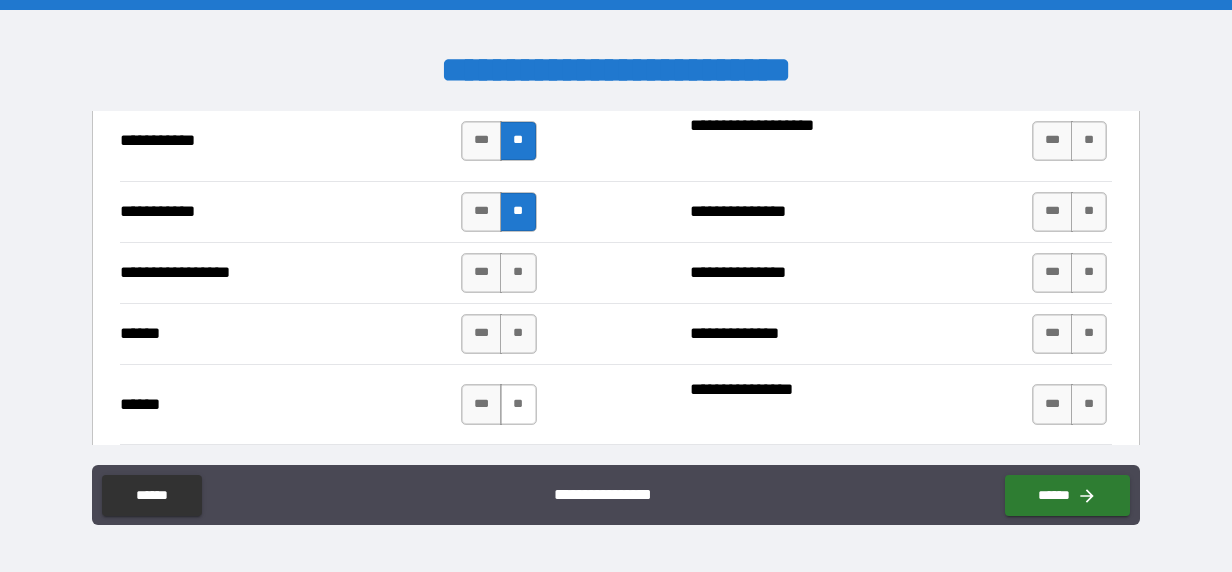 scroll, scrollTop: 2300, scrollLeft: 0, axis: vertical 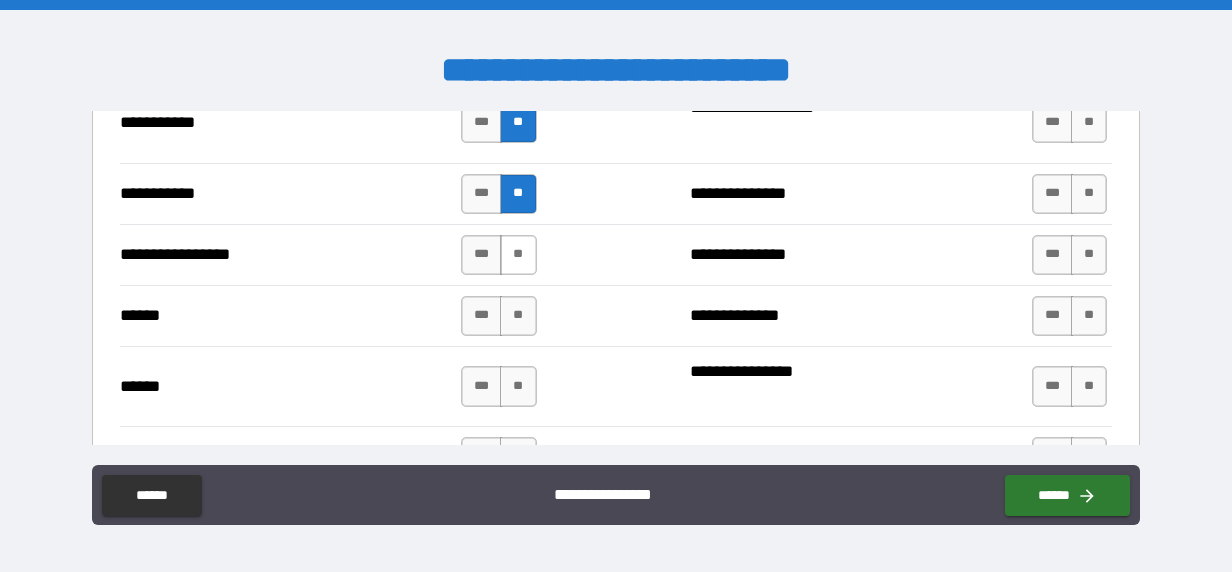 click on "**" at bounding box center [518, 255] 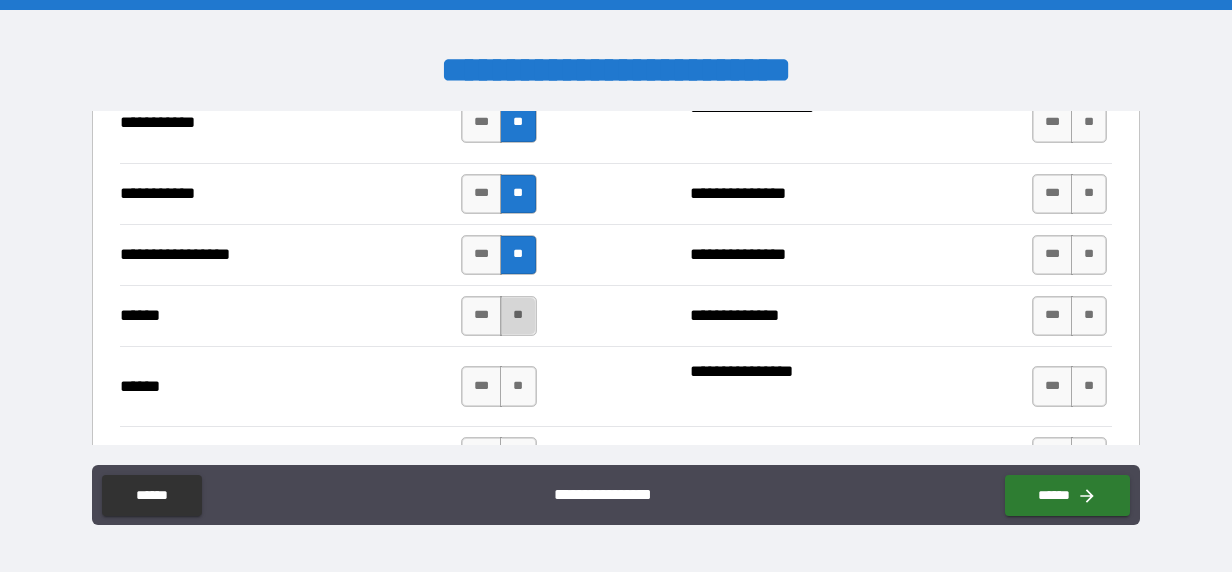 click on "**" at bounding box center [518, 316] 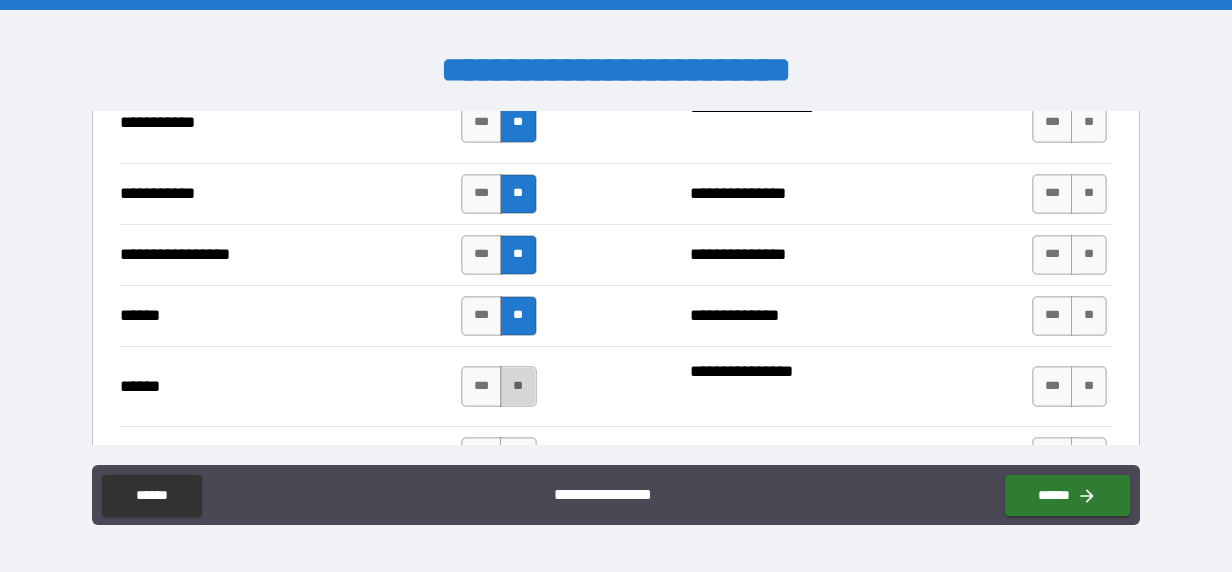 click on "**" at bounding box center (518, 386) 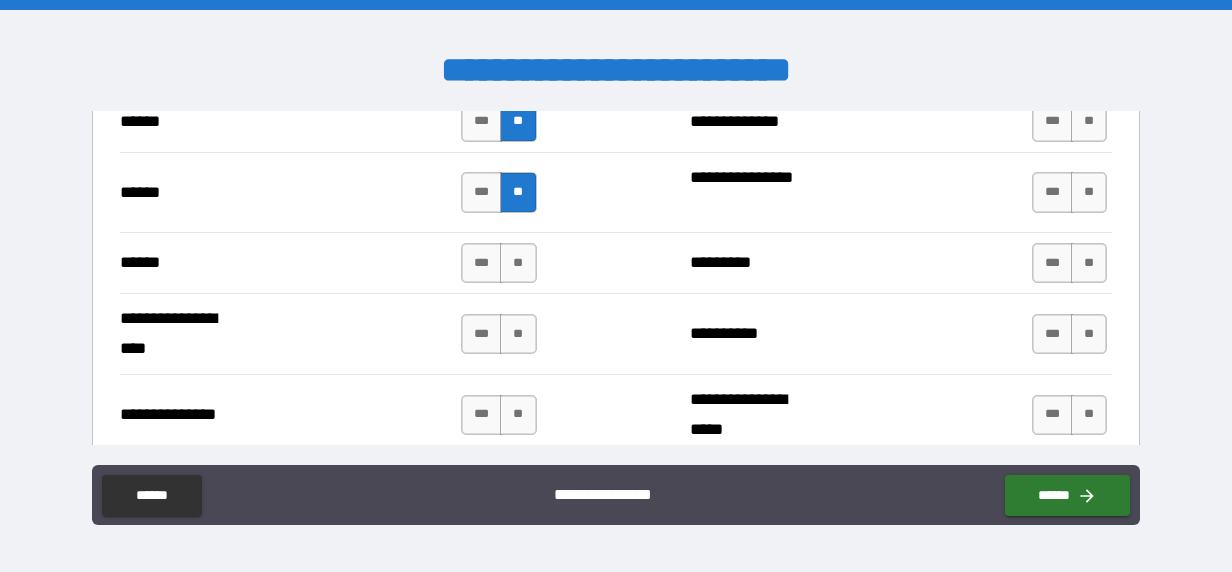 scroll, scrollTop: 2500, scrollLeft: 0, axis: vertical 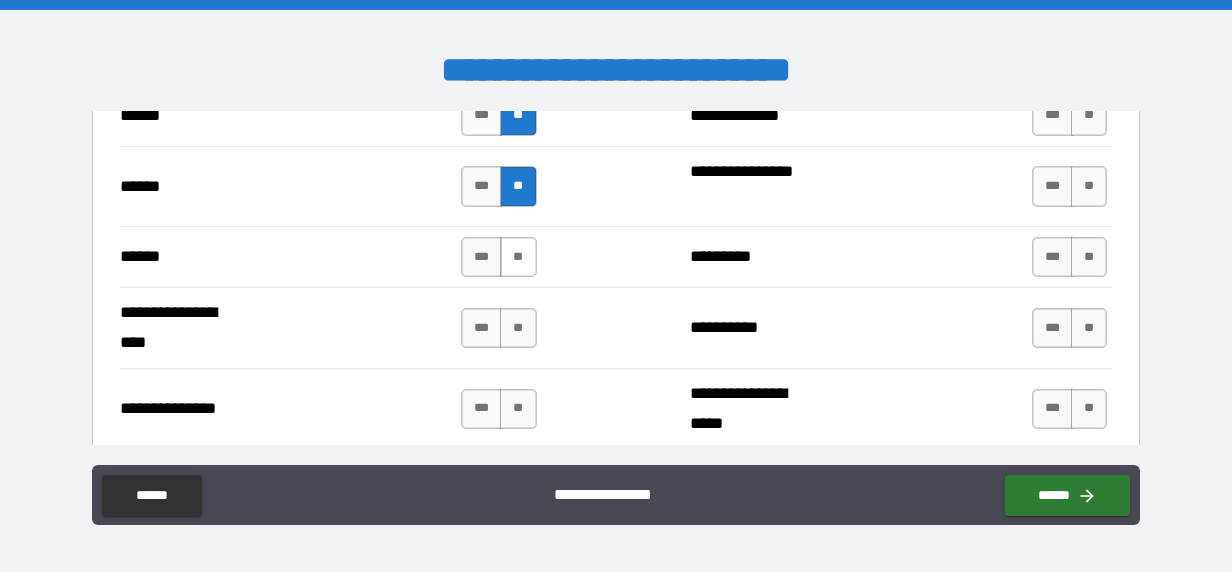 click on "**" at bounding box center [518, 257] 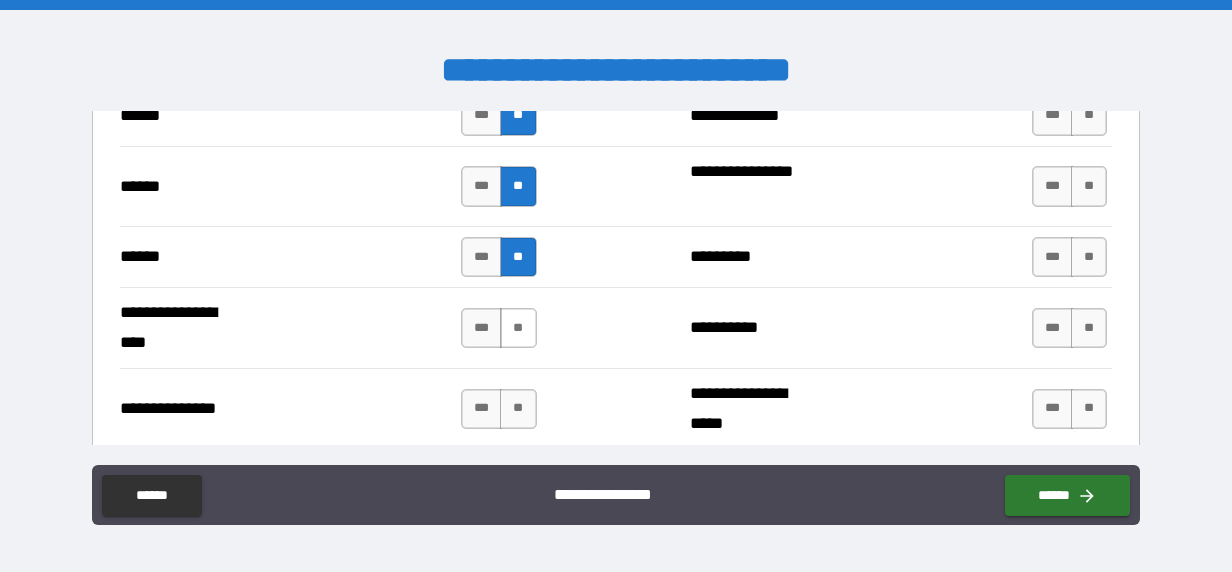 click on "**" at bounding box center [518, 328] 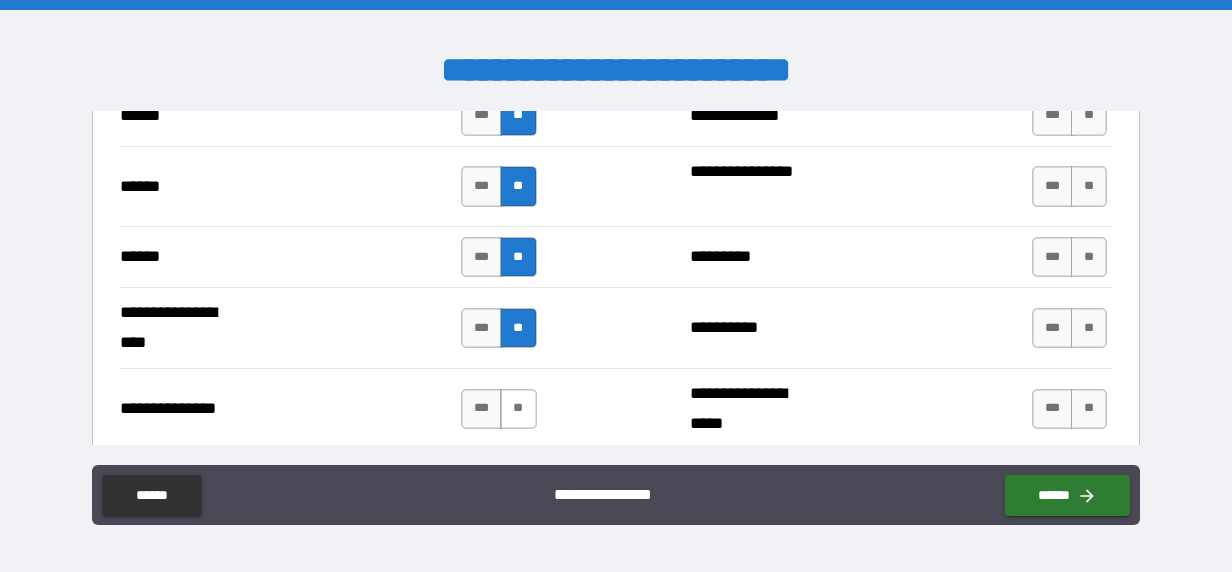 click on "**" at bounding box center [518, 409] 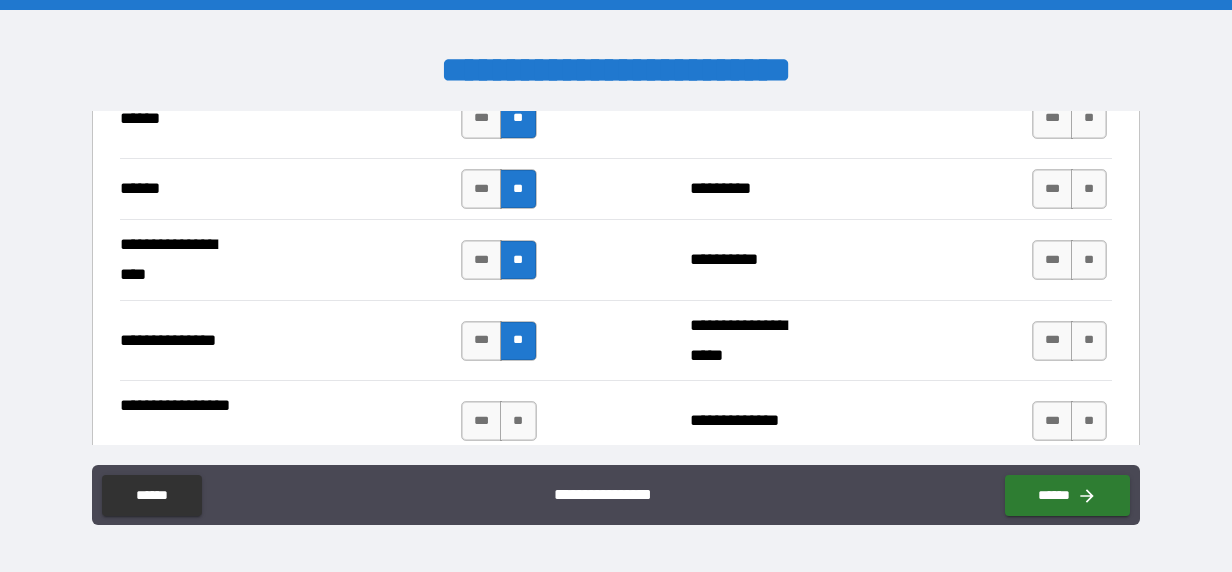 scroll, scrollTop: 2600, scrollLeft: 0, axis: vertical 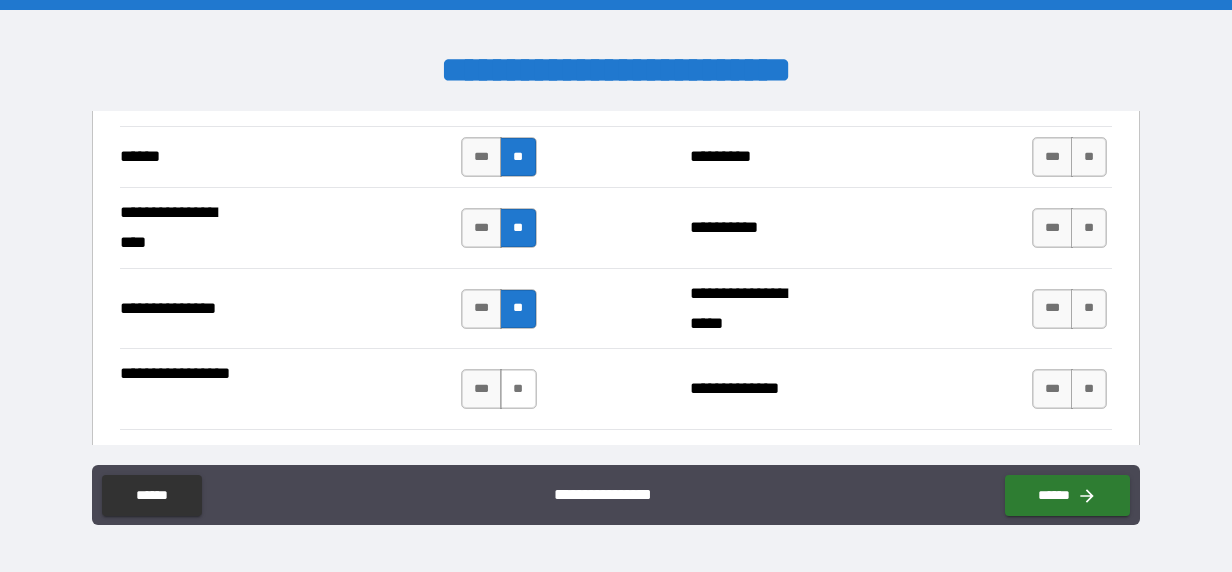 click on "**" at bounding box center [518, 389] 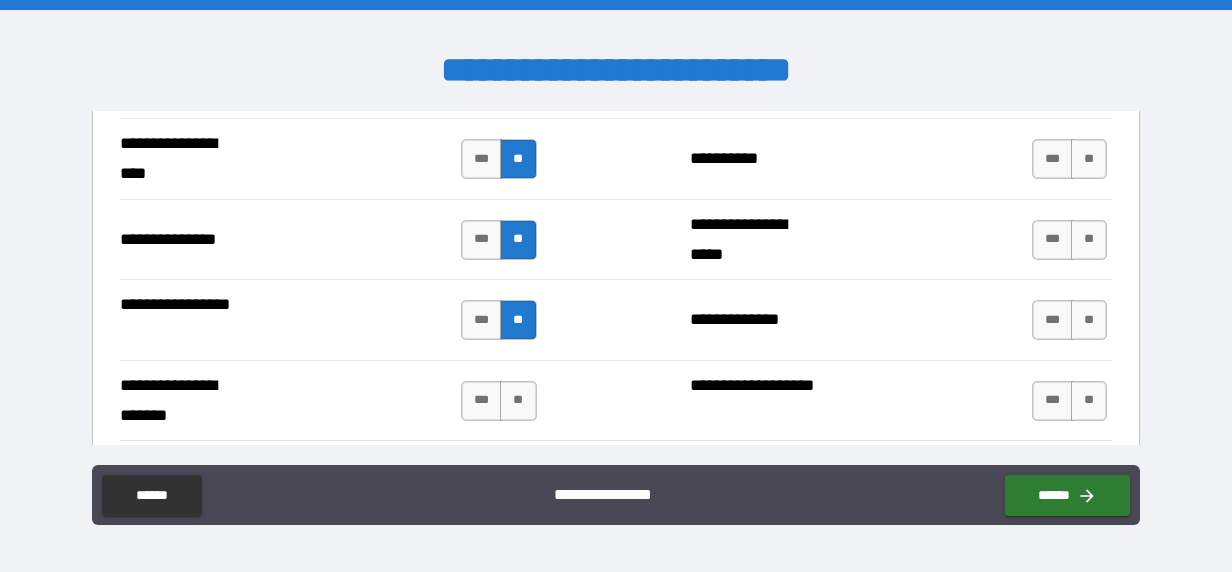 scroll, scrollTop: 2700, scrollLeft: 0, axis: vertical 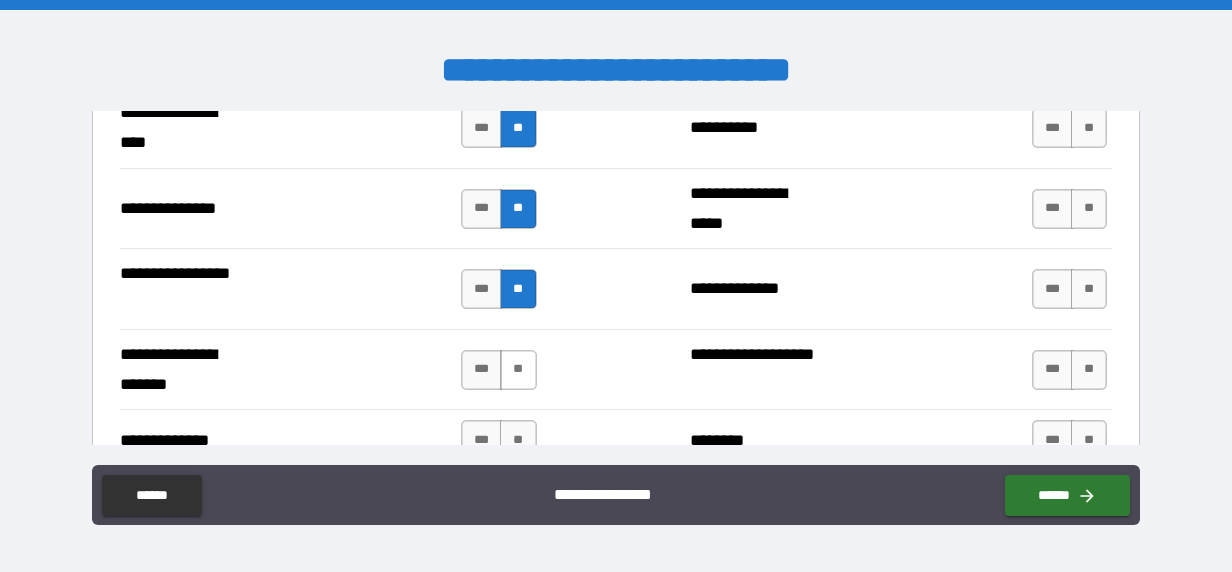 click on "**" at bounding box center [518, 370] 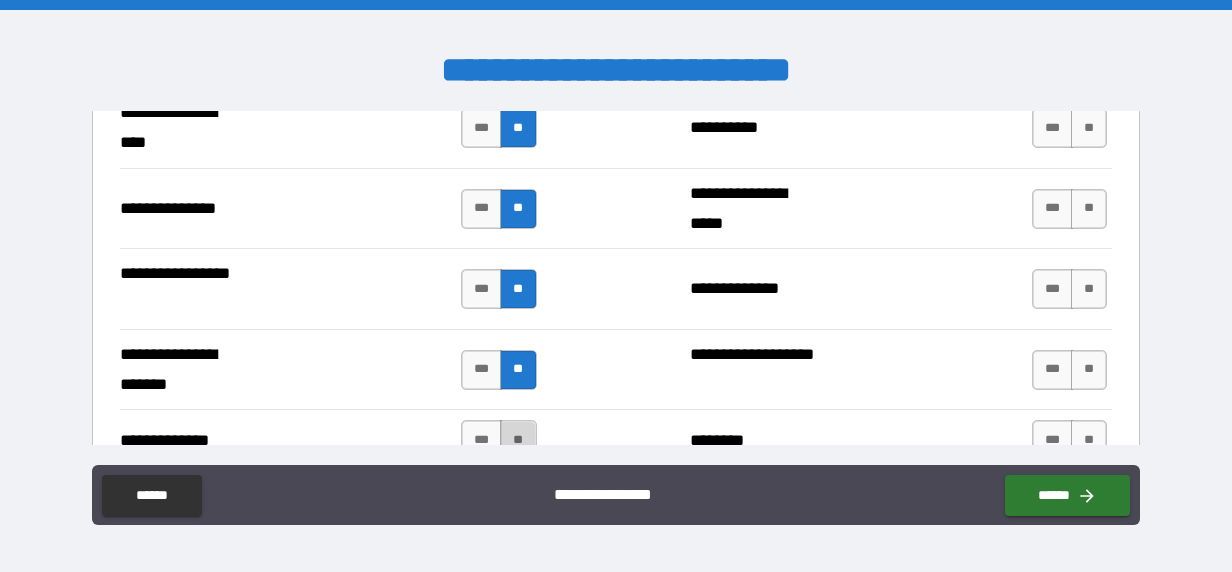click on "**" at bounding box center (518, 440) 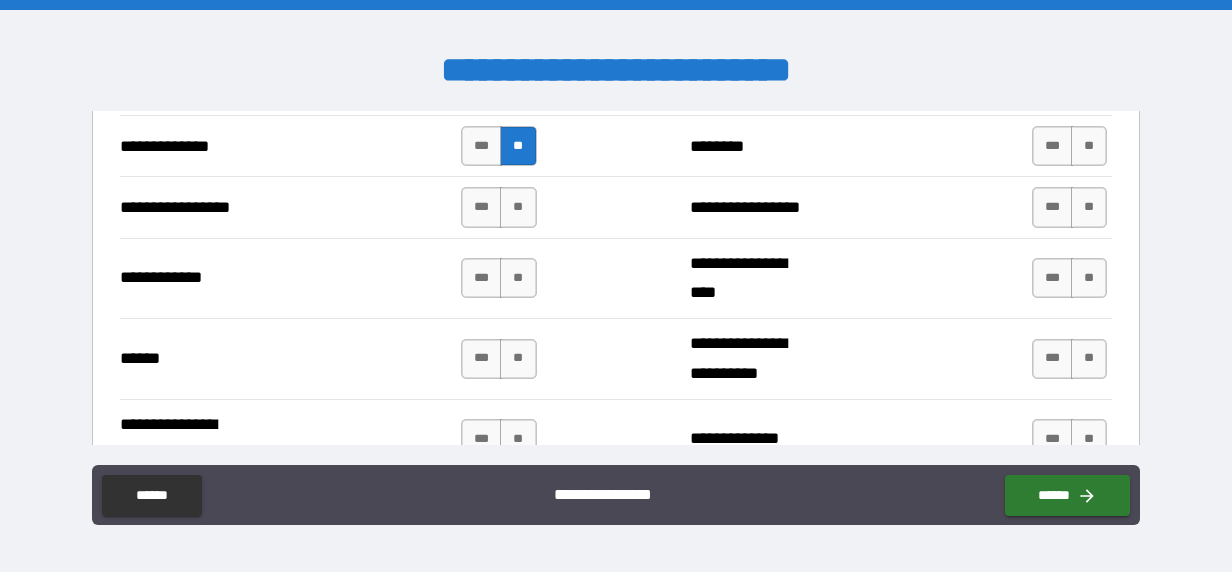 scroll, scrollTop: 3000, scrollLeft: 0, axis: vertical 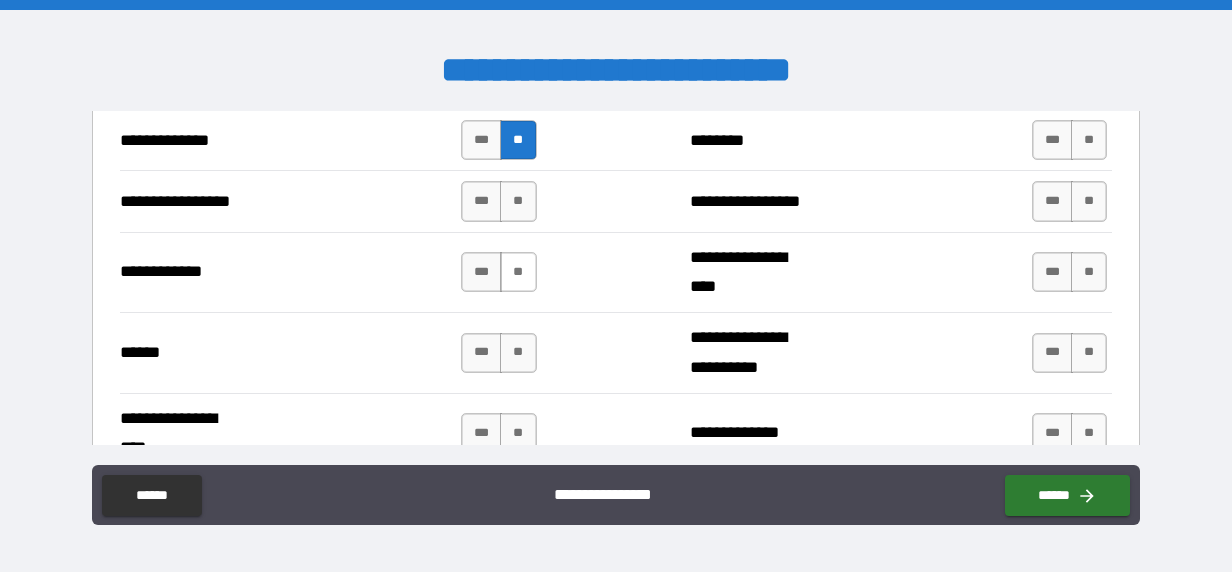click on "**" at bounding box center (518, 272) 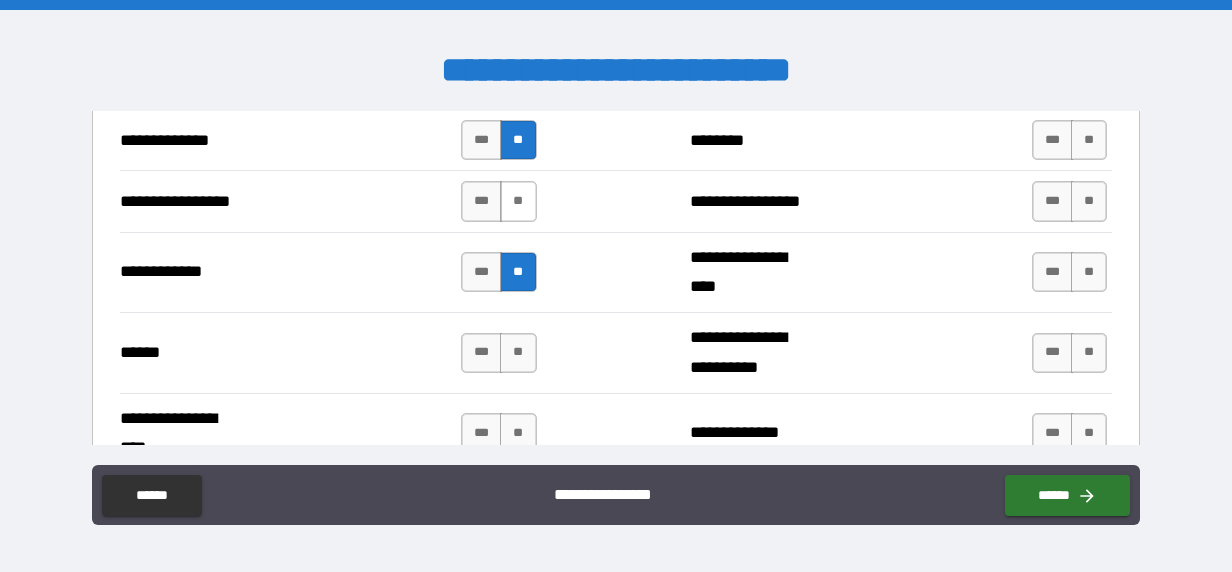 click on "**" at bounding box center [518, 201] 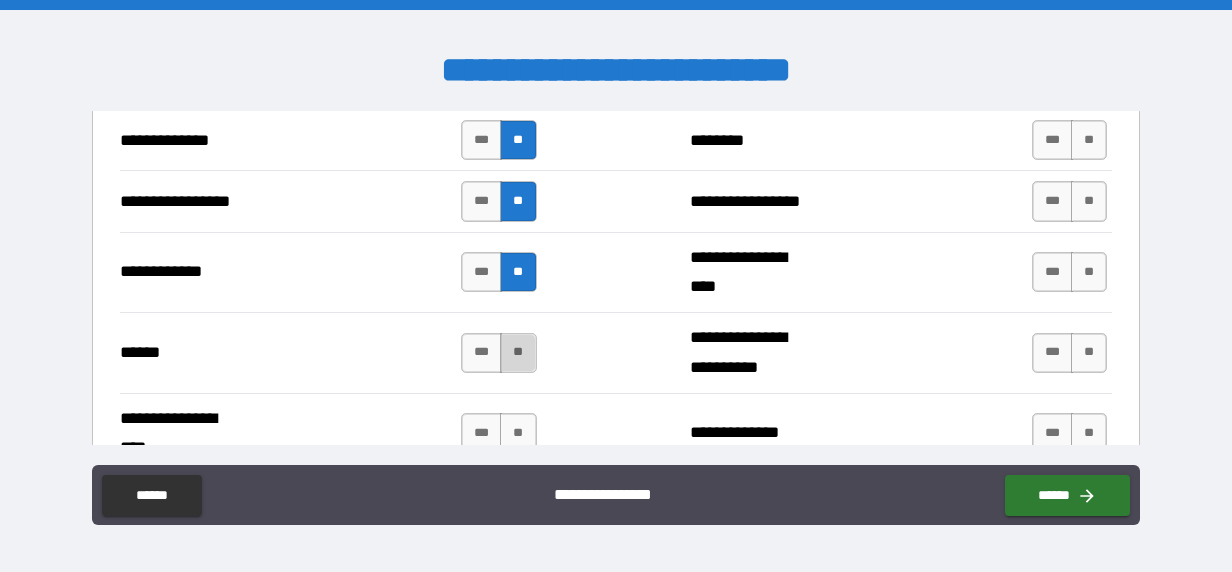 click on "**" at bounding box center (518, 353) 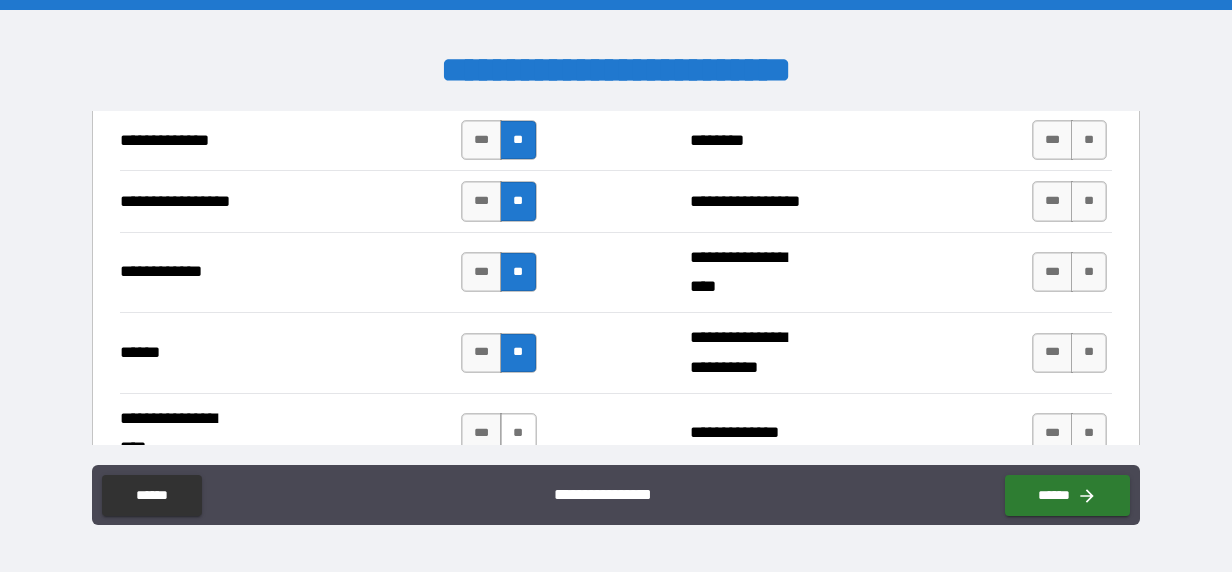 click on "**" at bounding box center [518, 433] 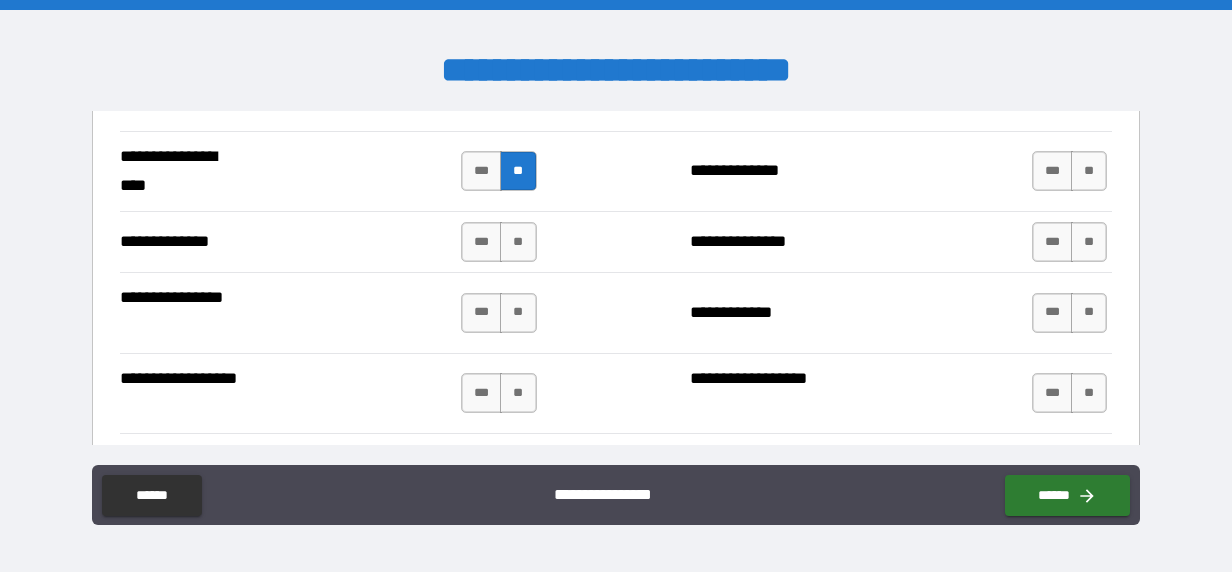 scroll, scrollTop: 3300, scrollLeft: 0, axis: vertical 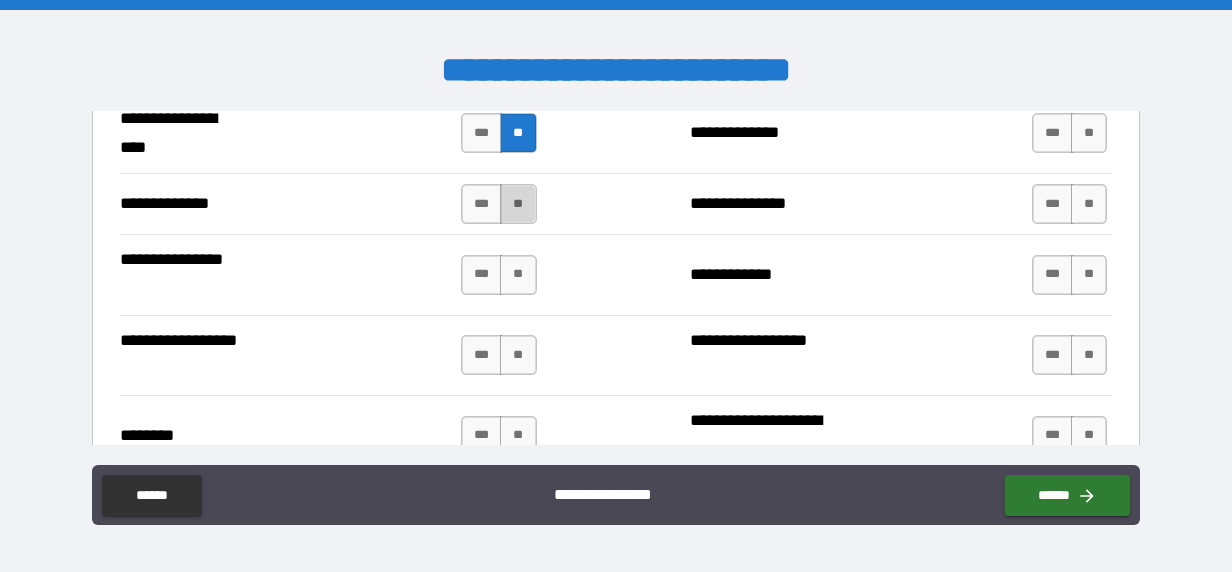 click on "**" at bounding box center (518, 204) 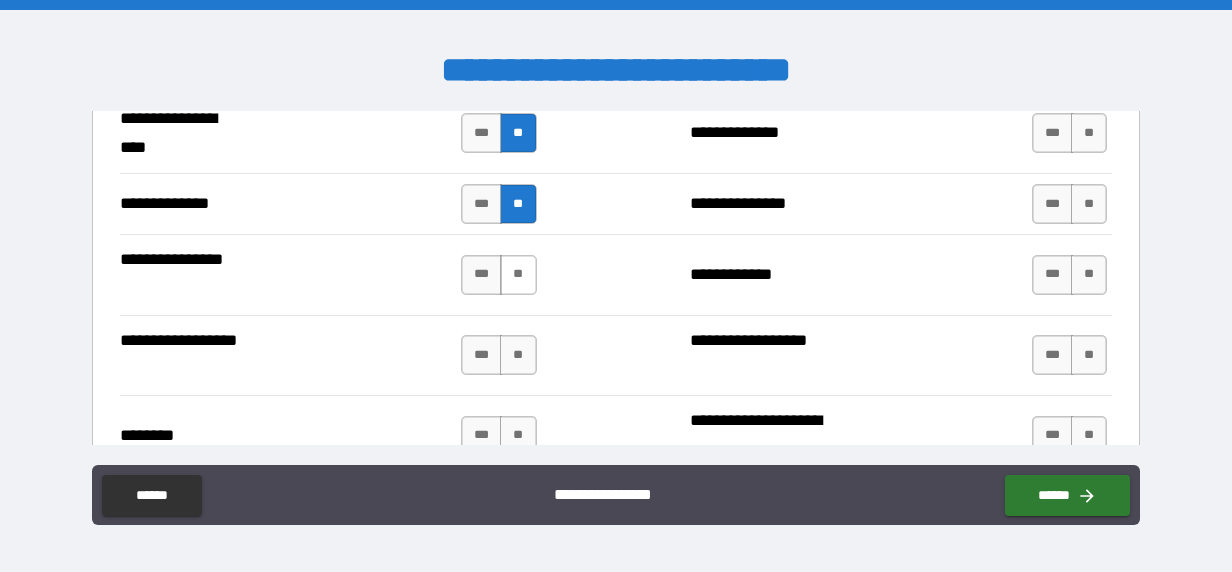 click on "**" at bounding box center (518, 275) 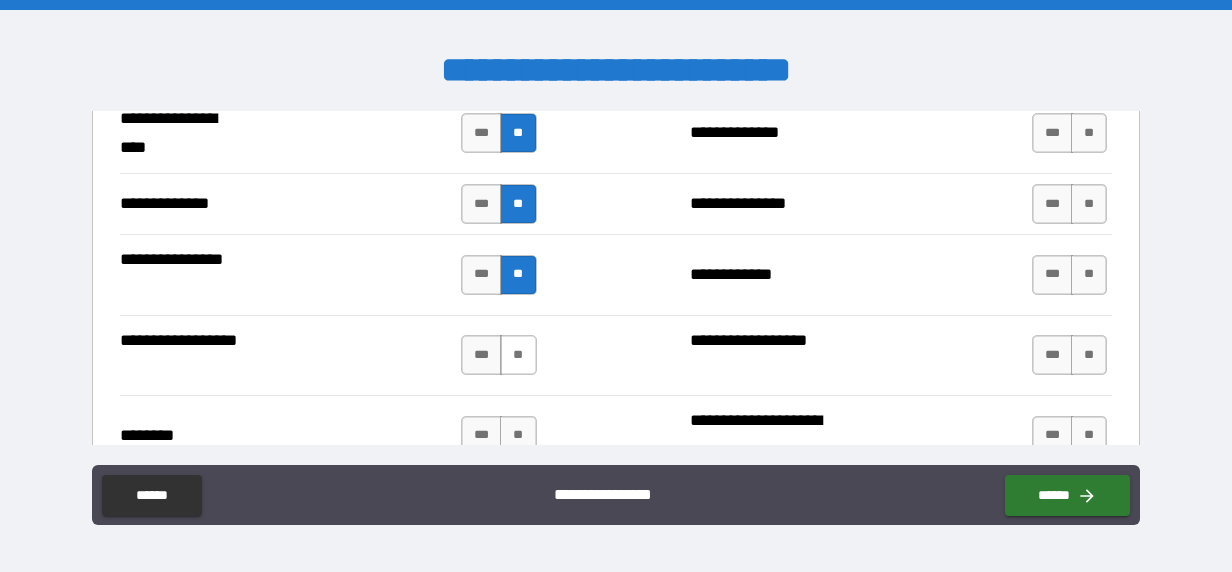 click on "**" at bounding box center [518, 355] 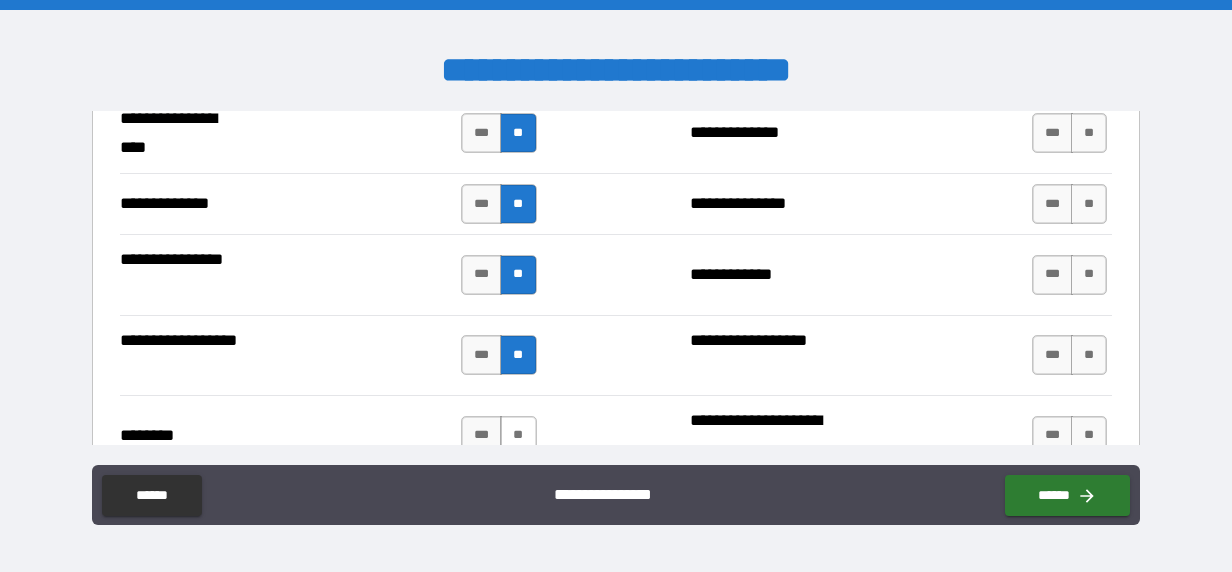 click on "**" at bounding box center (518, 436) 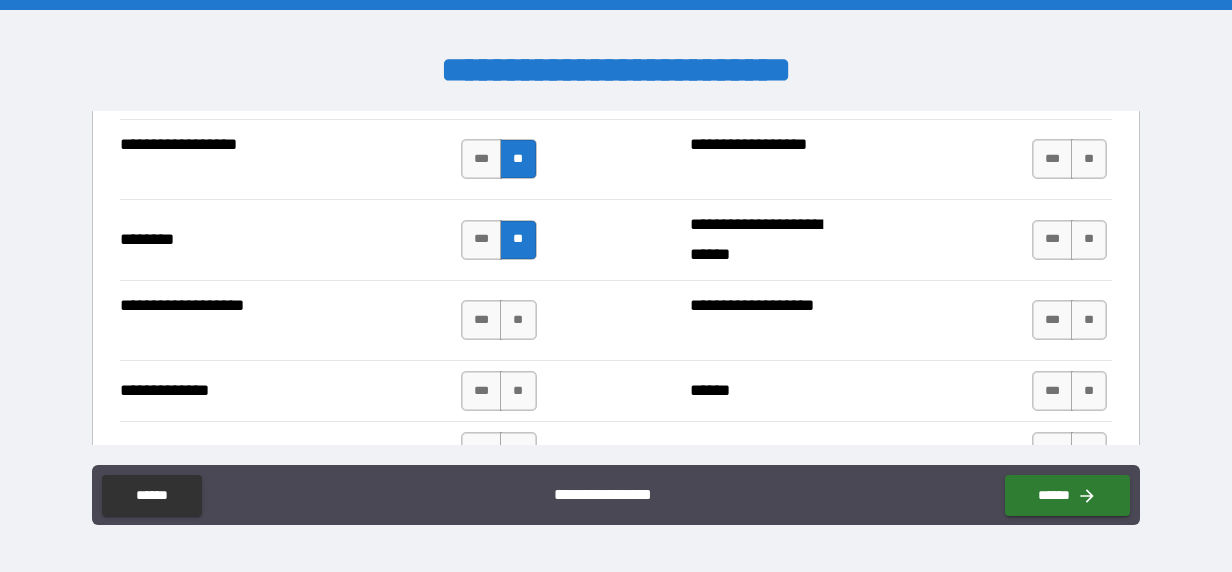 scroll, scrollTop: 3500, scrollLeft: 0, axis: vertical 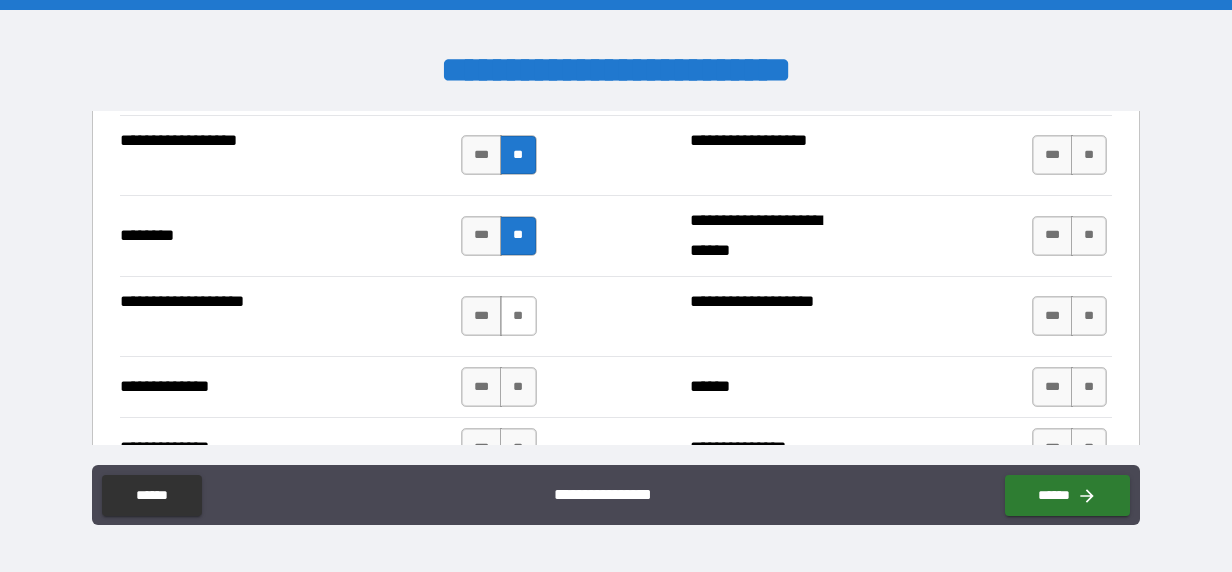 click on "**" at bounding box center (518, 316) 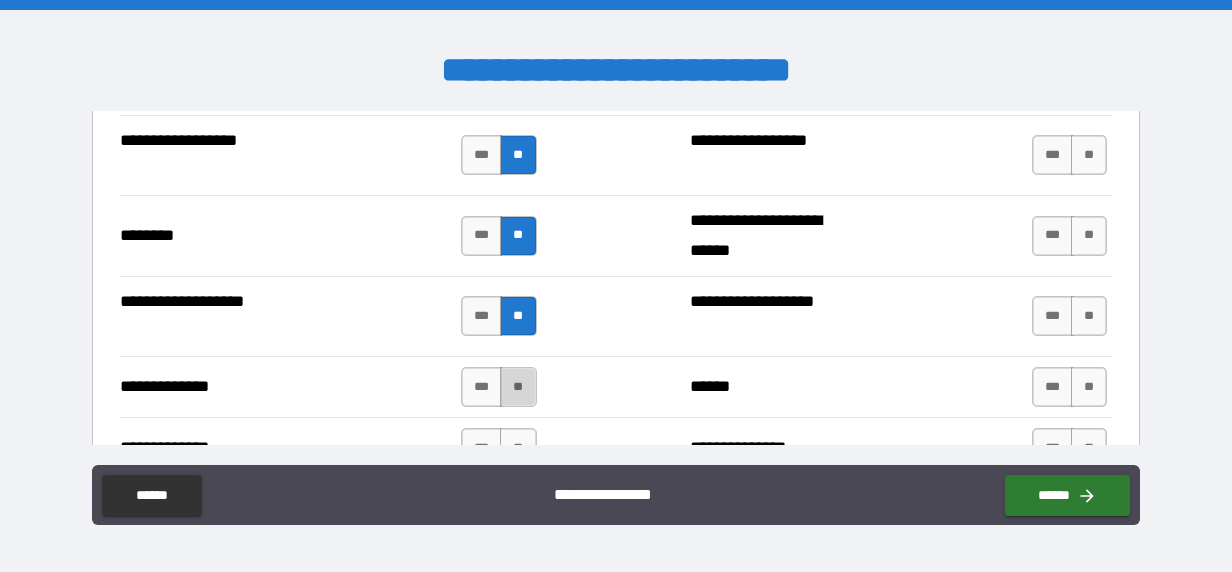 click on "**" at bounding box center (518, 387) 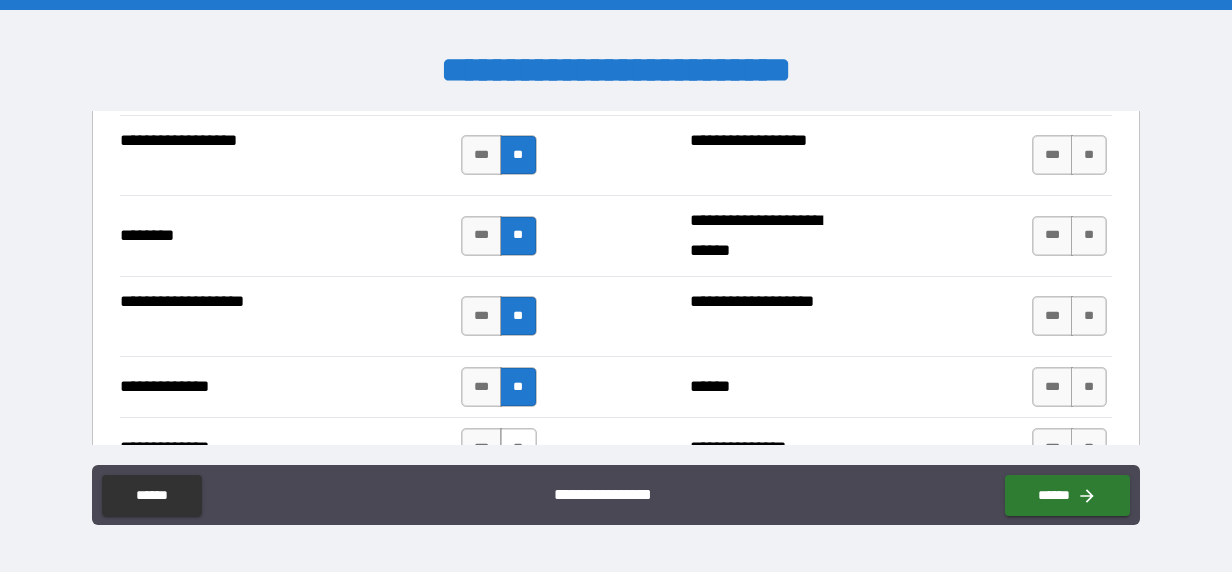 click on "**" at bounding box center [518, 448] 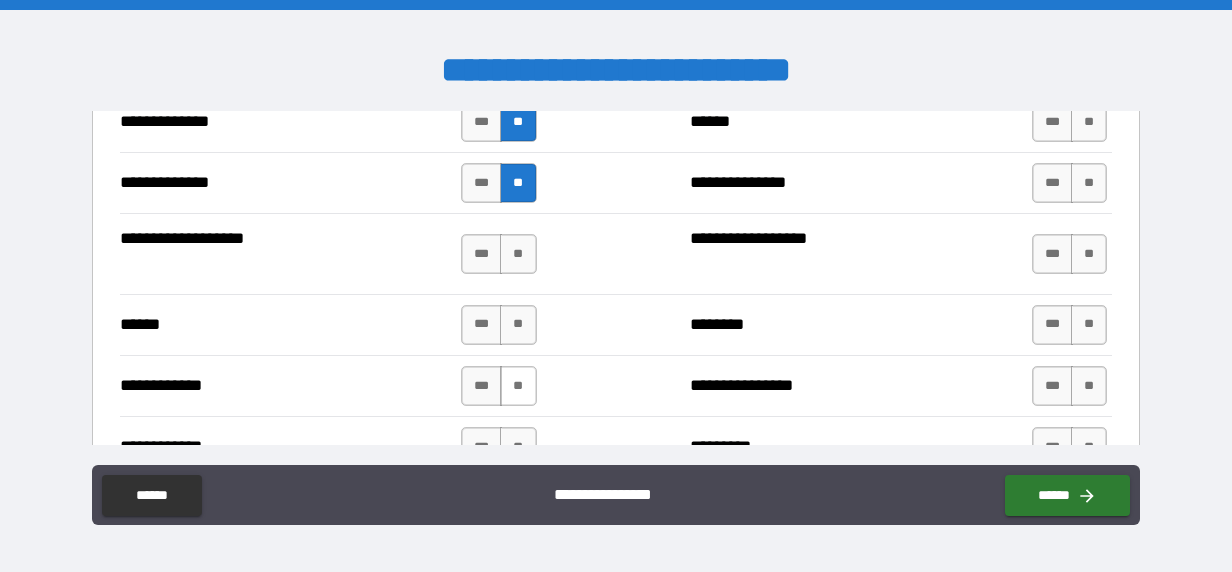 scroll, scrollTop: 3800, scrollLeft: 0, axis: vertical 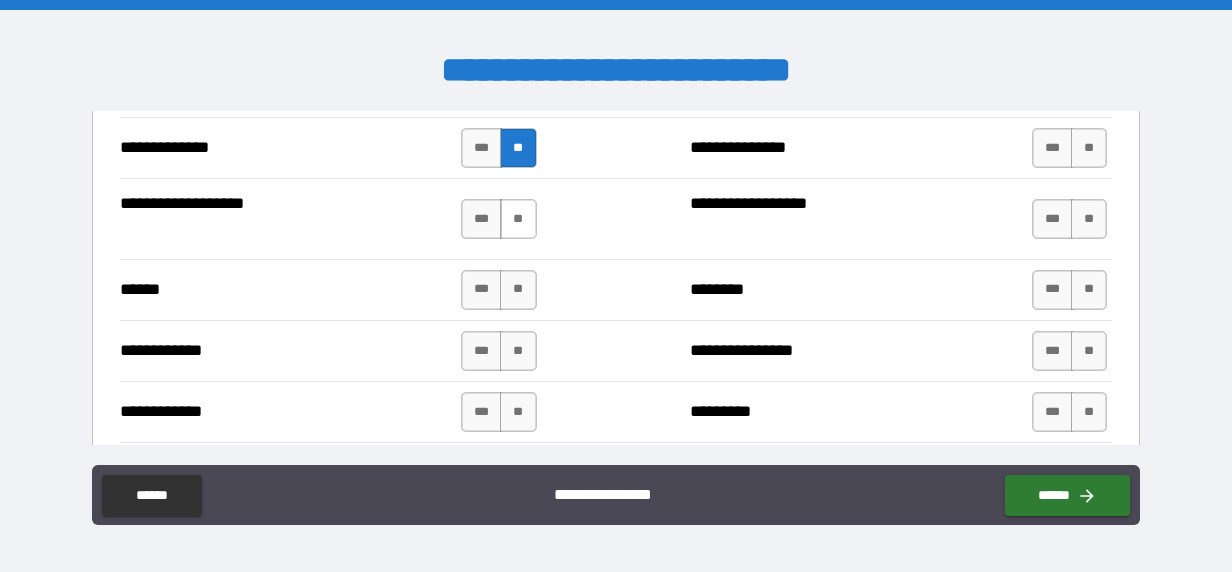 click on "**" at bounding box center [518, 219] 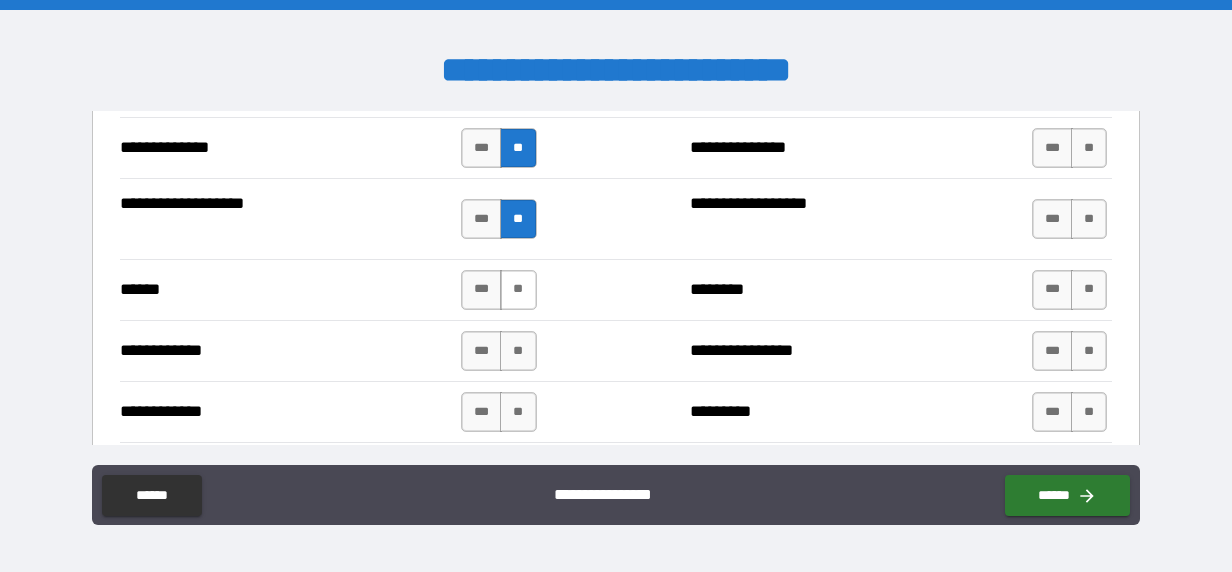click on "**" at bounding box center [518, 290] 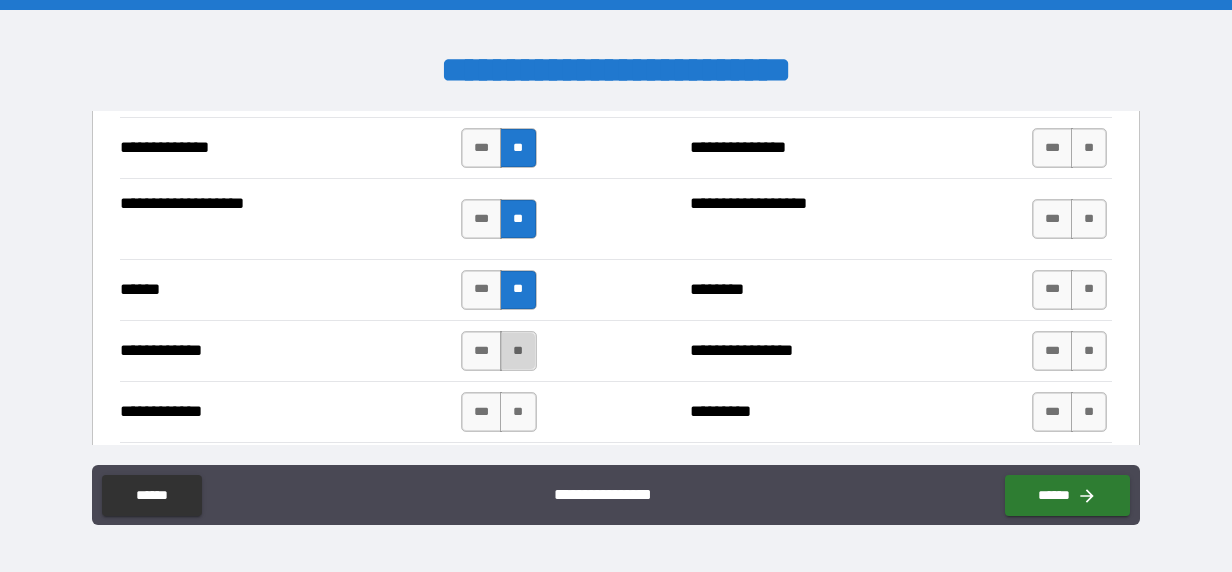 click on "**" at bounding box center (518, 351) 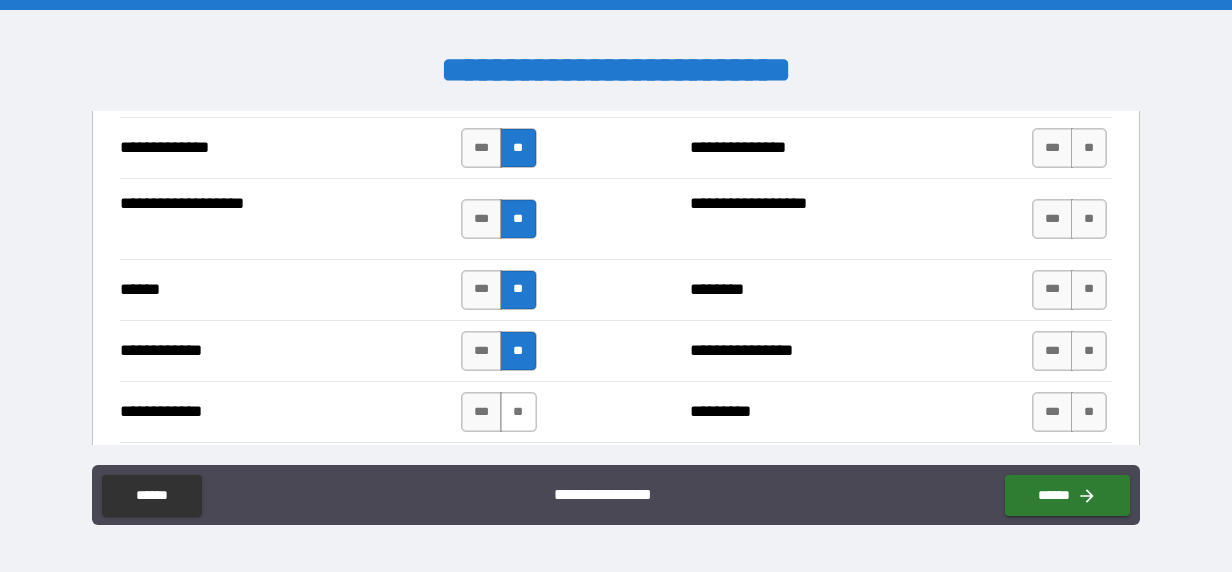 click on "**" at bounding box center [518, 412] 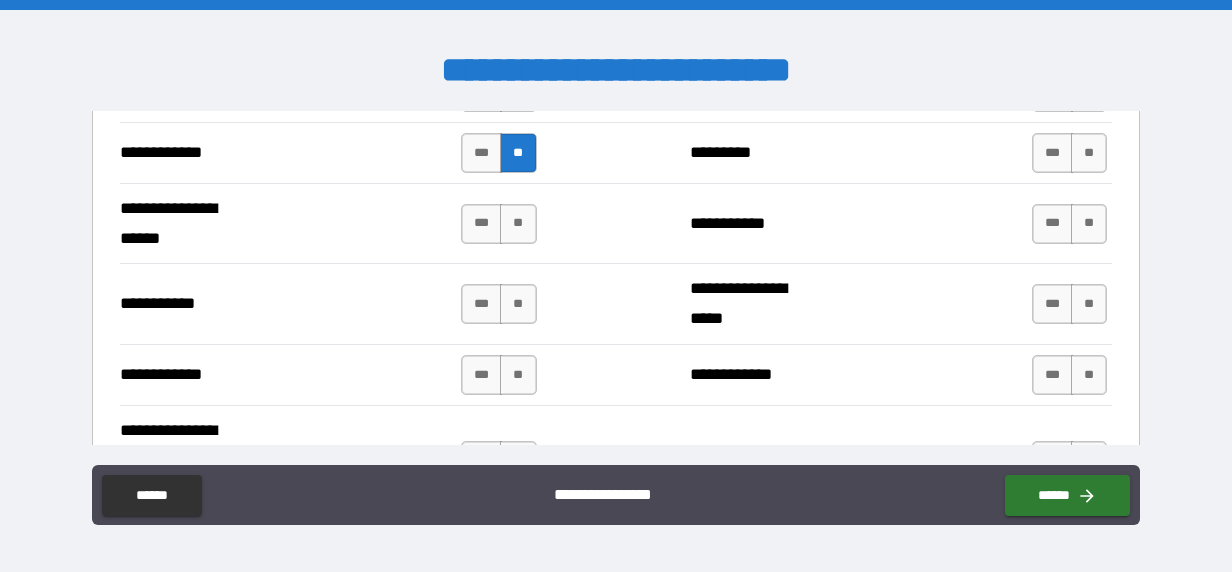 scroll, scrollTop: 4100, scrollLeft: 0, axis: vertical 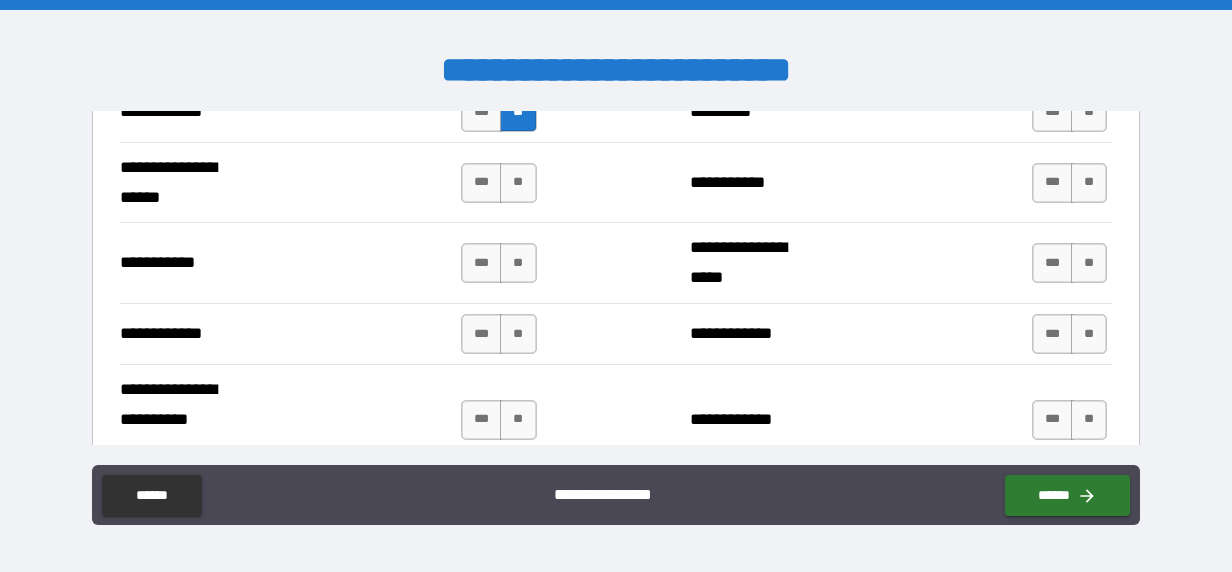click on "**" at bounding box center [518, 183] 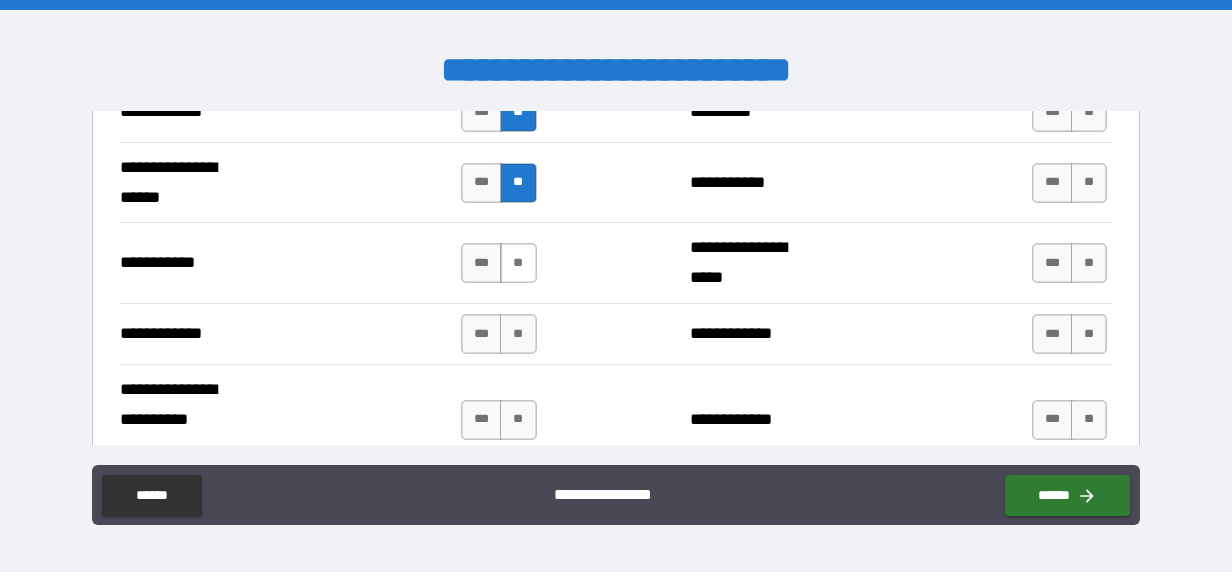 click on "**" at bounding box center (518, 263) 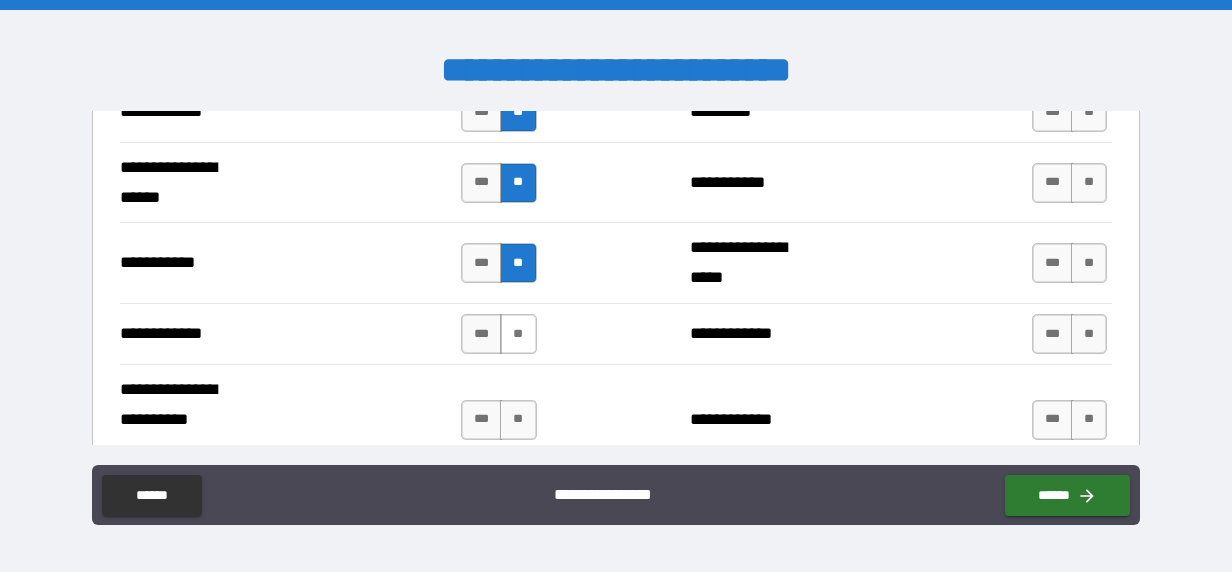click on "**" at bounding box center [518, 334] 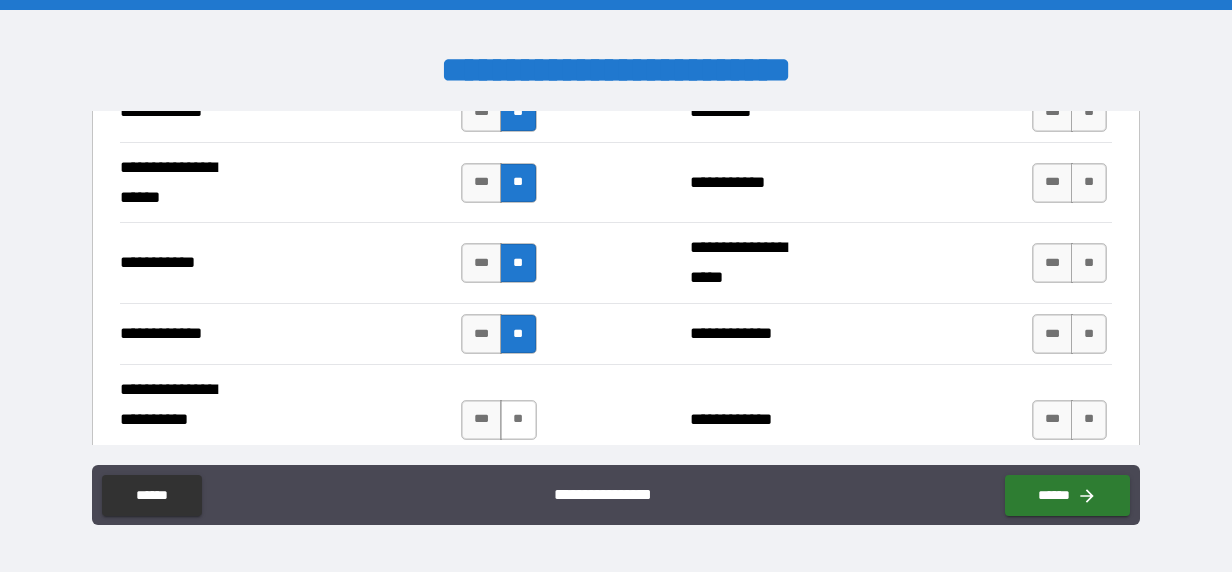 click on "**" at bounding box center (518, 420) 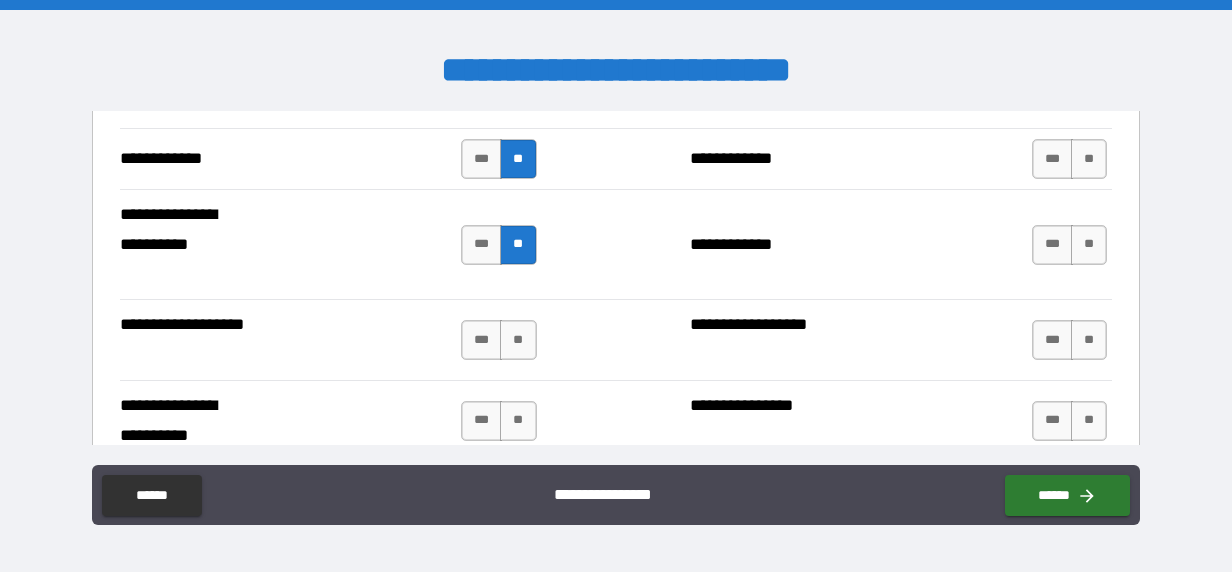 scroll, scrollTop: 4300, scrollLeft: 0, axis: vertical 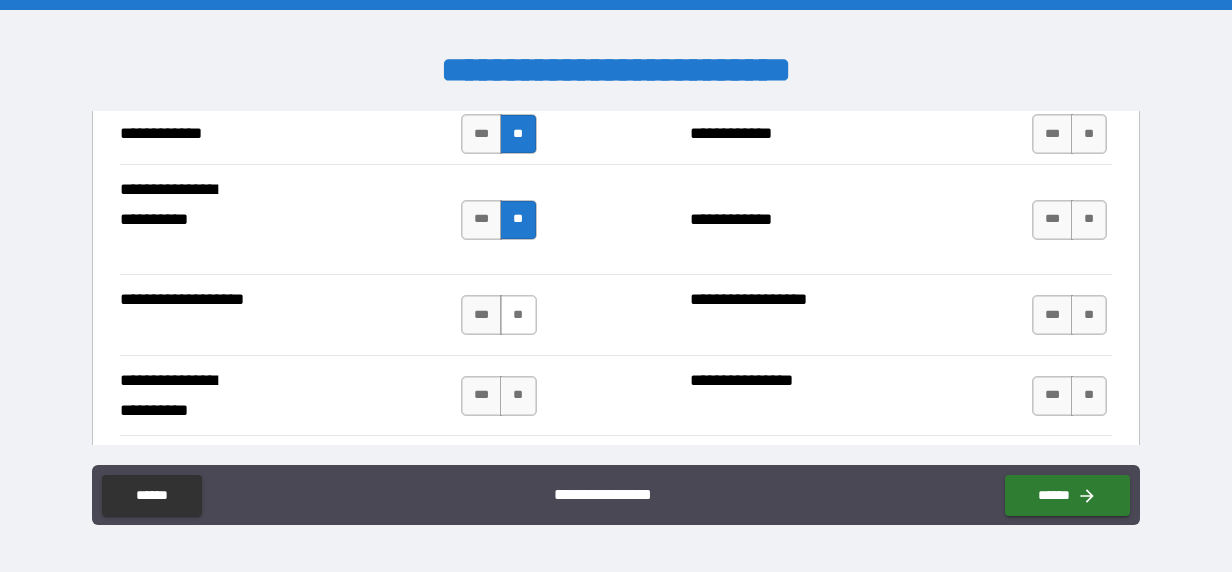 click on "**" at bounding box center (518, 315) 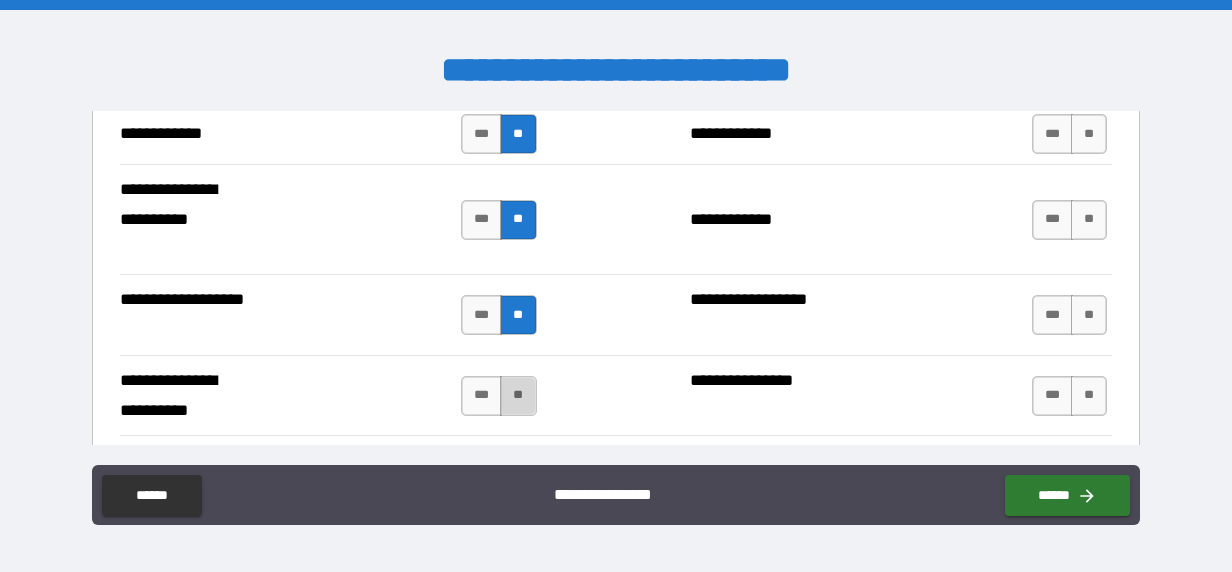 click on "**" at bounding box center [518, 396] 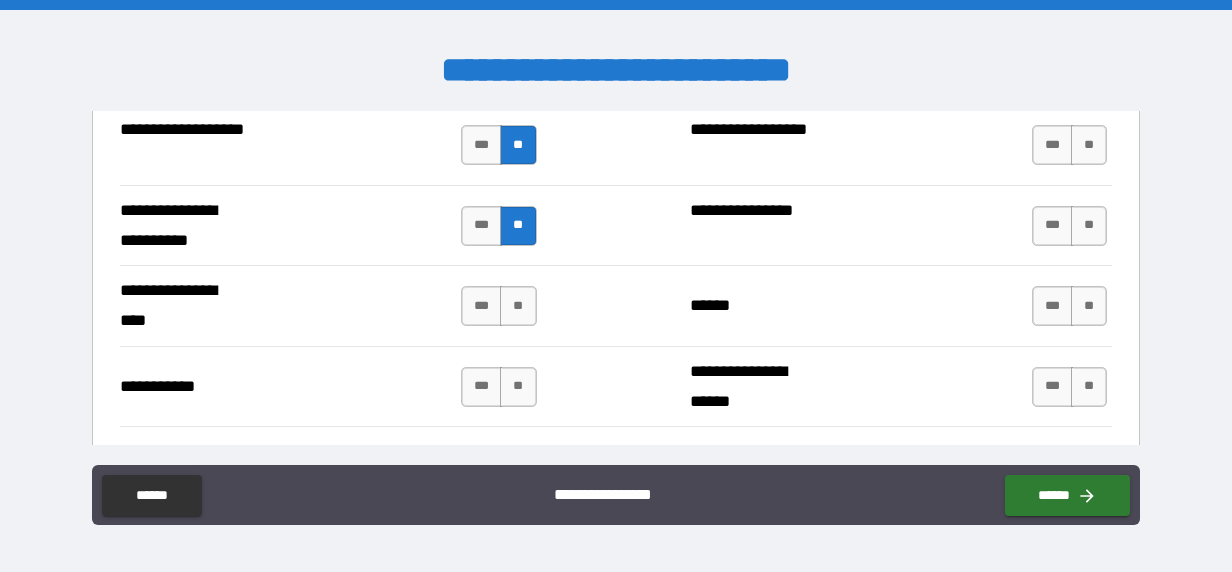 scroll, scrollTop: 4500, scrollLeft: 0, axis: vertical 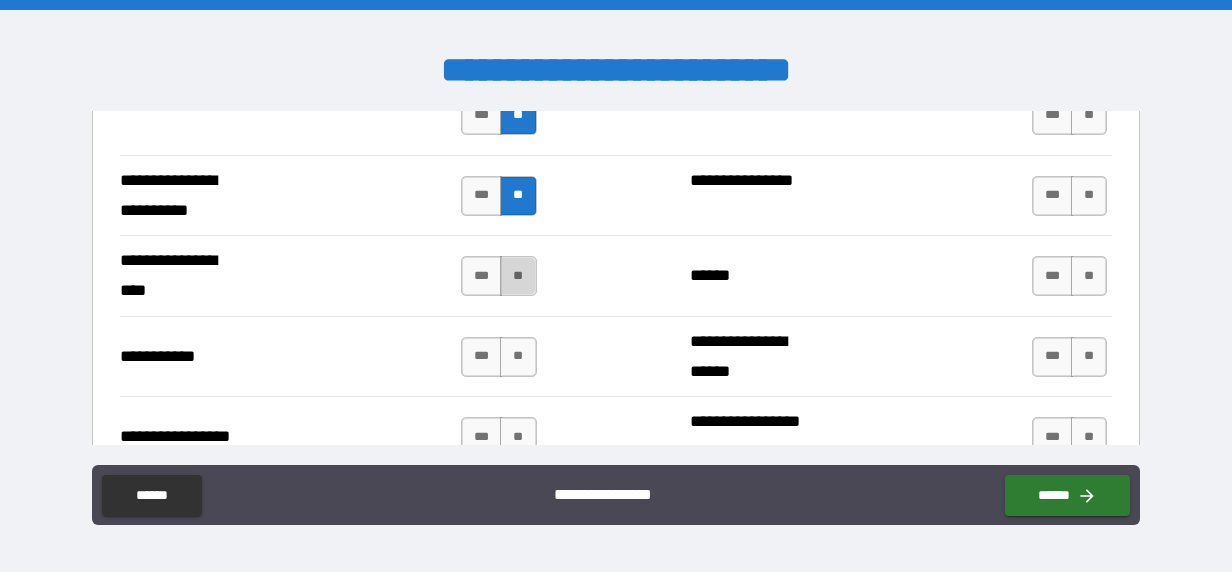 click on "**" at bounding box center [518, 276] 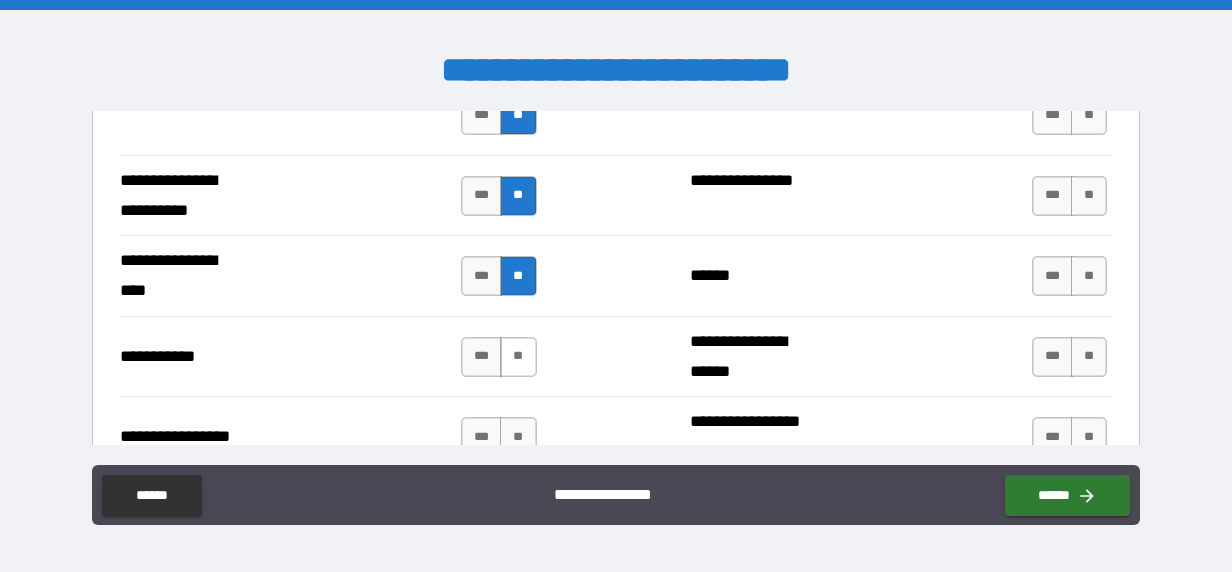 click on "**" at bounding box center (518, 357) 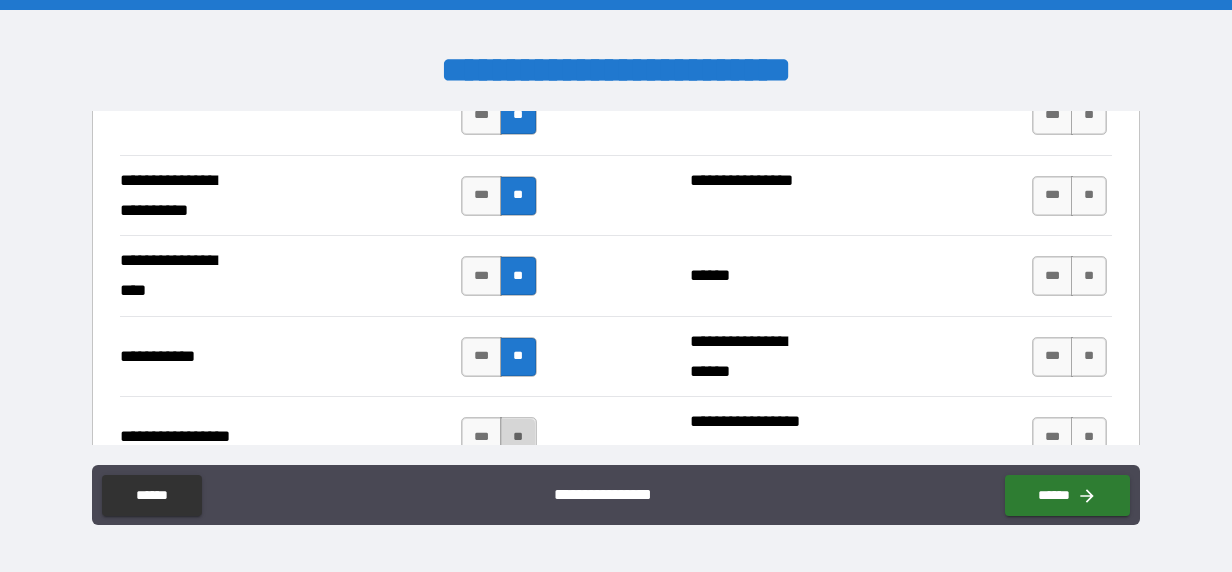 click on "**" at bounding box center (518, 437) 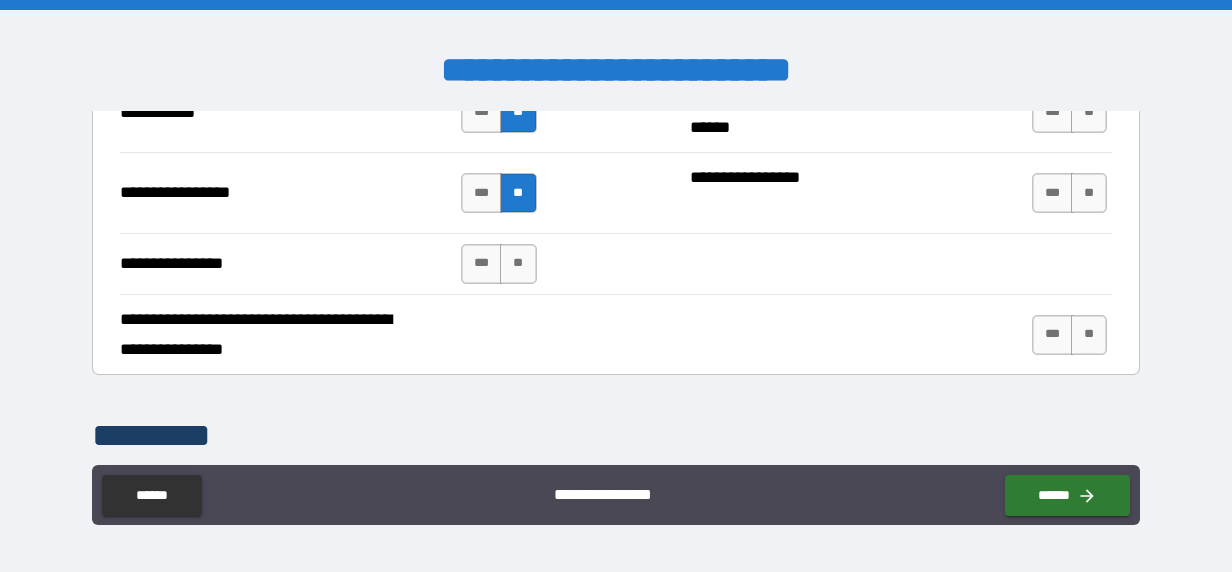 scroll, scrollTop: 4800, scrollLeft: 0, axis: vertical 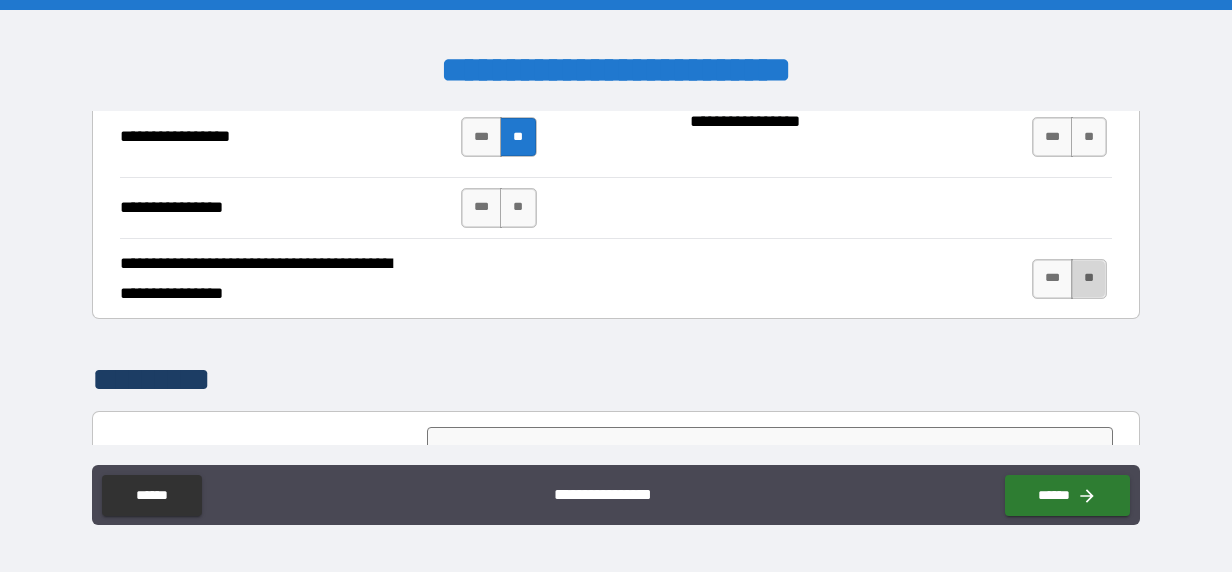 click on "**" at bounding box center [1089, 279] 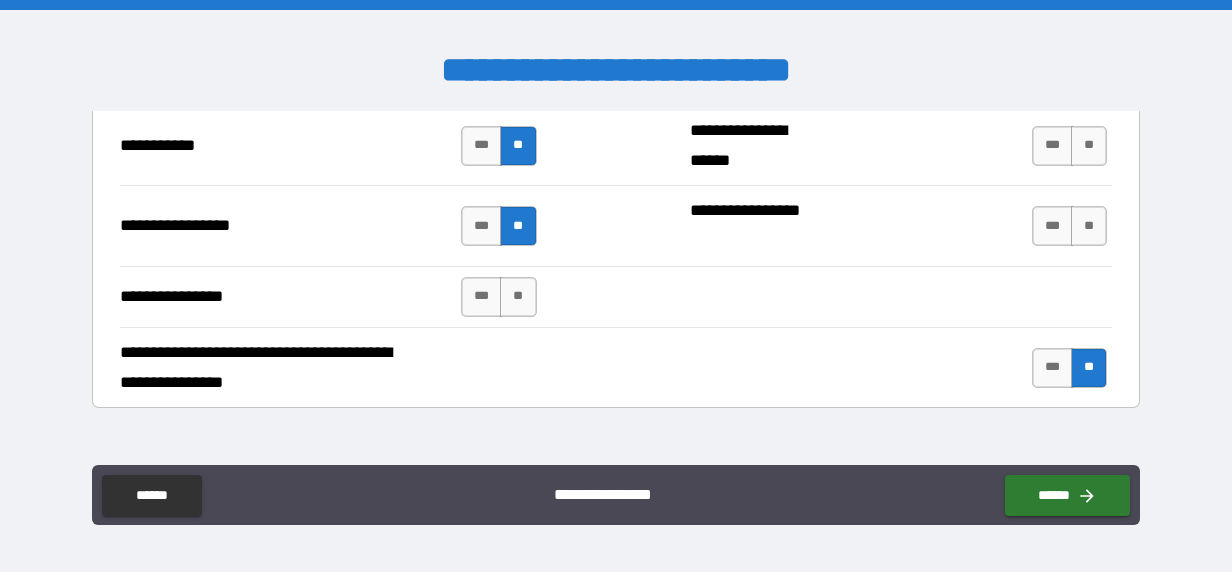 scroll, scrollTop: 4600, scrollLeft: 0, axis: vertical 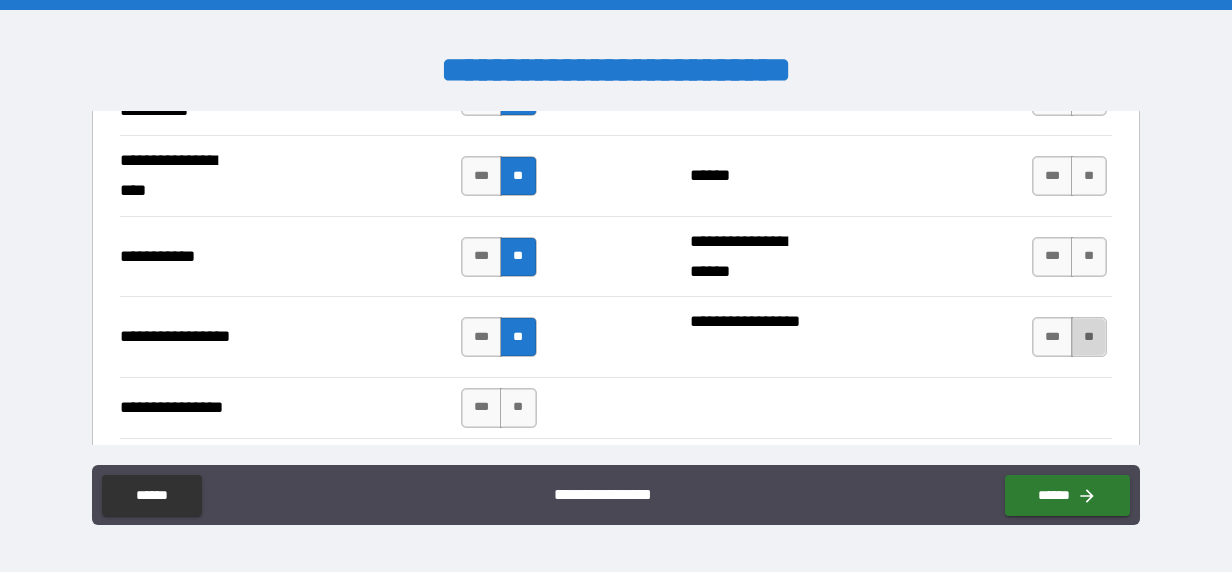 click on "**" at bounding box center (1089, 337) 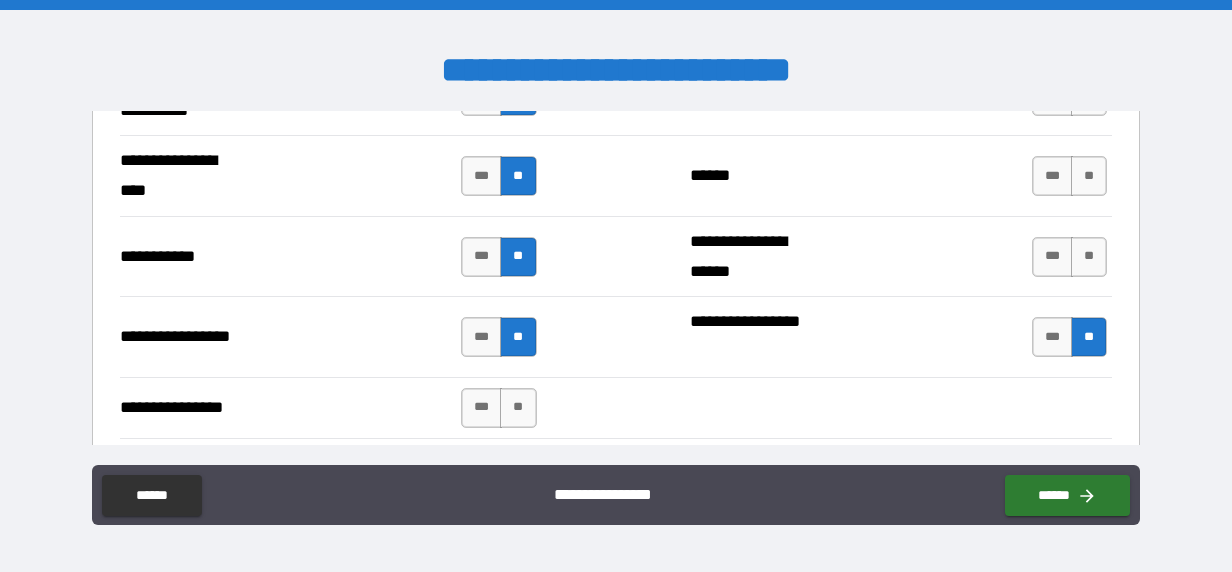 drag, startPoint x: 1075, startPoint y: 238, endPoint x: 1090, endPoint y: 175, distance: 64.7611 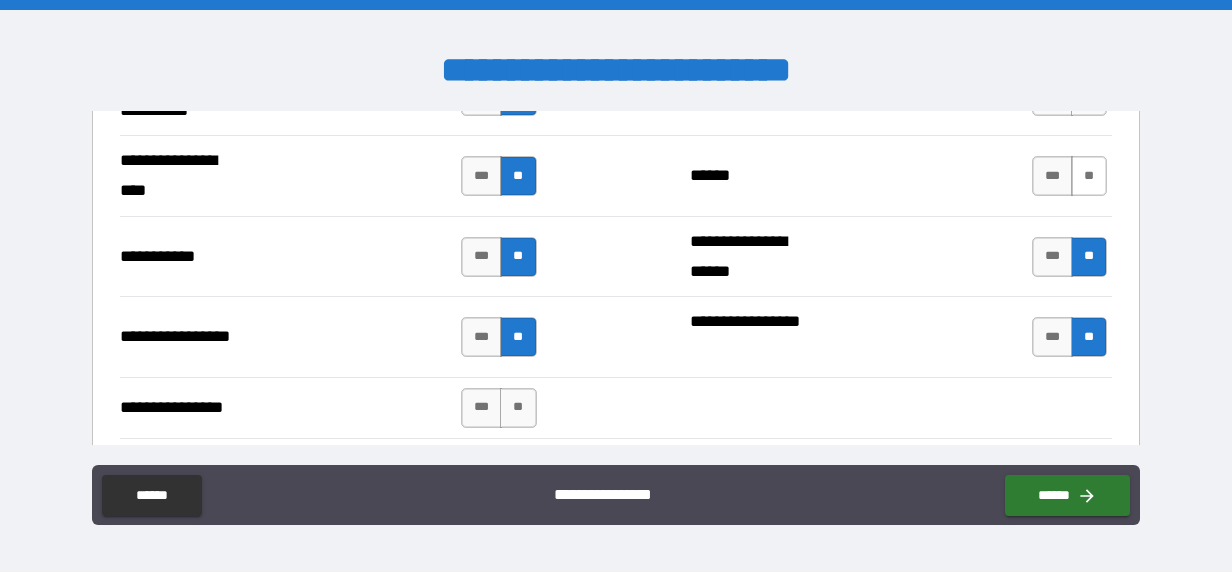 click on "**" at bounding box center [1089, 176] 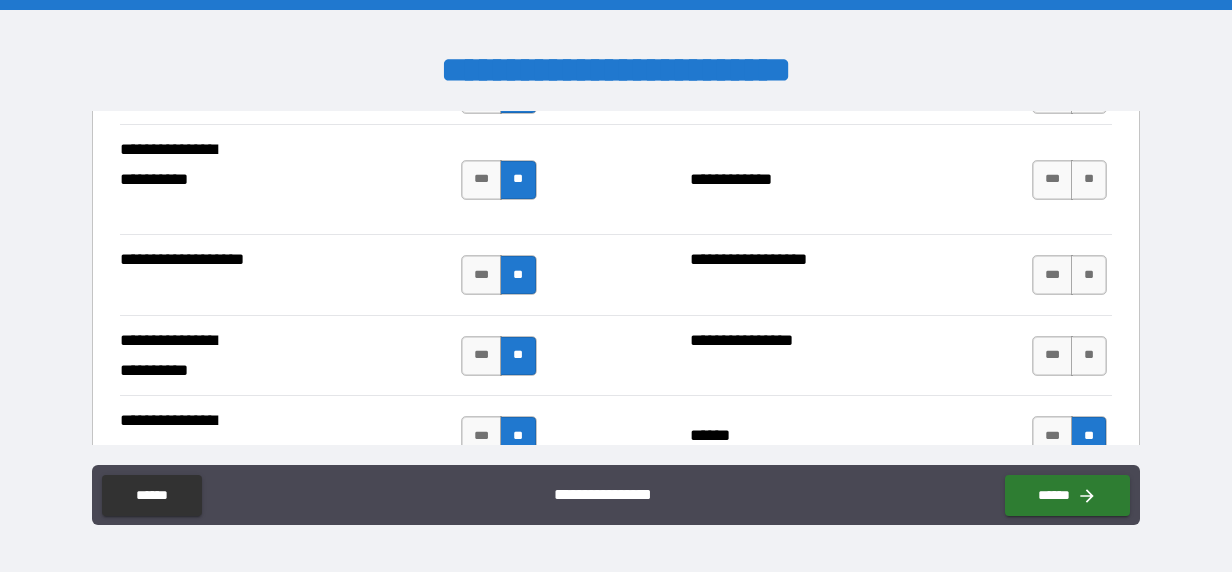scroll, scrollTop: 4300, scrollLeft: 0, axis: vertical 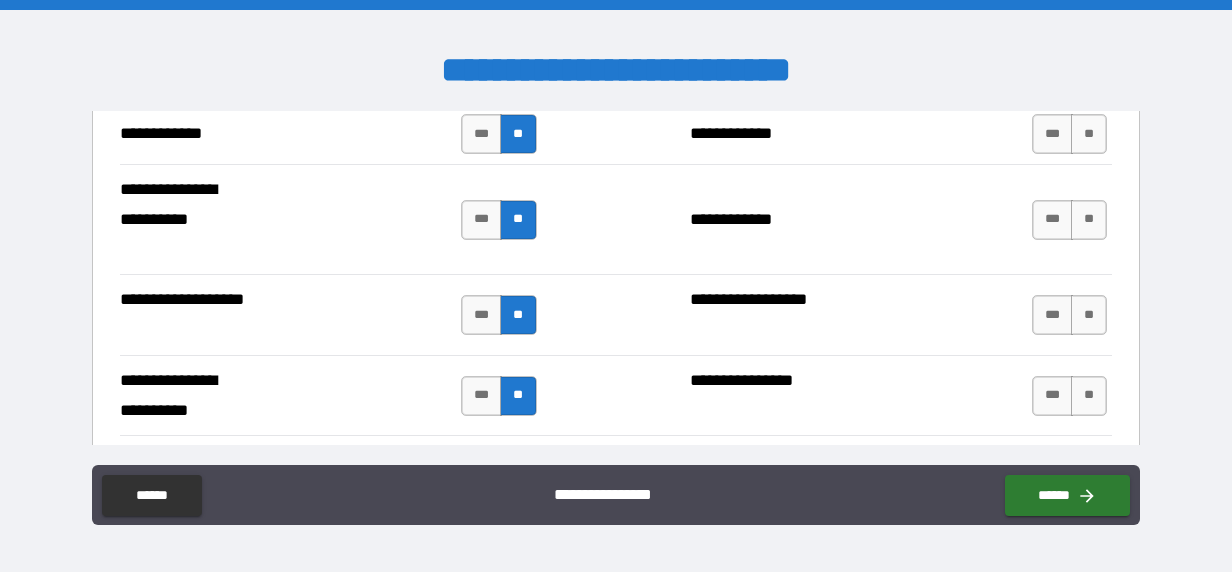 drag, startPoint x: 1082, startPoint y: 377, endPoint x: 1080, endPoint y: 325, distance: 52.03845 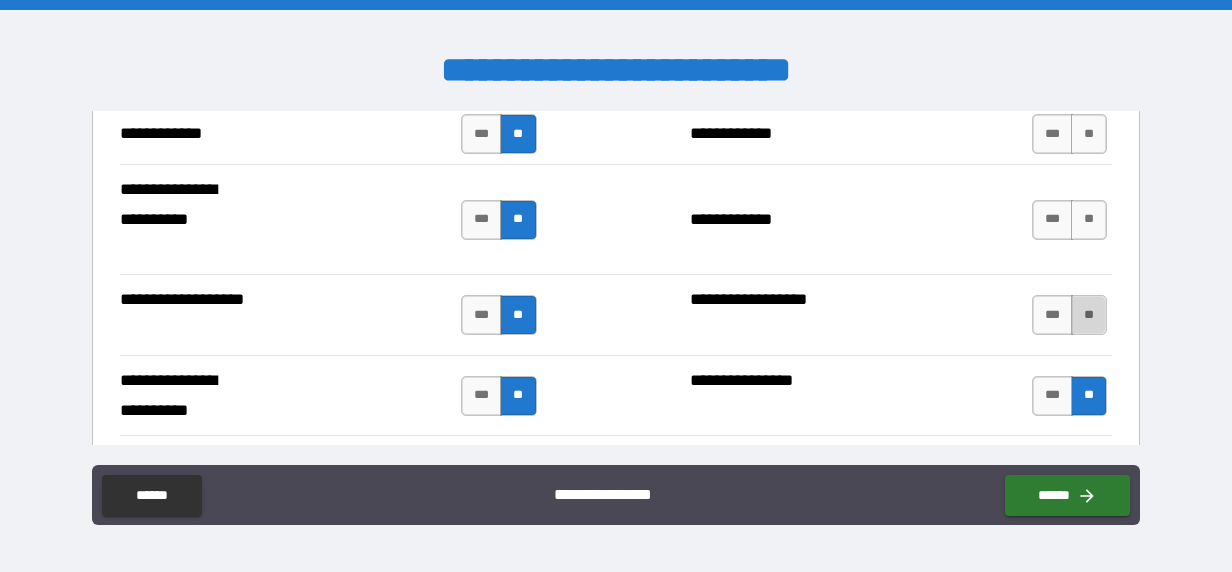 drag, startPoint x: 1072, startPoint y: 299, endPoint x: 1083, endPoint y: 203, distance: 96.62815 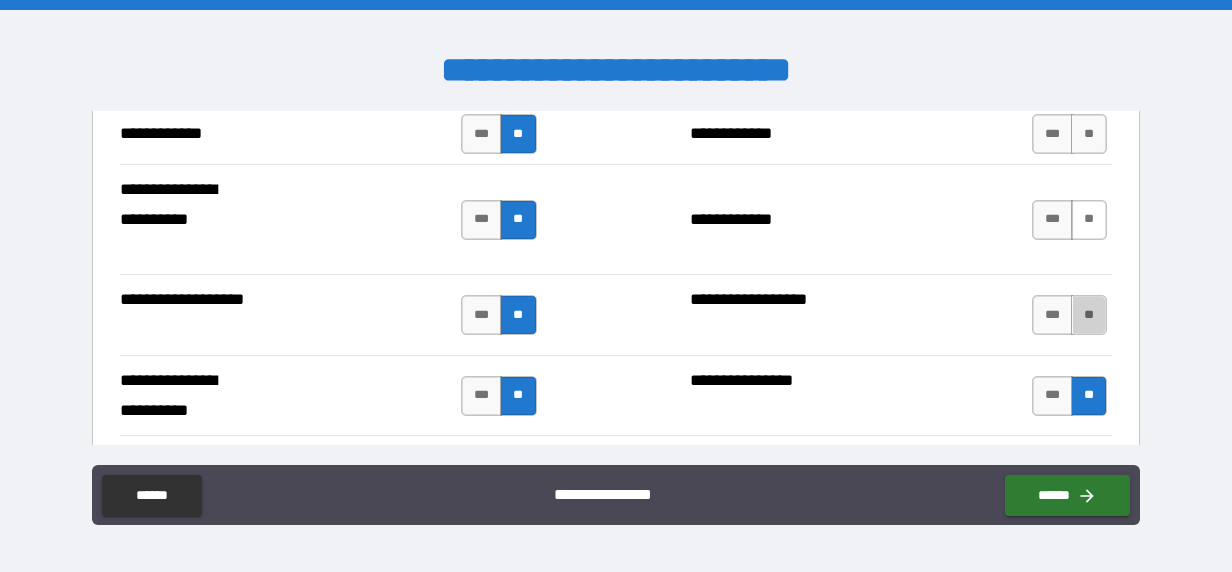 click on "**" at bounding box center [1089, 315] 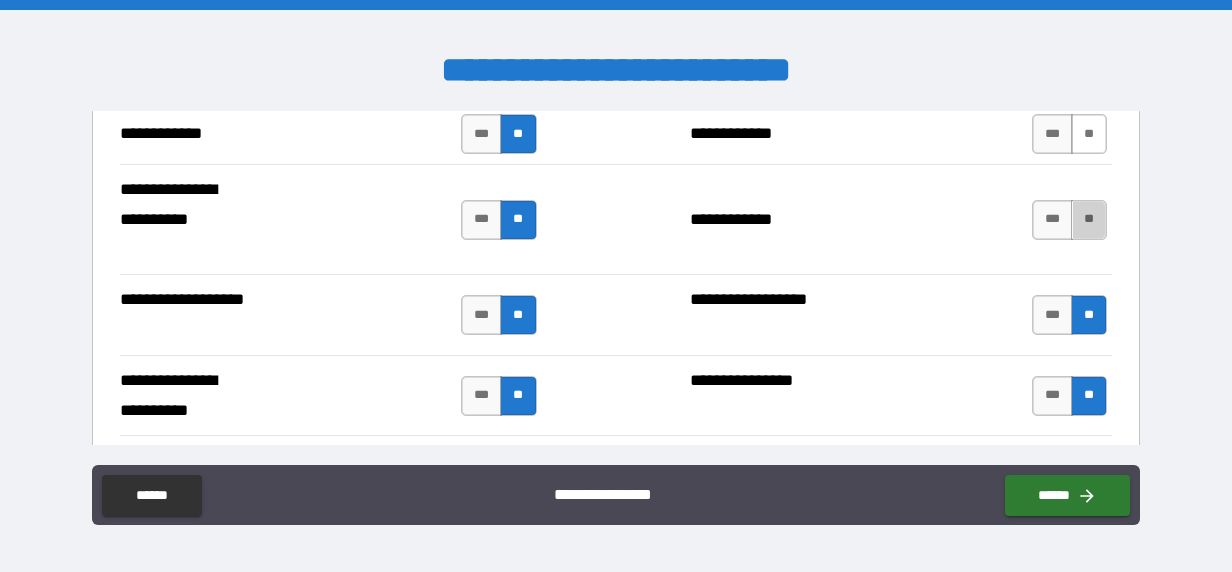 drag, startPoint x: 1083, startPoint y: 194, endPoint x: 1090, endPoint y: 132, distance: 62.39391 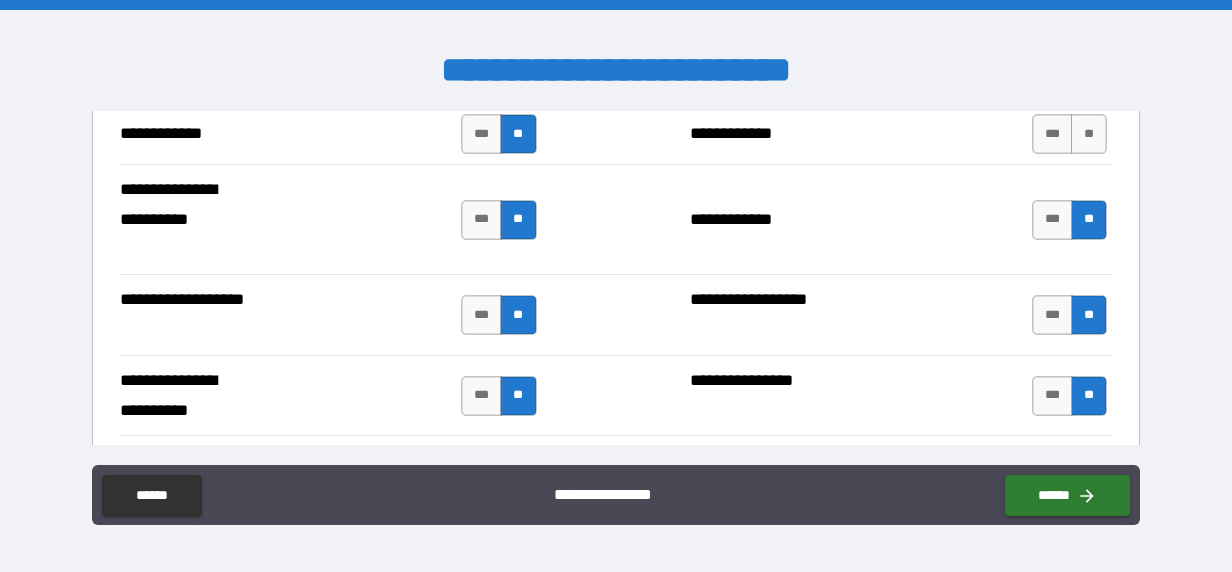 drag, startPoint x: 1084, startPoint y: 112, endPoint x: 998, endPoint y: 178, distance: 108.40664 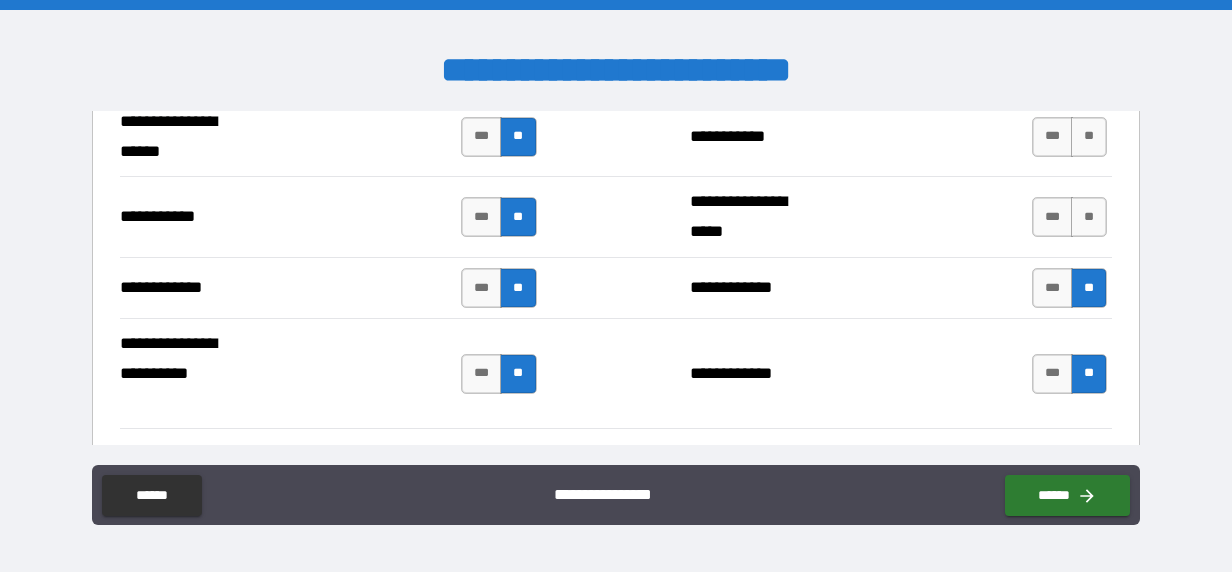 scroll, scrollTop: 4100, scrollLeft: 0, axis: vertical 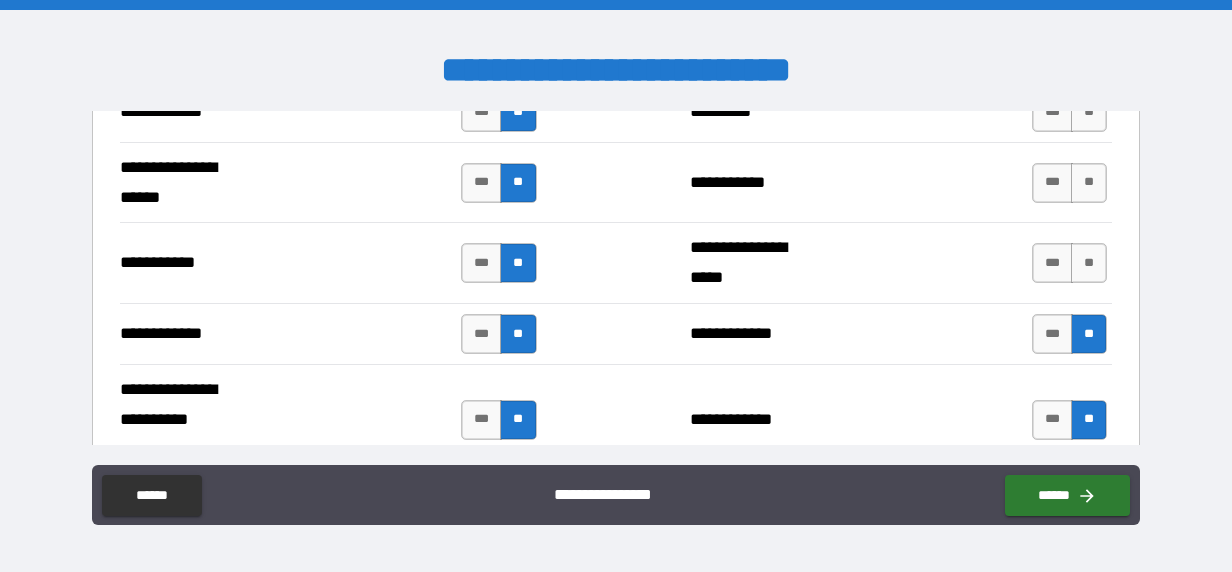 click on "*** **" at bounding box center (1072, 263) 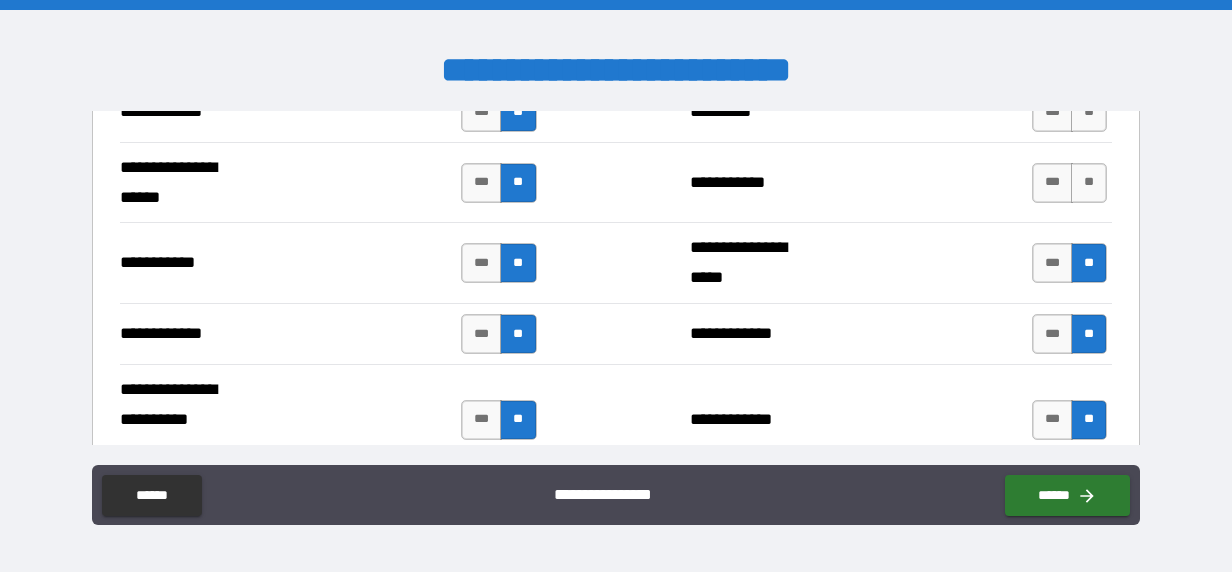 drag, startPoint x: 1074, startPoint y: 160, endPoint x: 988, endPoint y: 175, distance: 87.29834 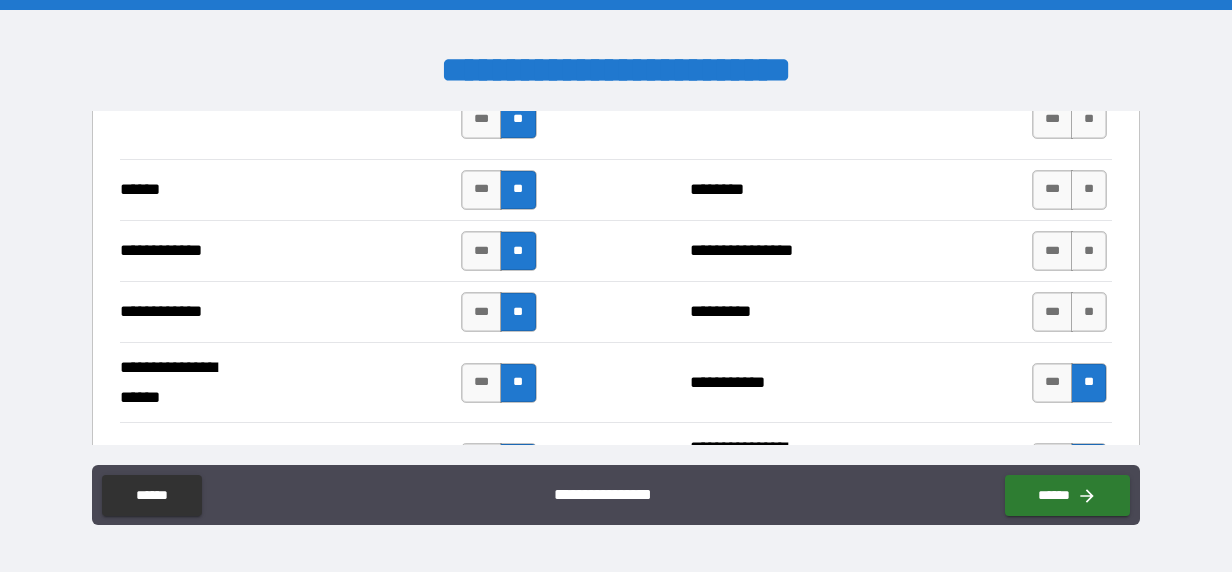 scroll, scrollTop: 3700, scrollLeft: 0, axis: vertical 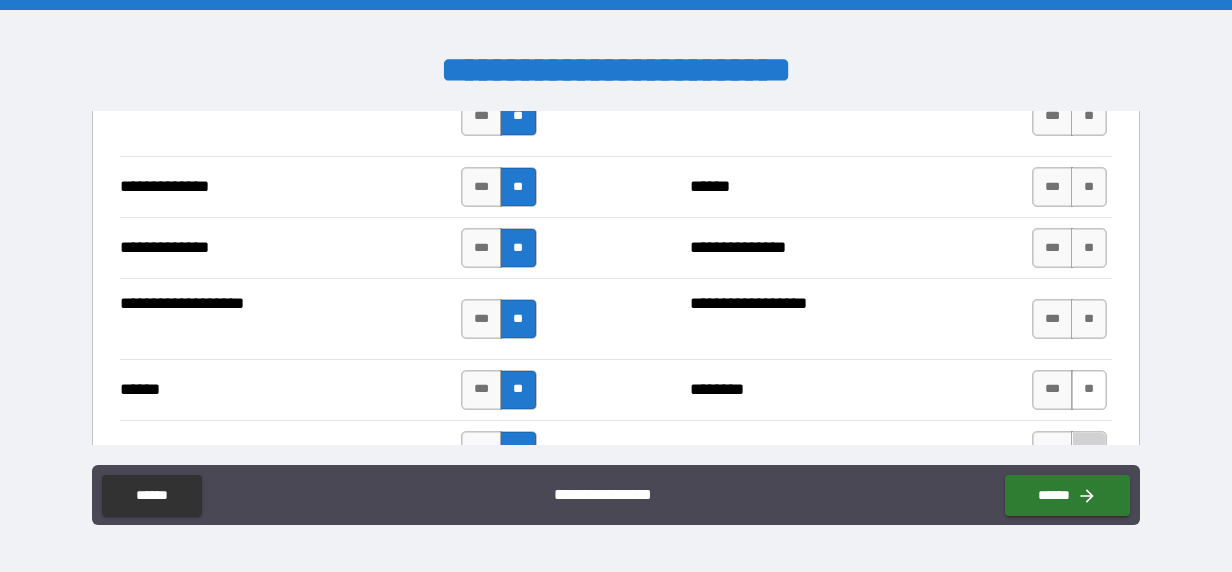 drag, startPoint x: 1075, startPoint y: 431, endPoint x: 1071, endPoint y: 382, distance: 49.162994 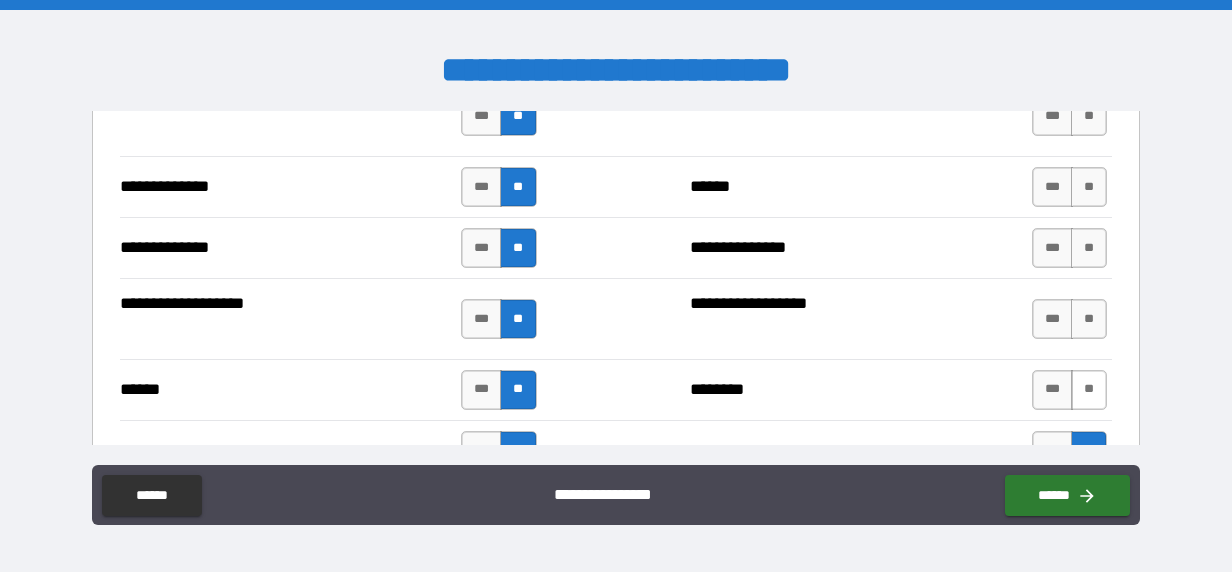 click on "**" at bounding box center [1089, 390] 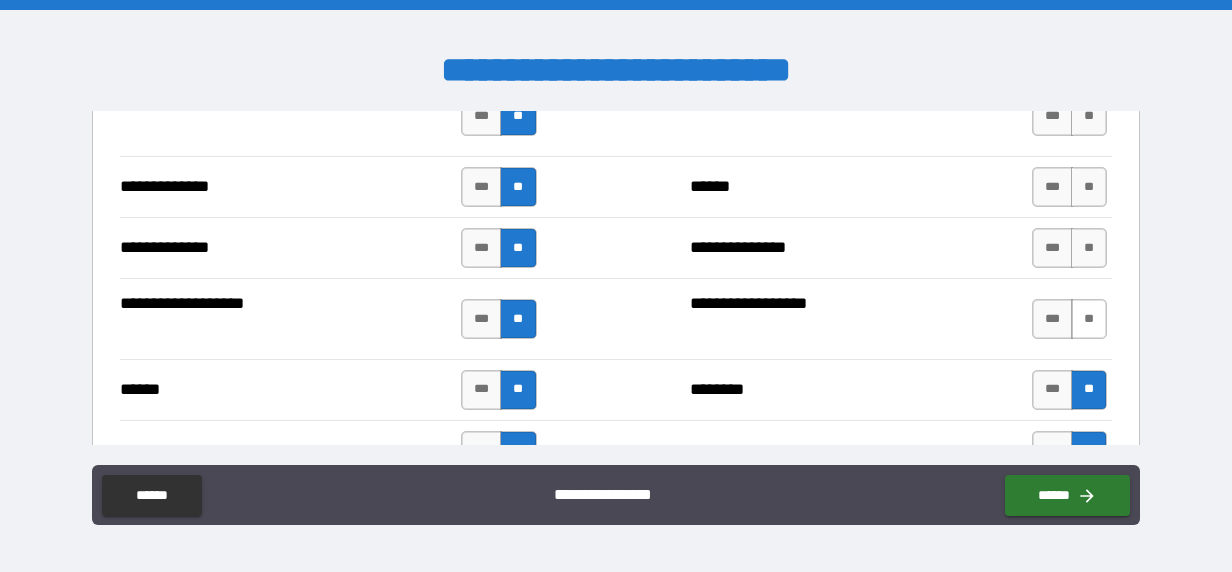 drag, startPoint x: 1073, startPoint y: 304, endPoint x: 1086, endPoint y: 237, distance: 68.24954 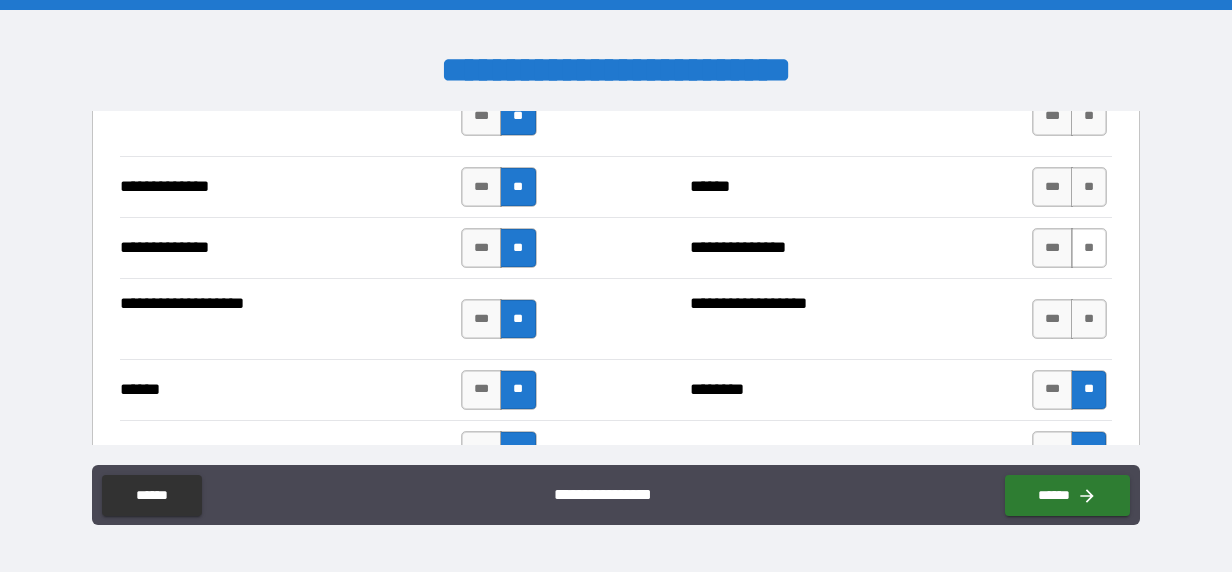 click on "**" at bounding box center (1089, 319) 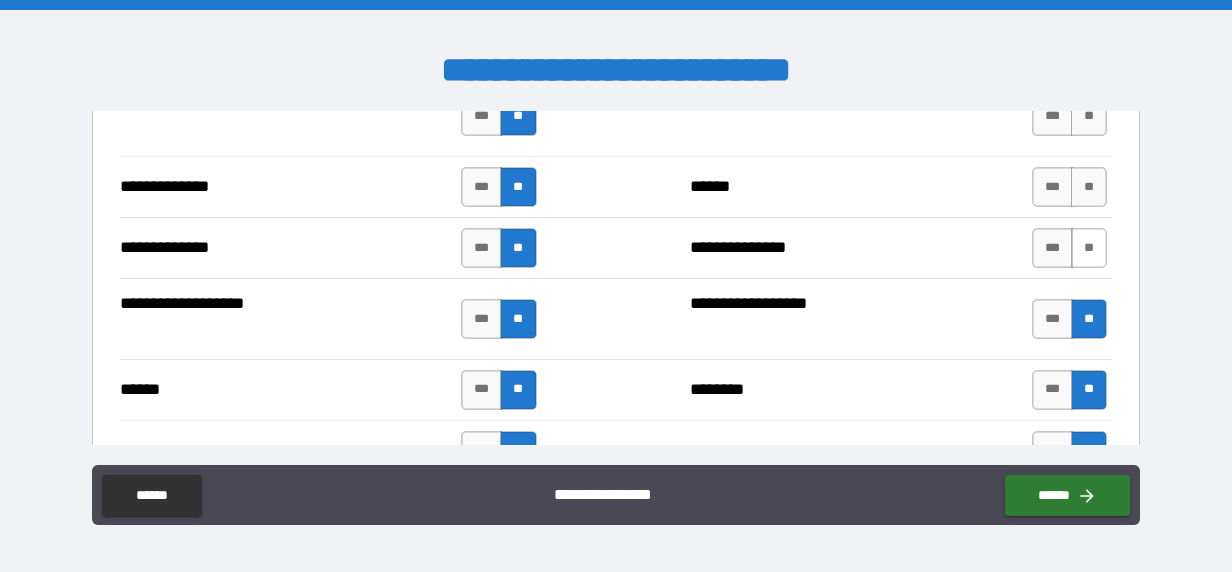 drag, startPoint x: 1075, startPoint y: 229, endPoint x: 1080, endPoint y: 159, distance: 70.178345 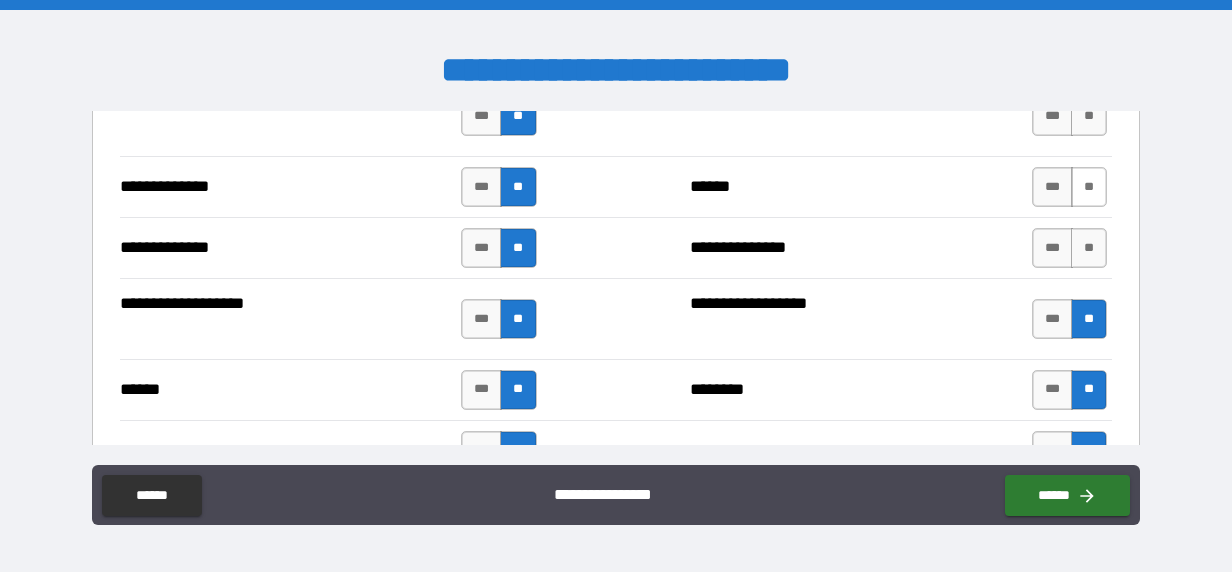 click on "**" at bounding box center (1089, 248) 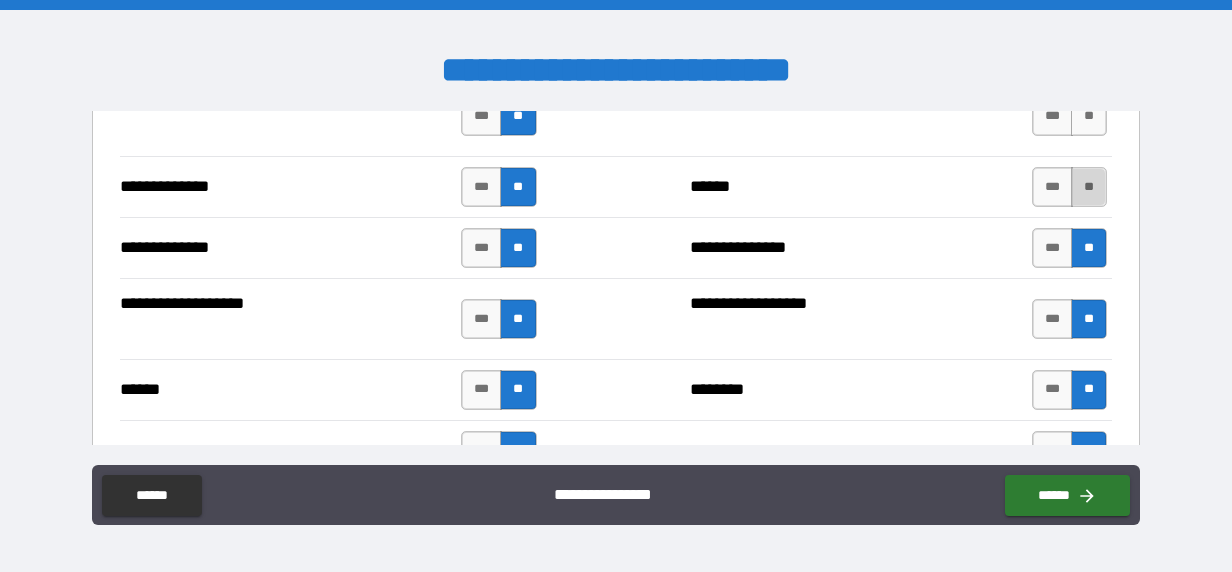 click on "**" at bounding box center (1089, 187) 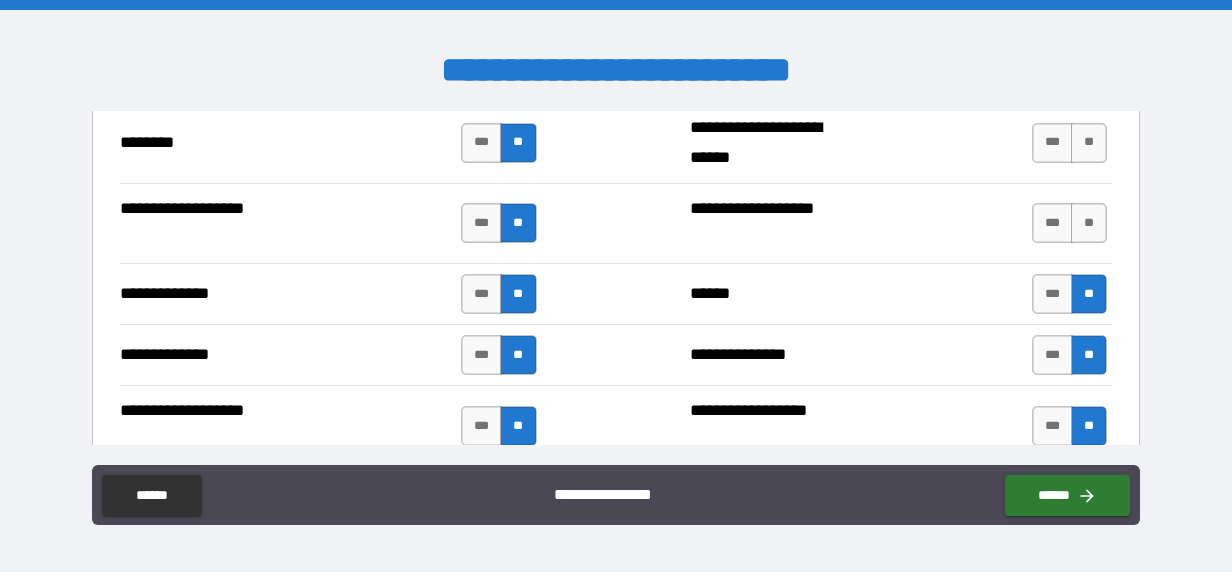 scroll, scrollTop: 3500, scrollLeft: 0, axis: vertical 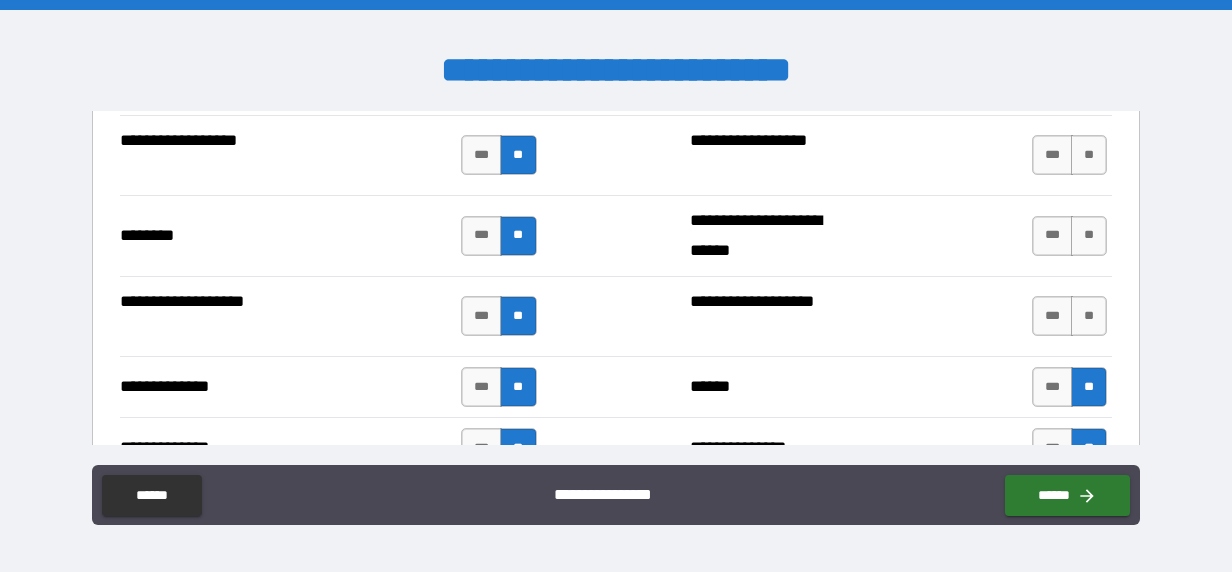 drag, startPoint x: 1077, startPoint y: 297, endPoint x: 1078, endPoint y: 244, distance: 53.009434 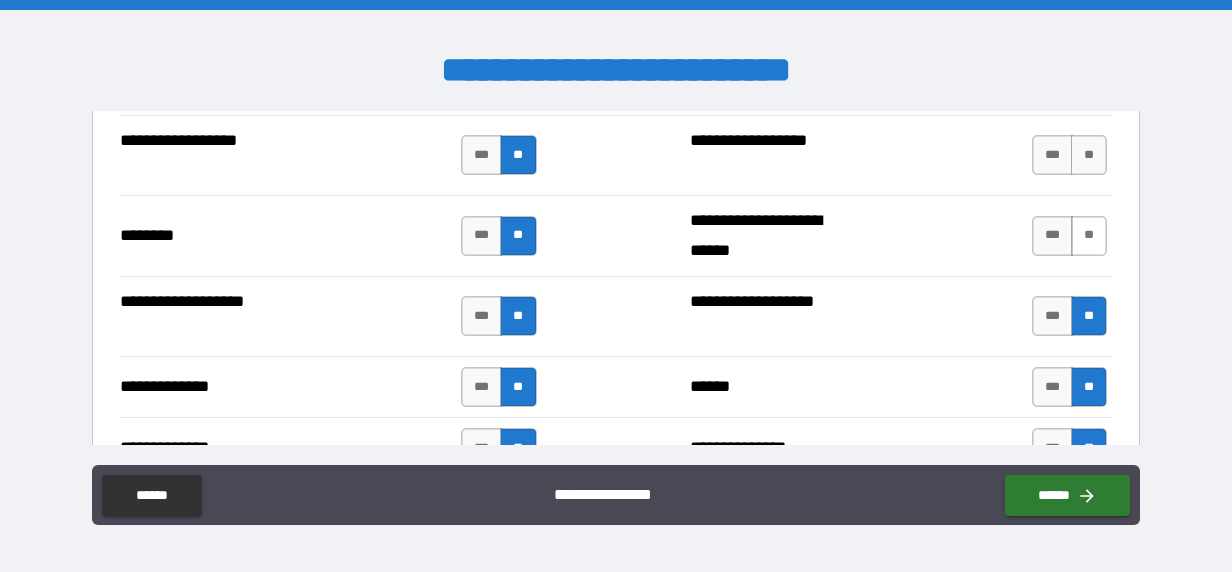 click on "**" at bounding box center [1089, 236] 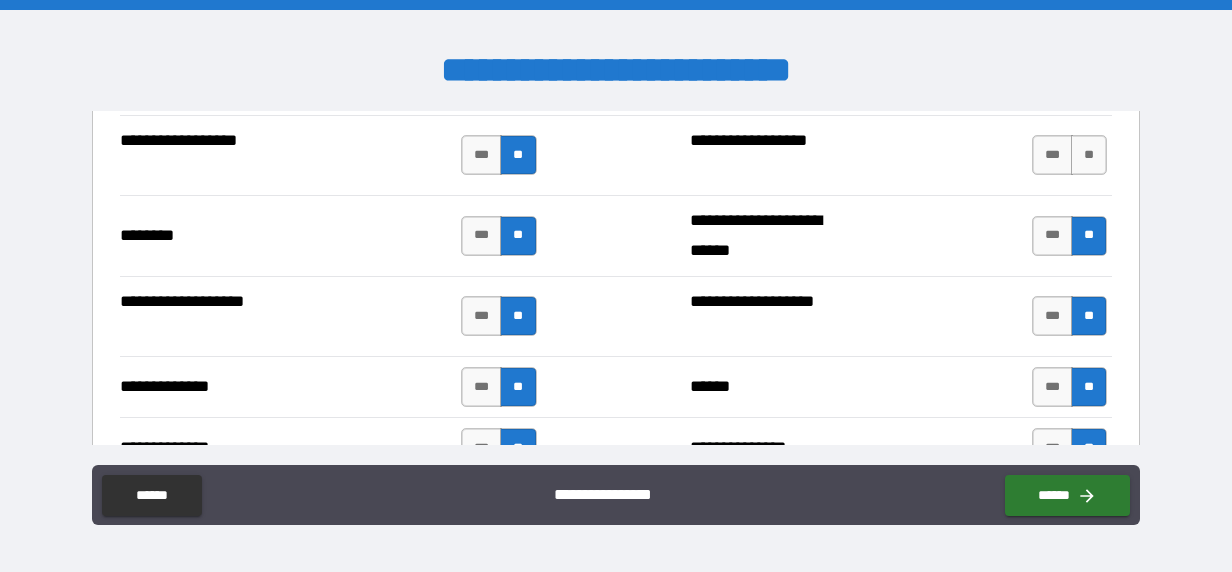 drag, startPoint x: 1082, startPoint y: 139, endPoint x: 1002, endPoint y: 171, distance: 86.162636 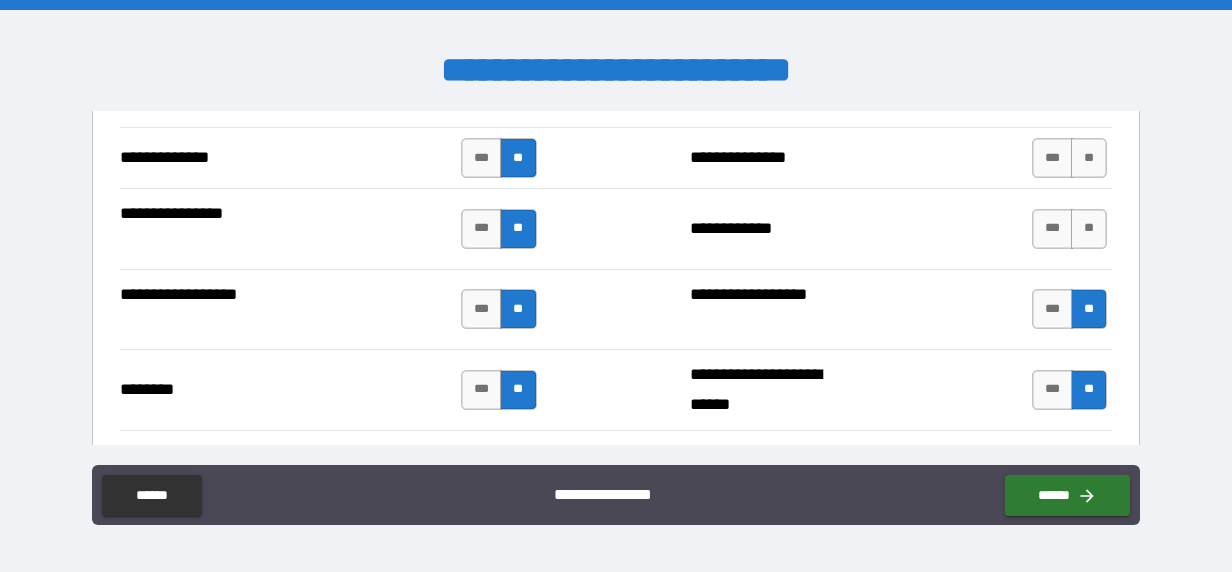 scroll, scrollTop: 3300, scrollLeft: 0, axis: vertical 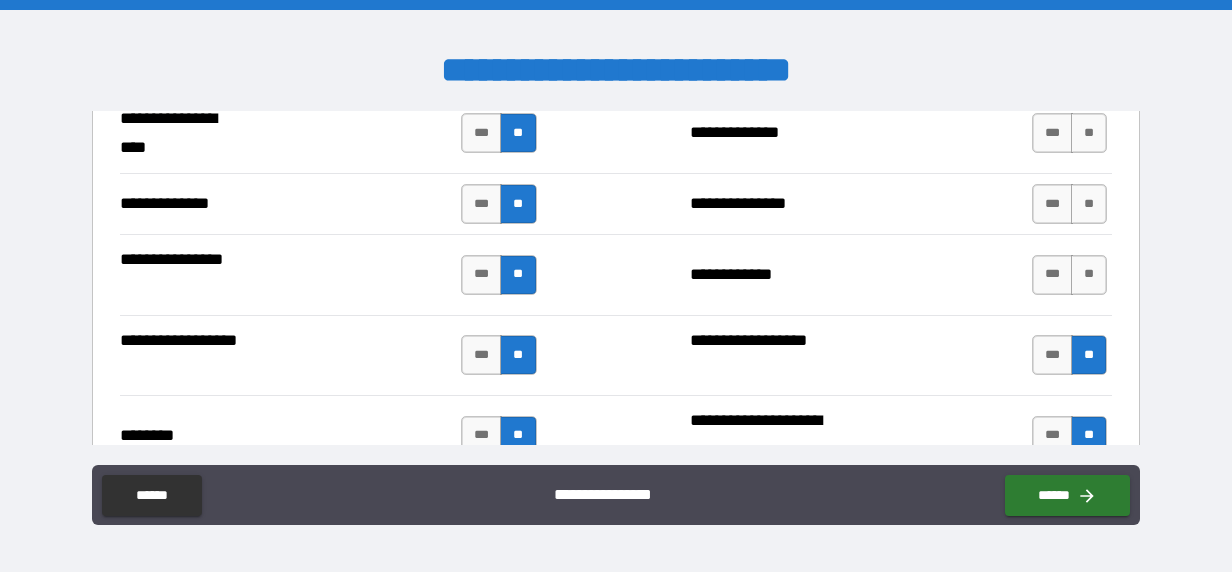 drag, startPoint x: 1075, startPoint y: 262, endPoint x: 1096, endPoint y: 192, distance: 73.082146 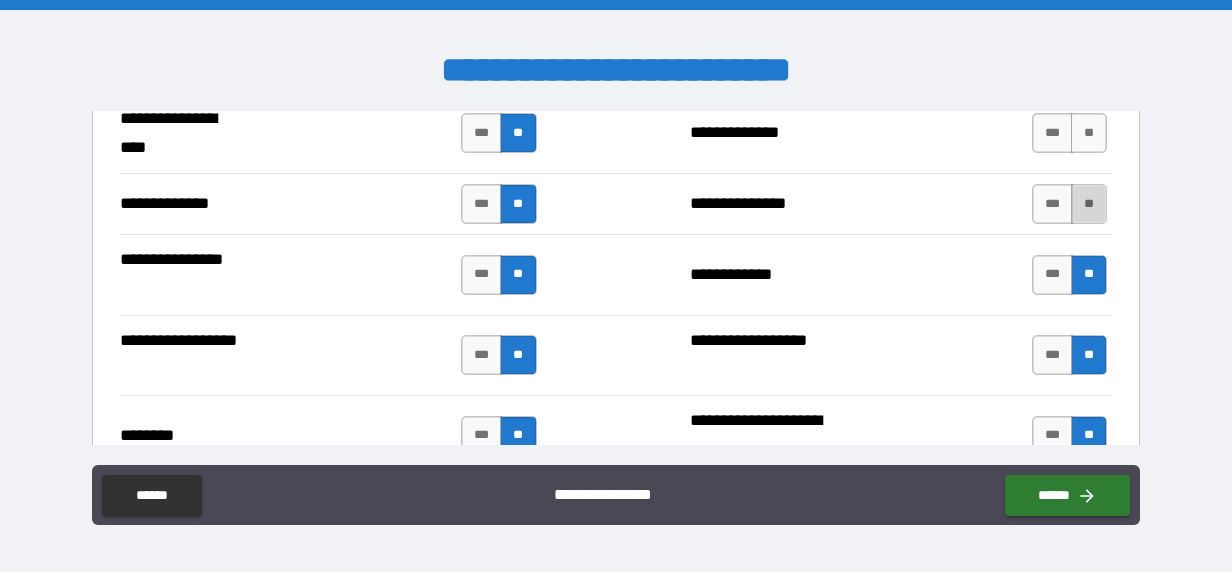 click on "**" at bounding box center [1089, 204] 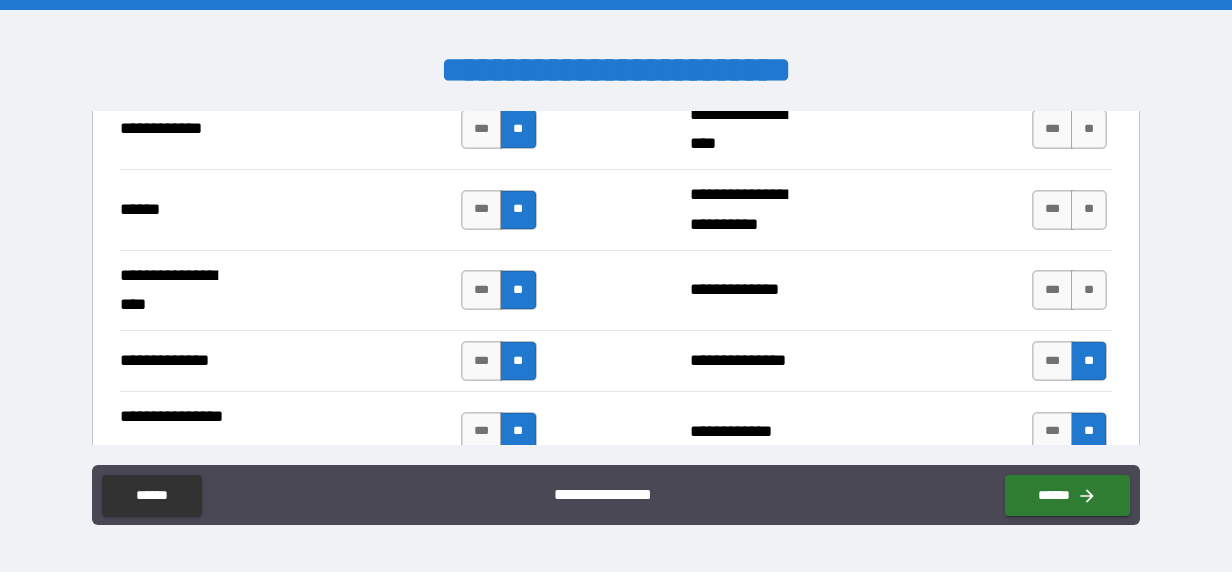 scroll, scrollTop: 3100, scrollLeft: 0, axis: vertical 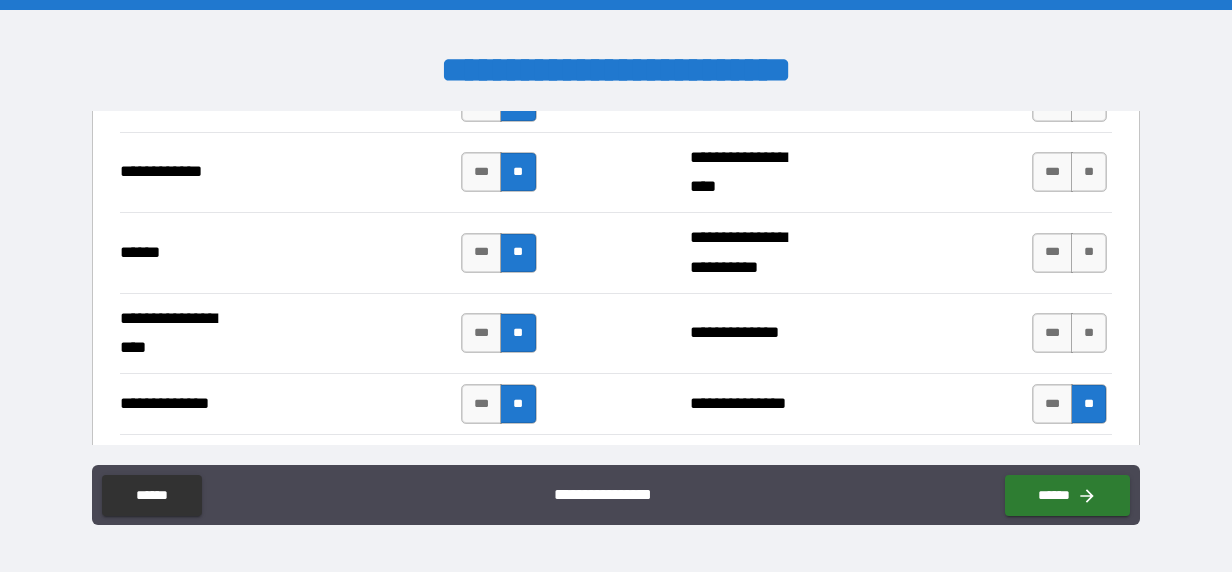 drag, startPoint x: 1080, startPoint y: 318, endPoint x: 1084, endPoint y: 258, distance: 60.133186 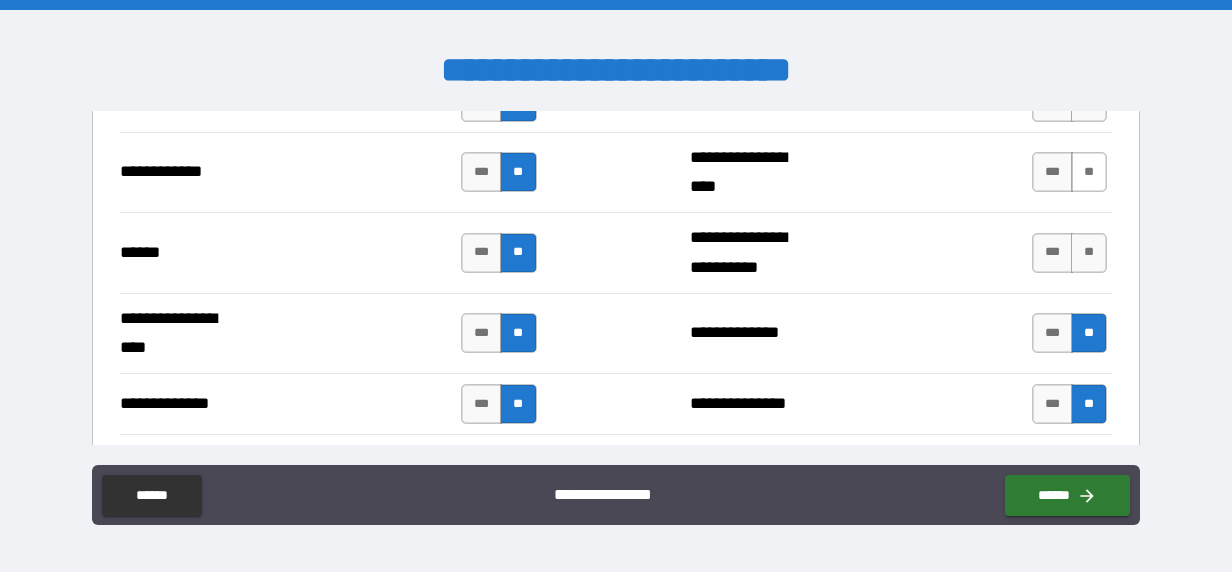 drag, startPoint x: 1082, startPoint y: 224, endPoint x: 1083, endPoint y: 160, distance: 64.00781 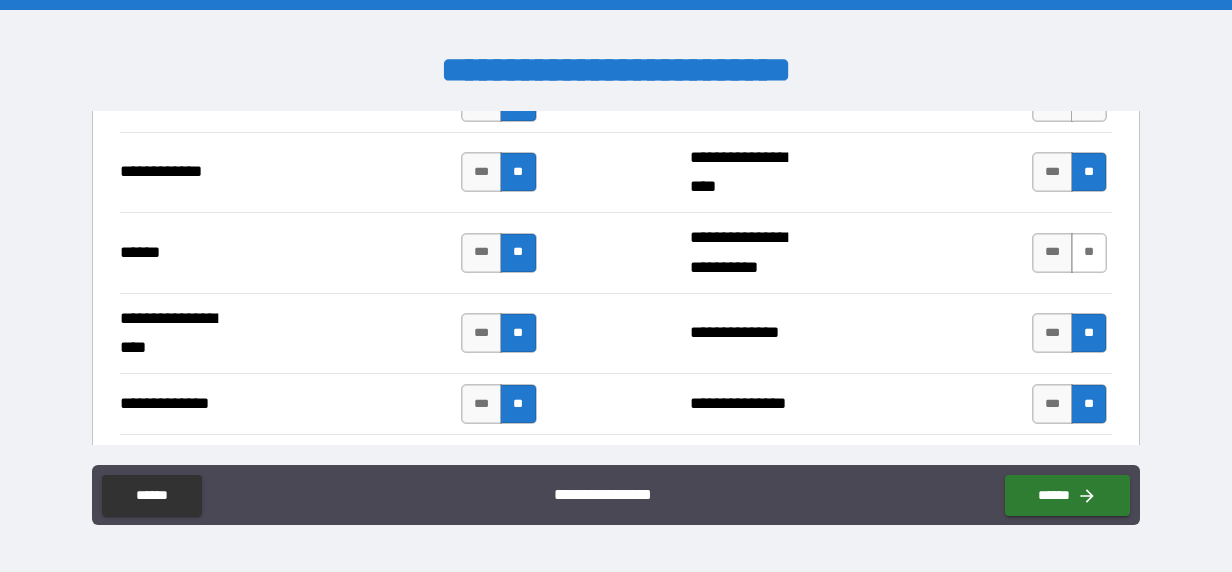 click on "**" at bounding box center [1089, 253] 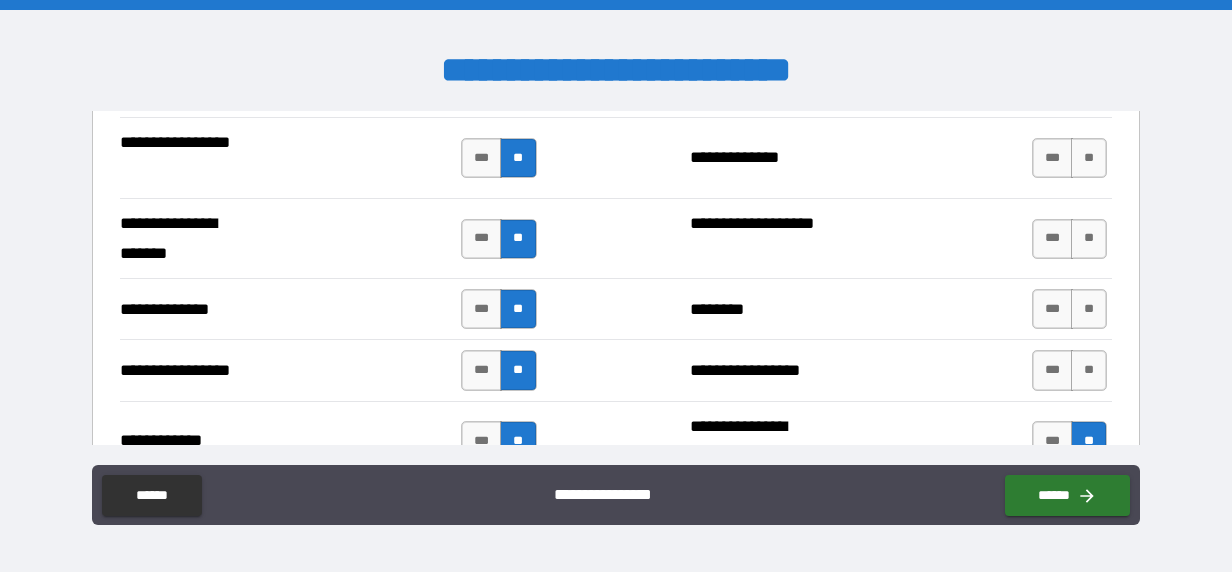 scroll, scrollTop: 2800, scrollLeft: 0, axis: vertical 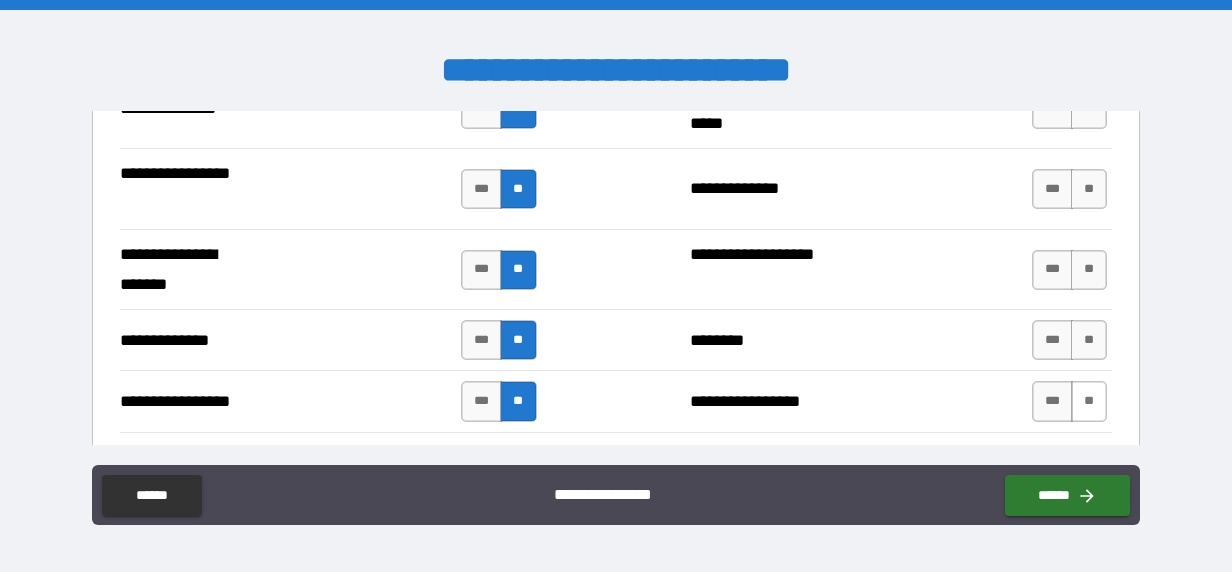 click on "**" at bounding box center [1089, 401] 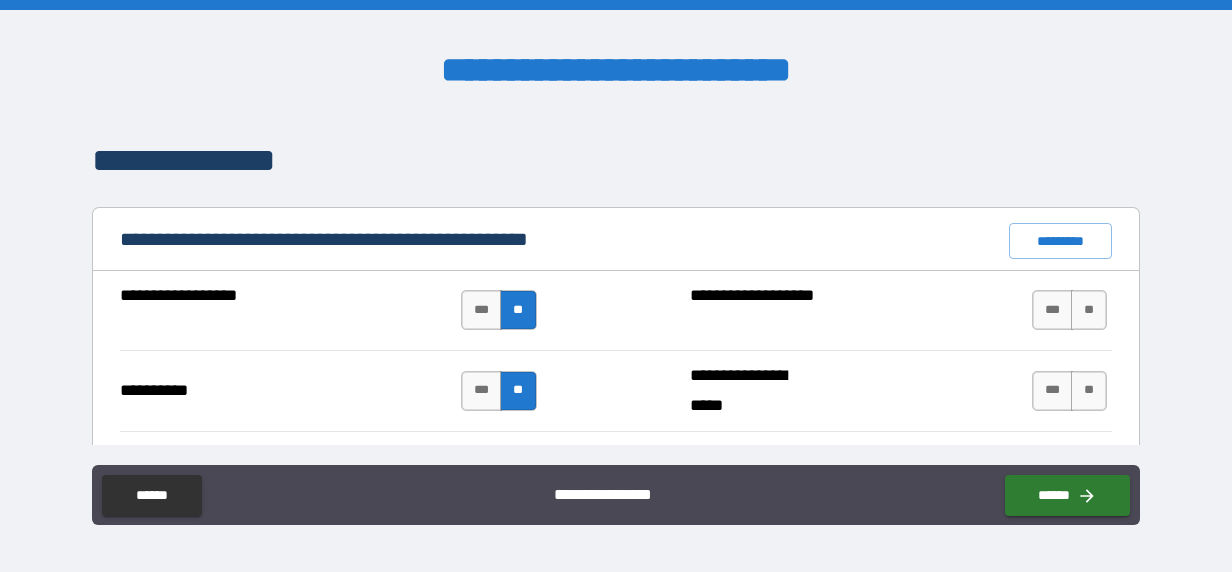 scroll, scrollTop: 1800, scrollLeft: 0, axis: vertical 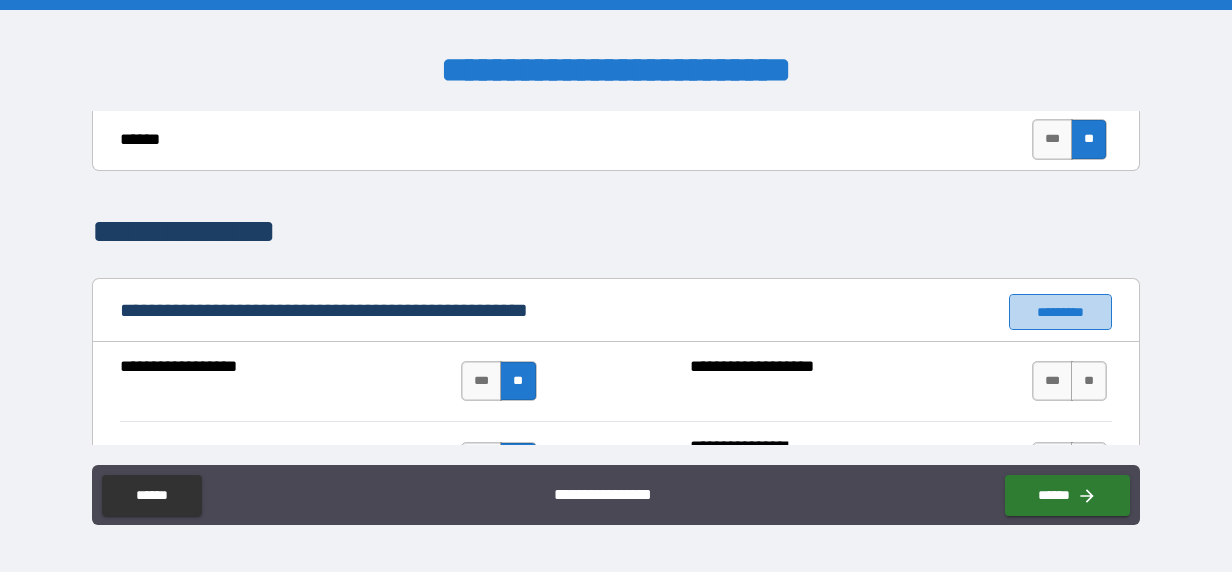 click on "*********" at bounding box center (1061, 312) 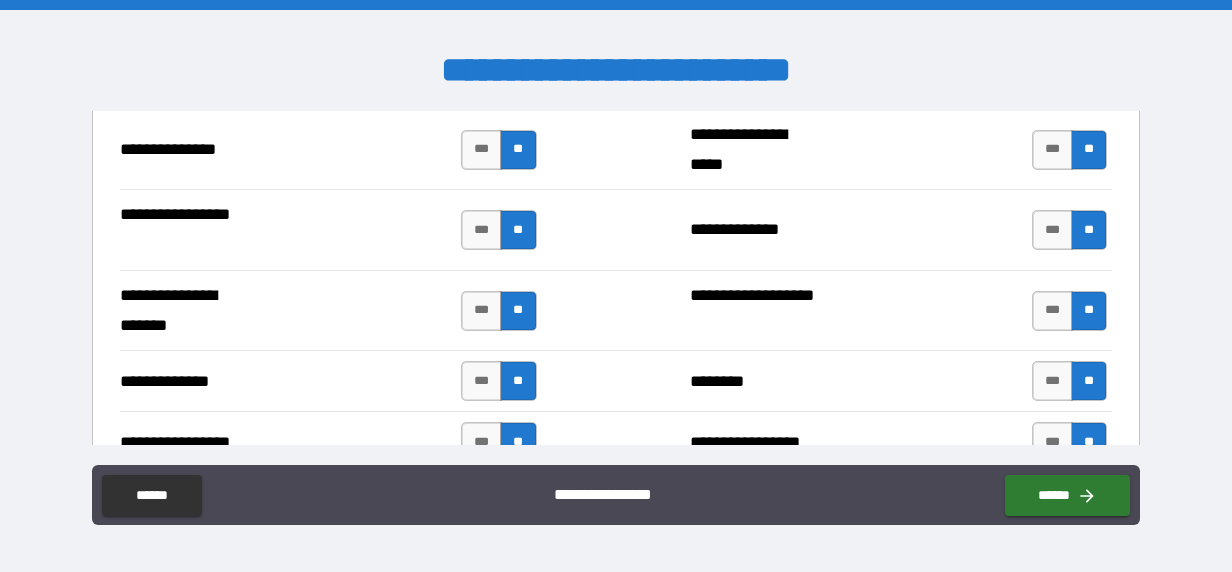 scroll, scrollTop: 2800, scrollLeft: 0, axis: vertical 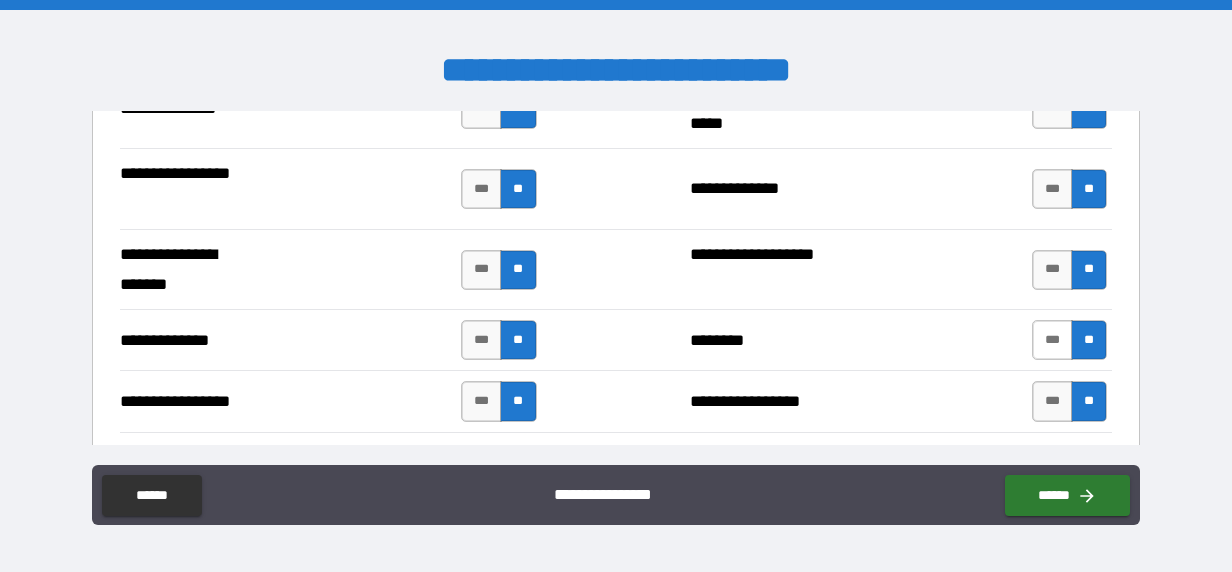 click on "***" at bounding box center [1053, 340] 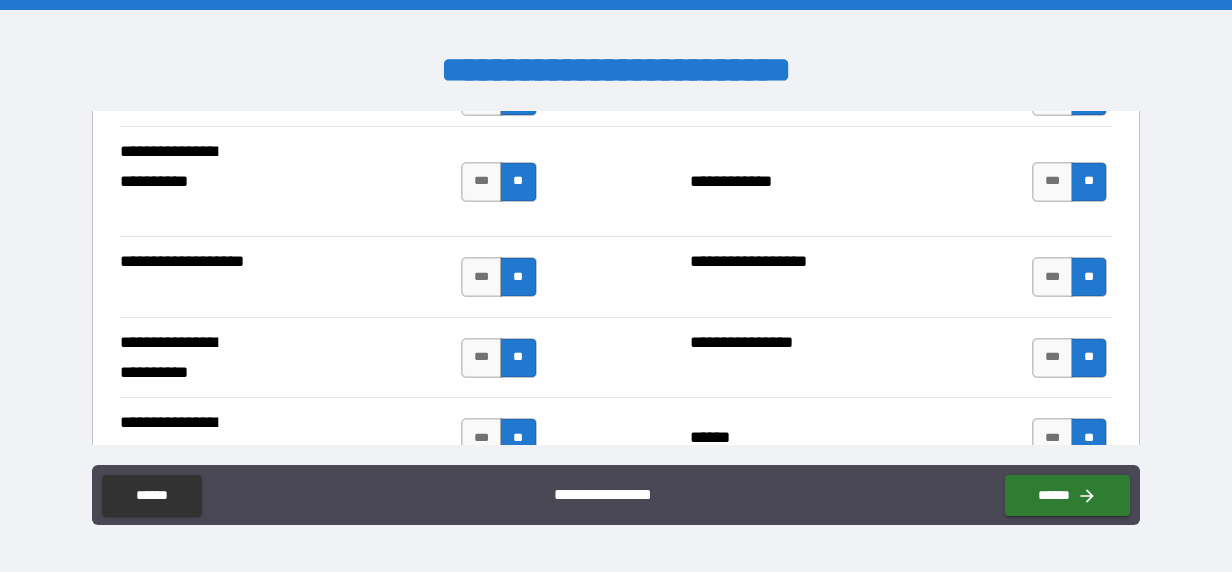 scroll, scrollTop: 4300, scrollLeft: 0, axis: vertical 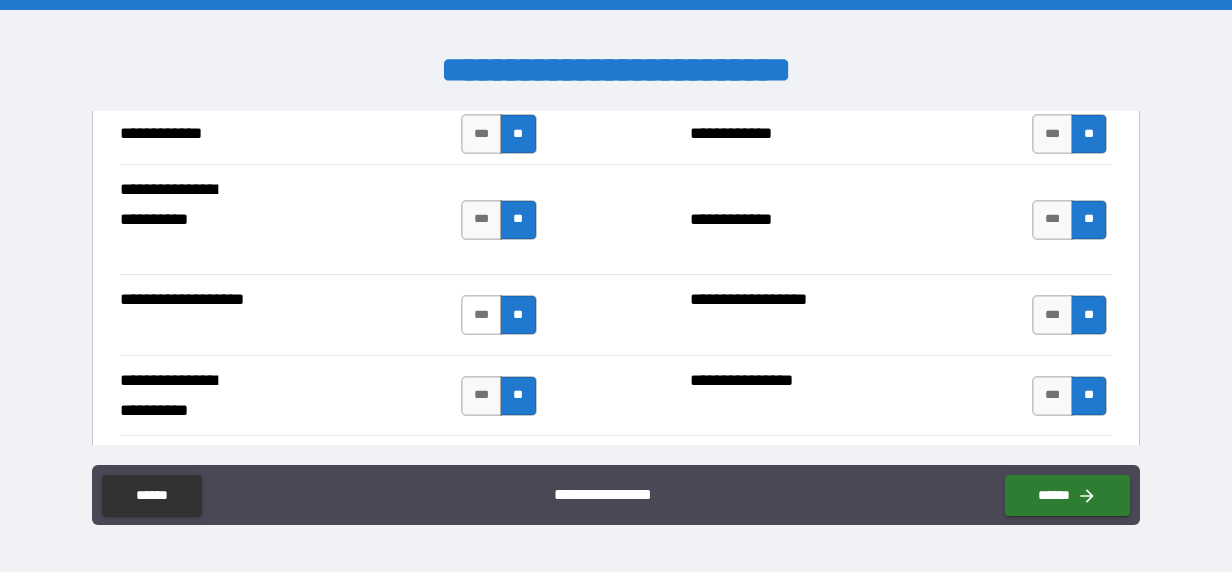 click on "***" at bounding box center (482, 315) 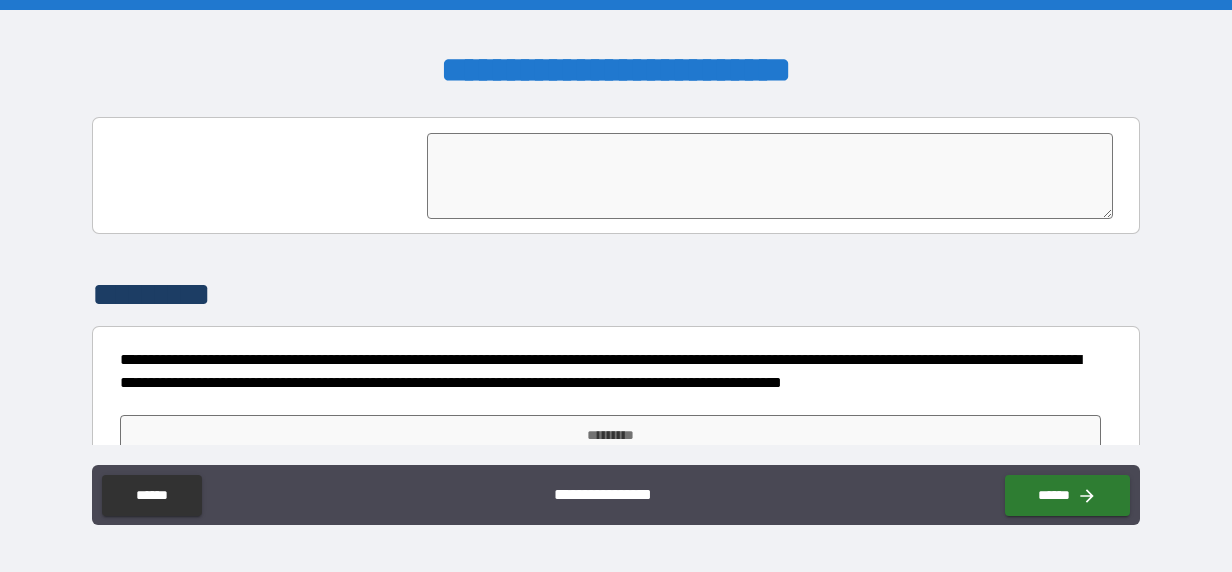 scroll, scrollTop: 5110, scrollLeft: 0, axis: vertical 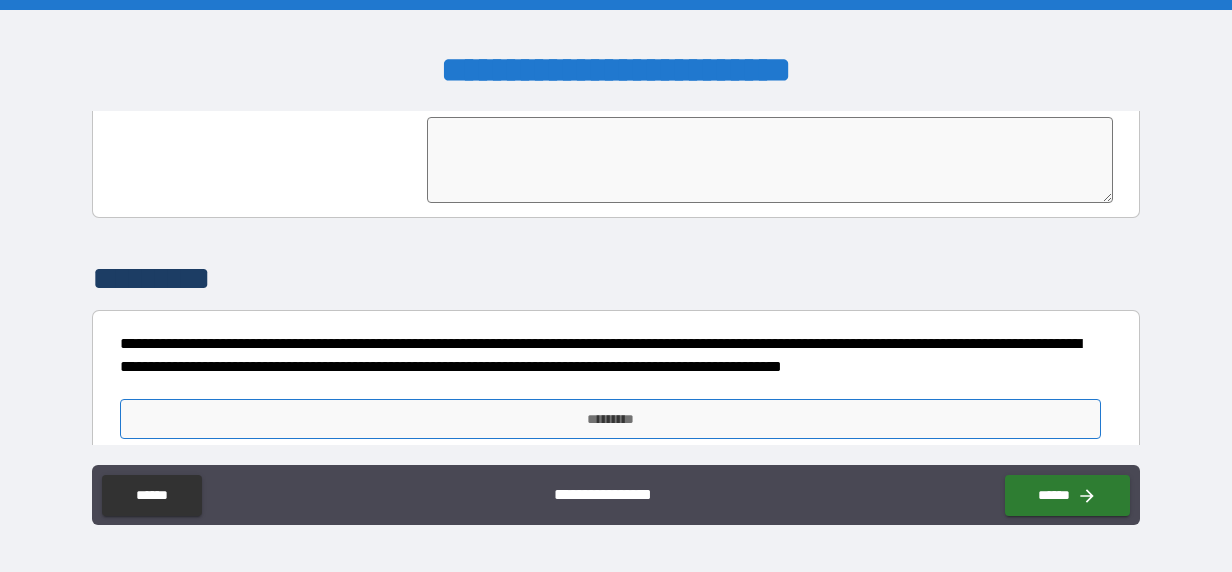 click on "*********" at bounding box center (611, 419) 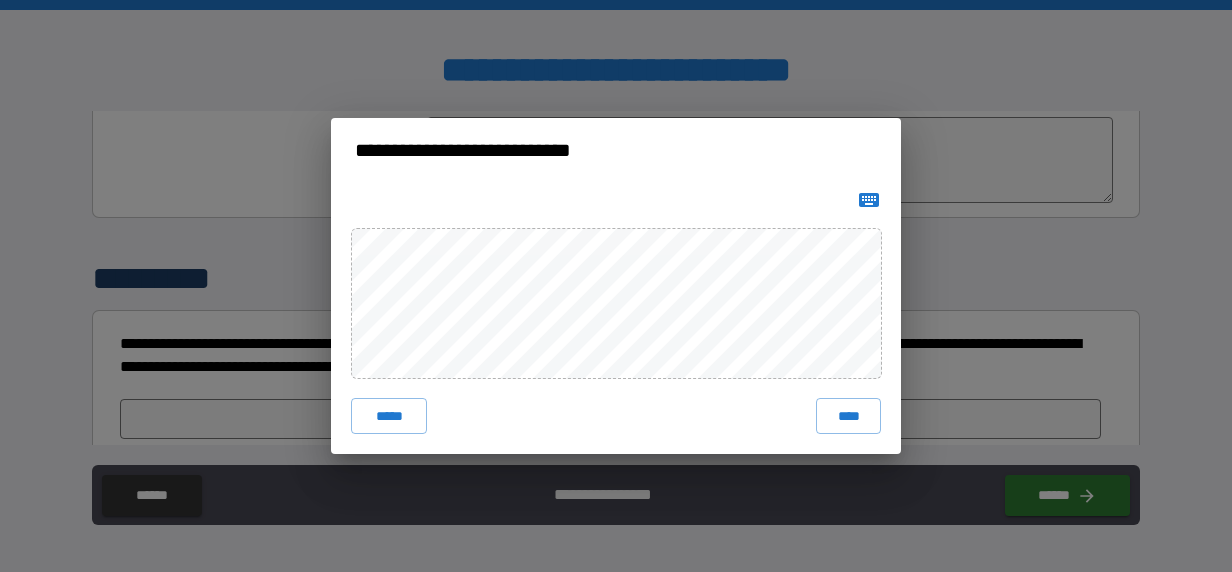 click 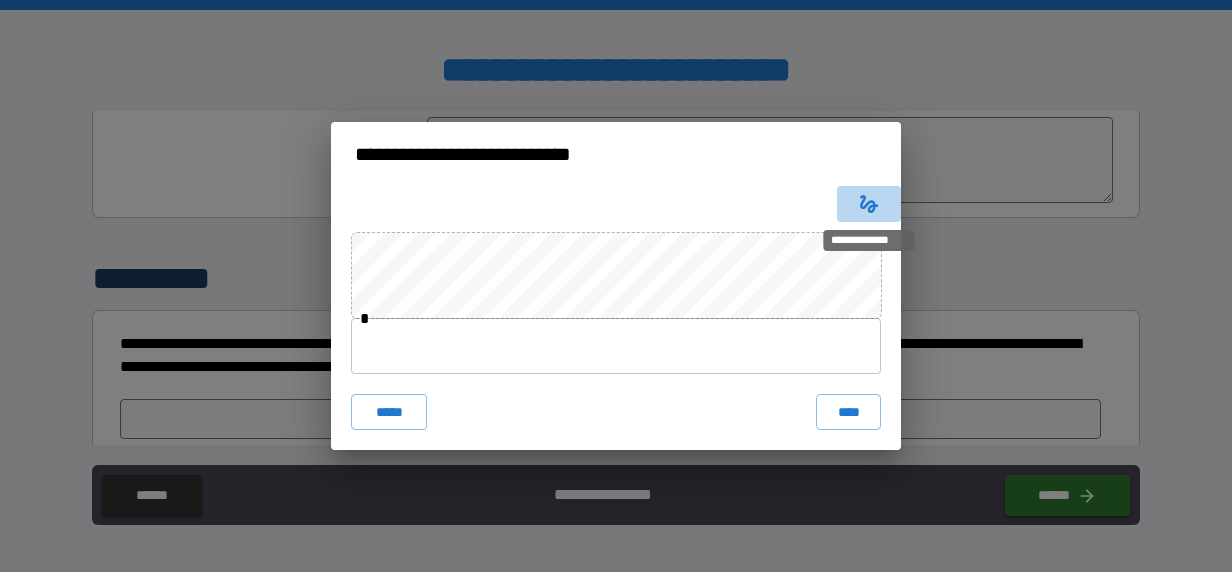 click 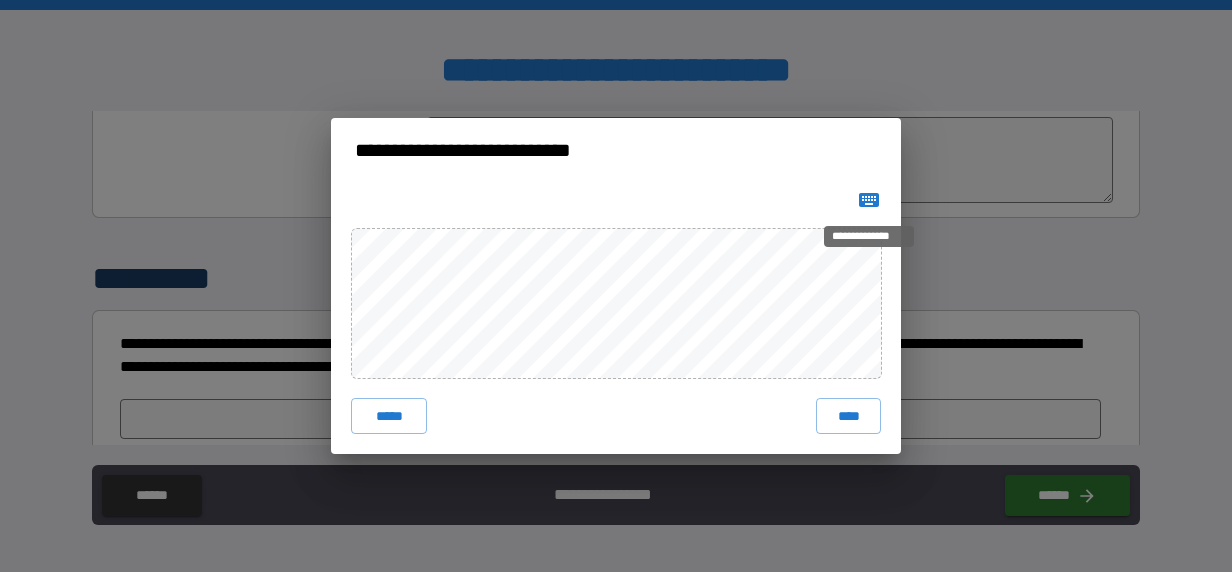 click 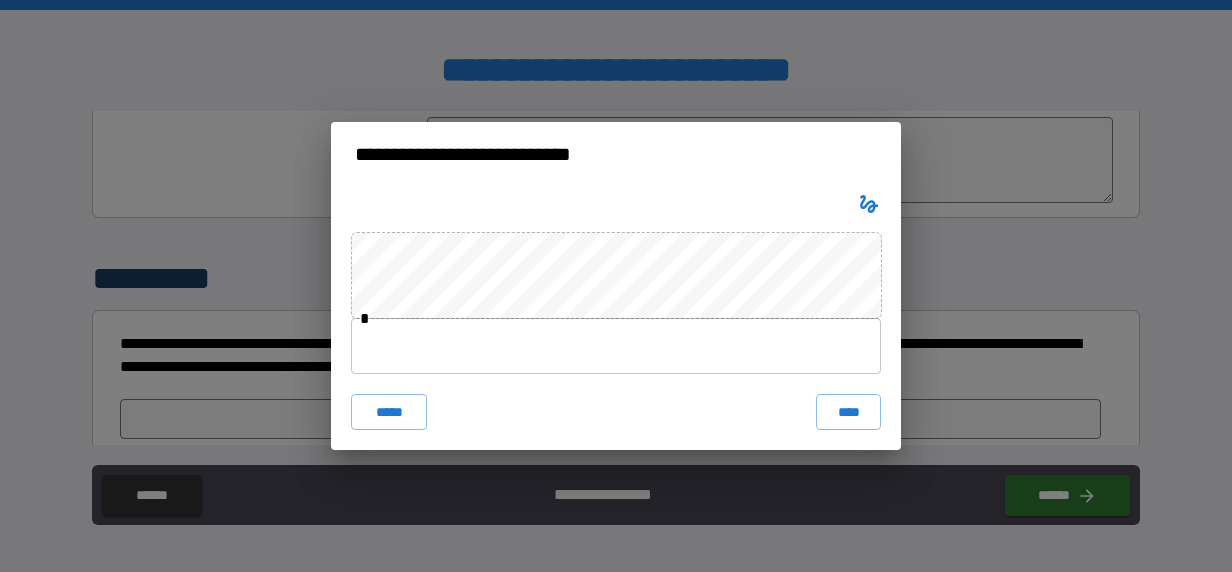 click at bounding box center [616, 346] 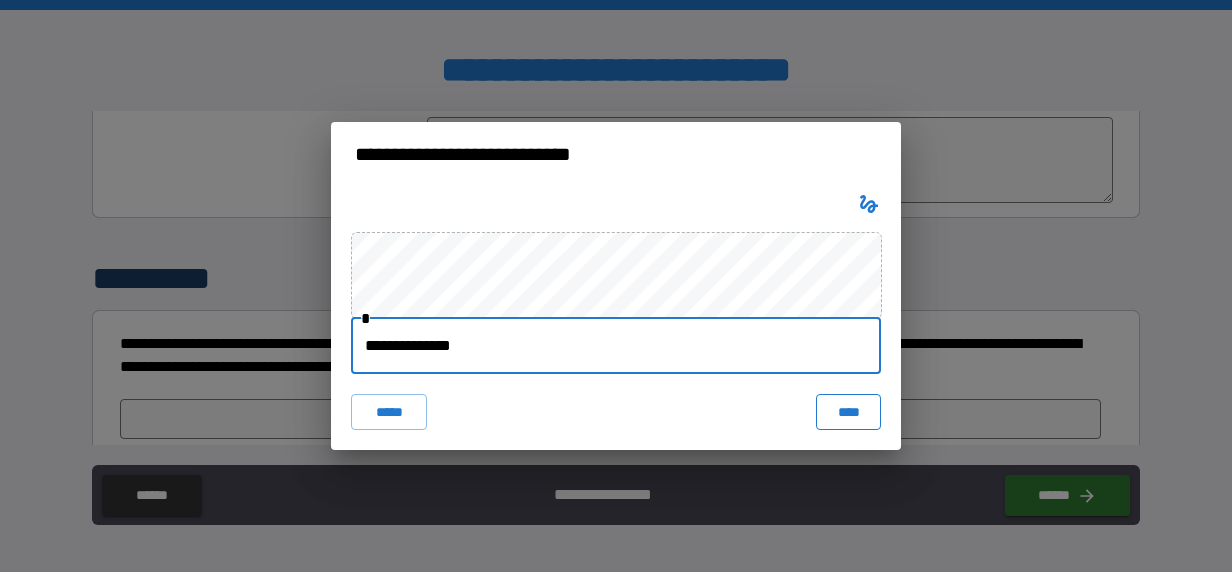 click on "****" at bounding box center [848, 412] 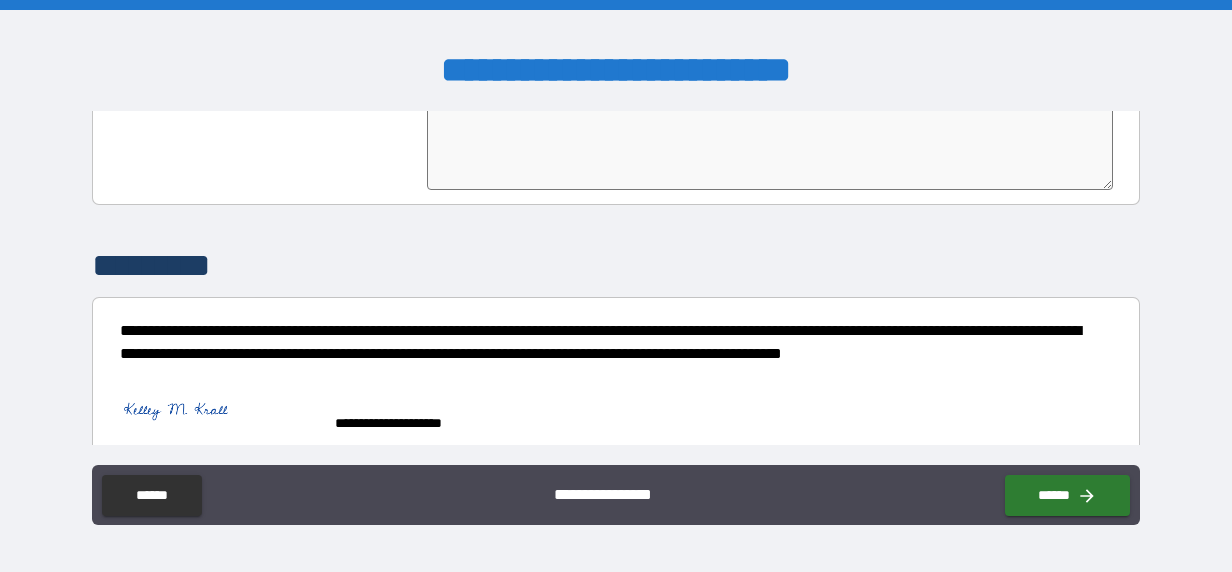 scroll, scrollTop: 5126, scrollLeft: 0, axis: vertical 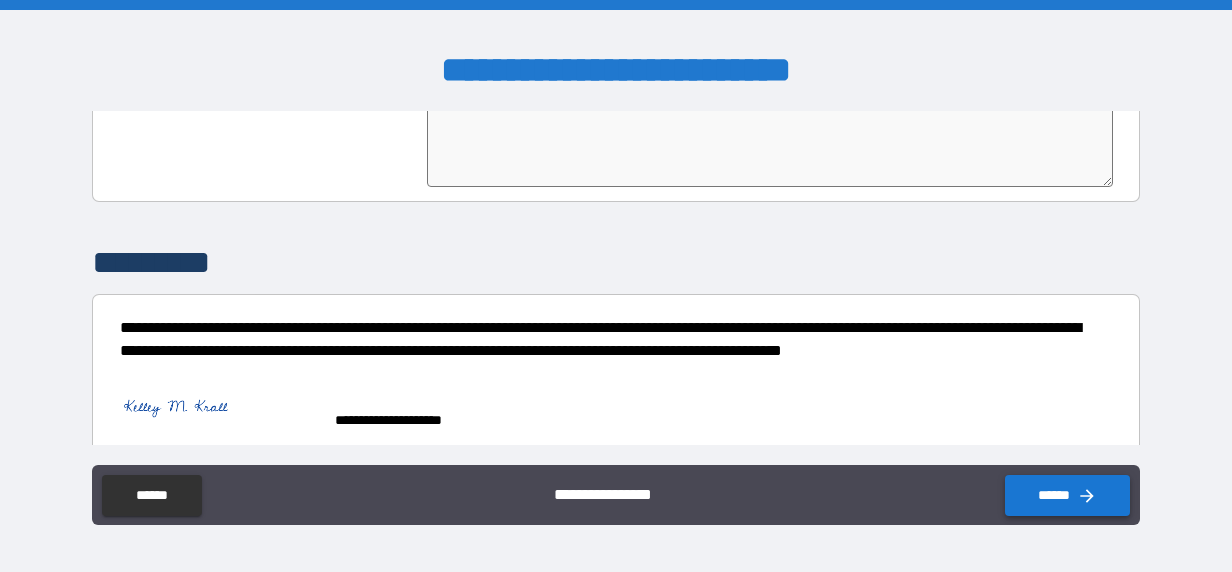 click on "******" at bounding box center (1067, 495) 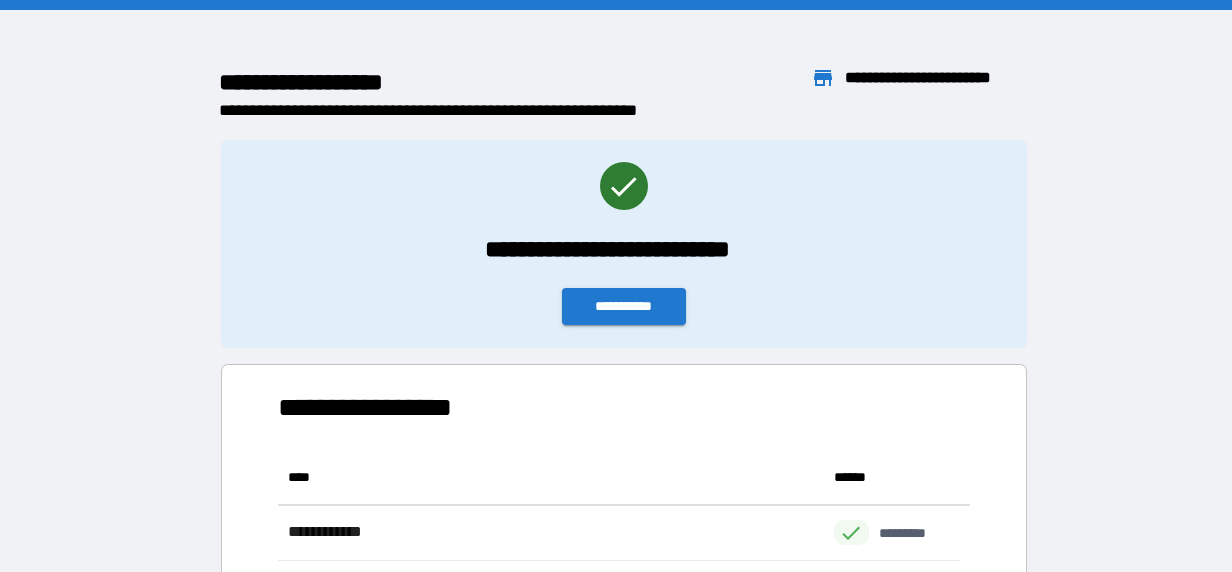 scroll, scrollTop: 16, scrollLeft: 16, axis: both 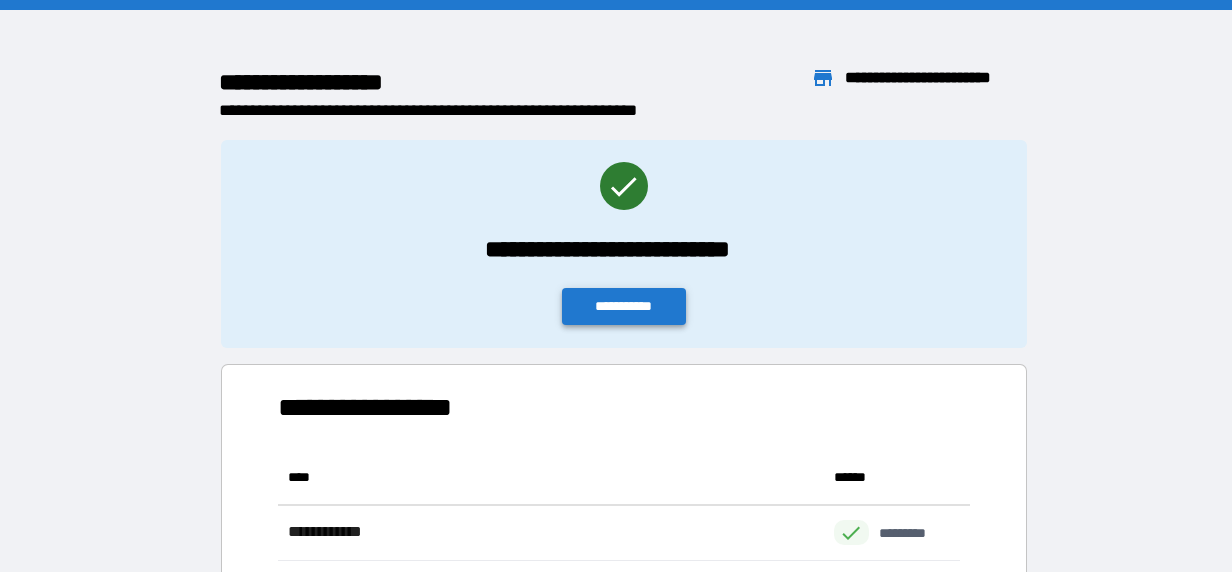 click on "**********" at bounding box center (624, 306) 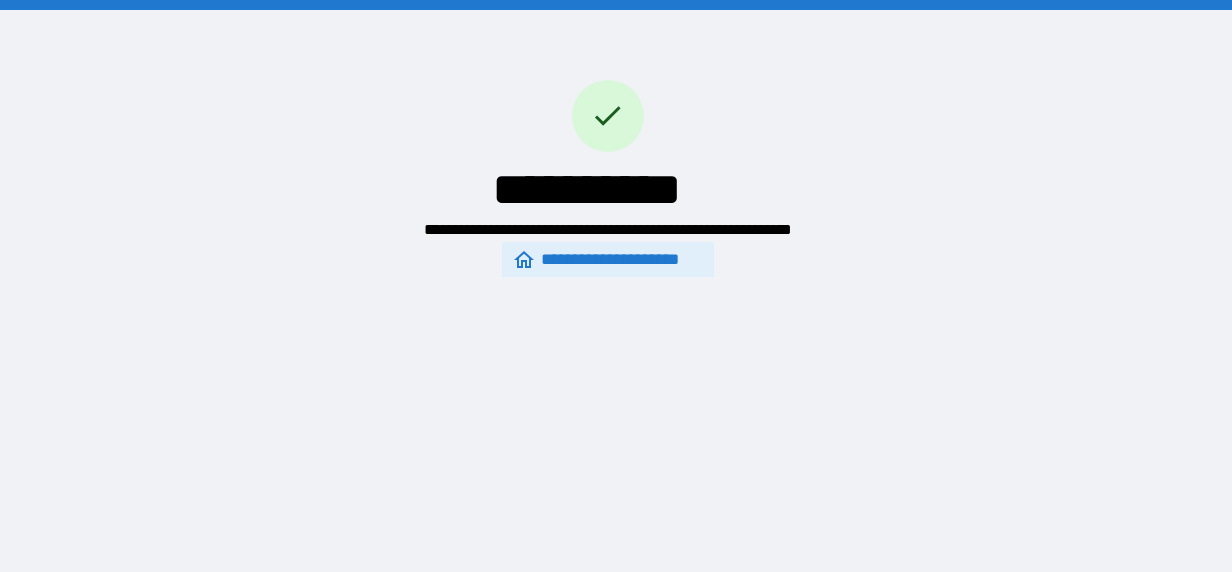 click on "**********" at bounding box center (607, 260) 